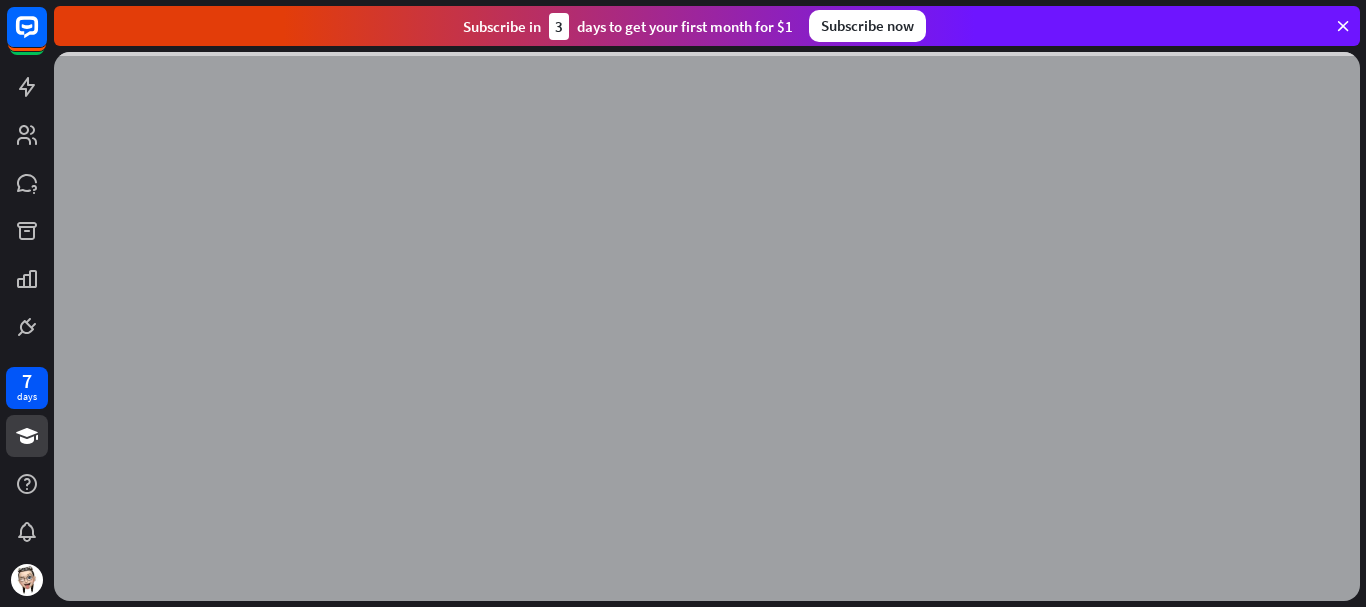 scroll, scrollTop: 0, scrollLeft: 0, axis: both 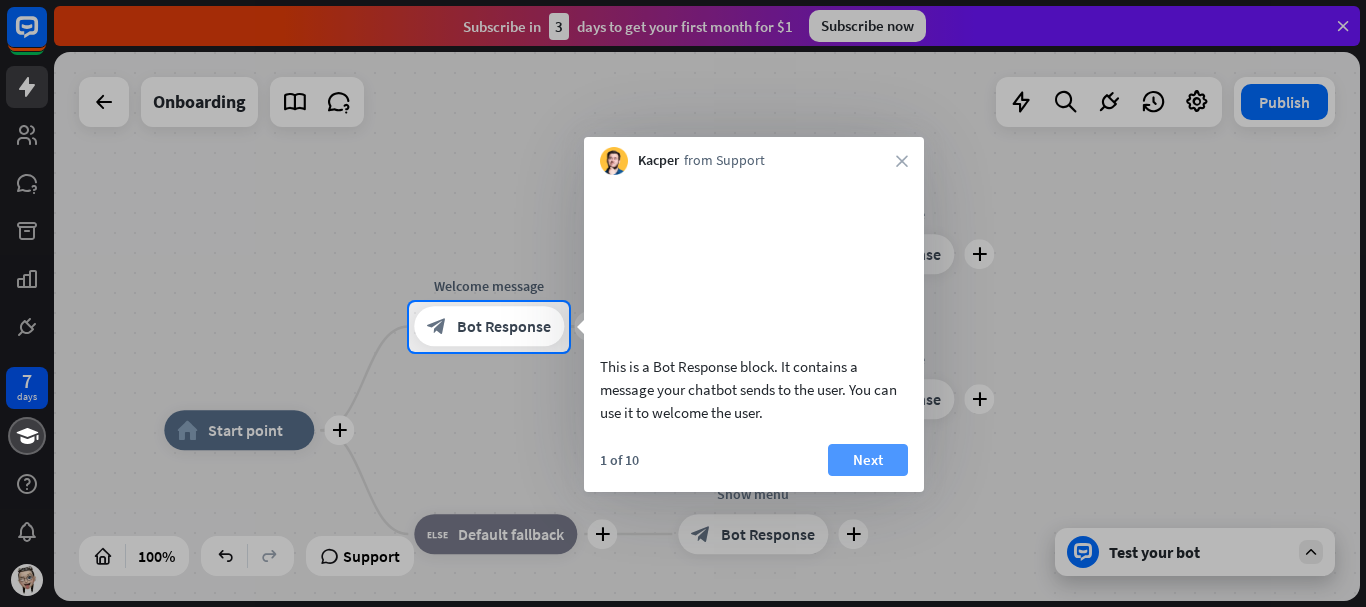 click on "Next" at bounding box center [868, 460] 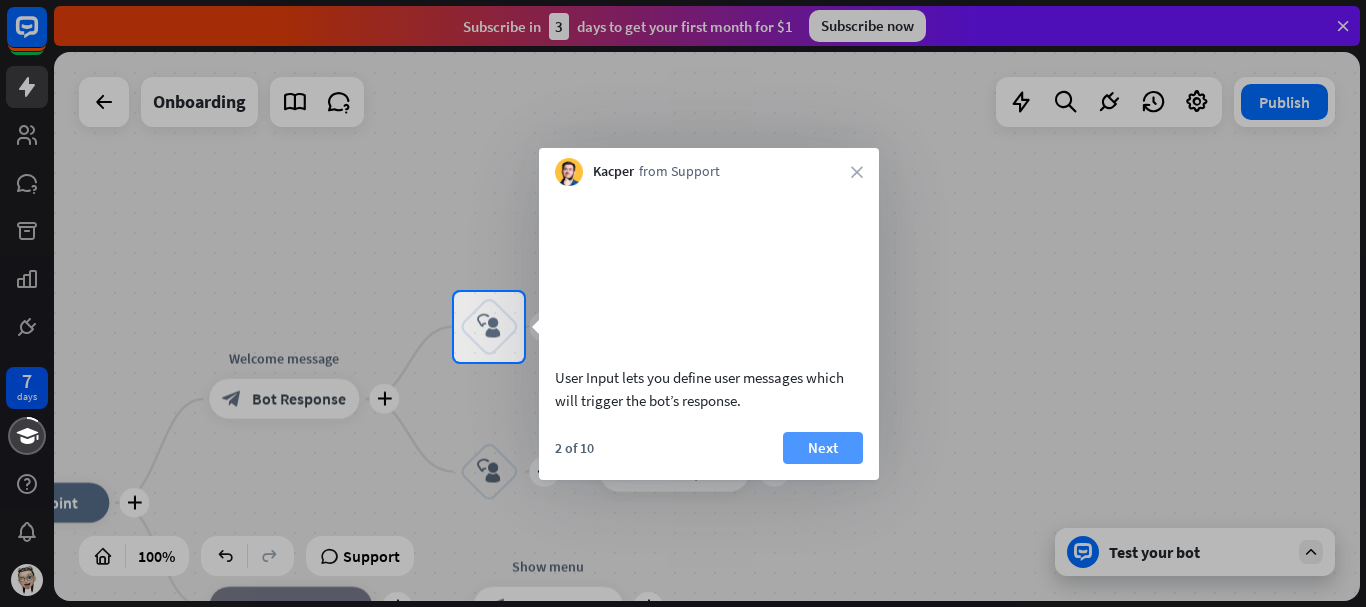 click on "Next" at bounding box center [823, 448] 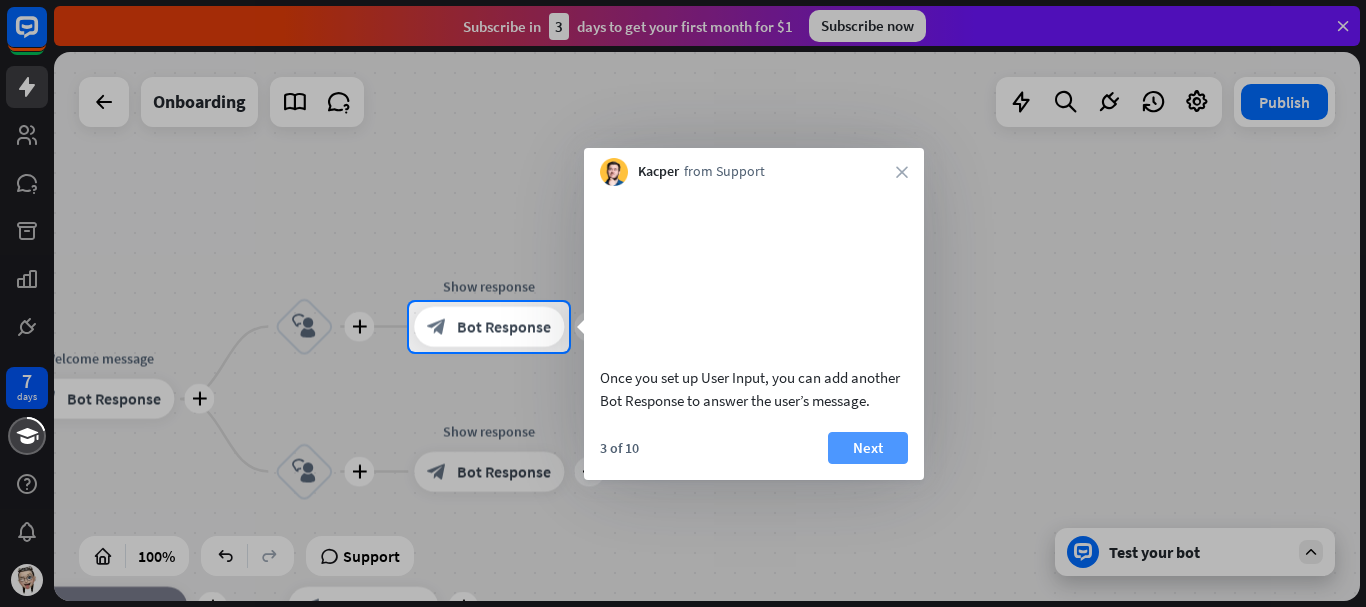 click on "Next" at bounding box center (868, 448) 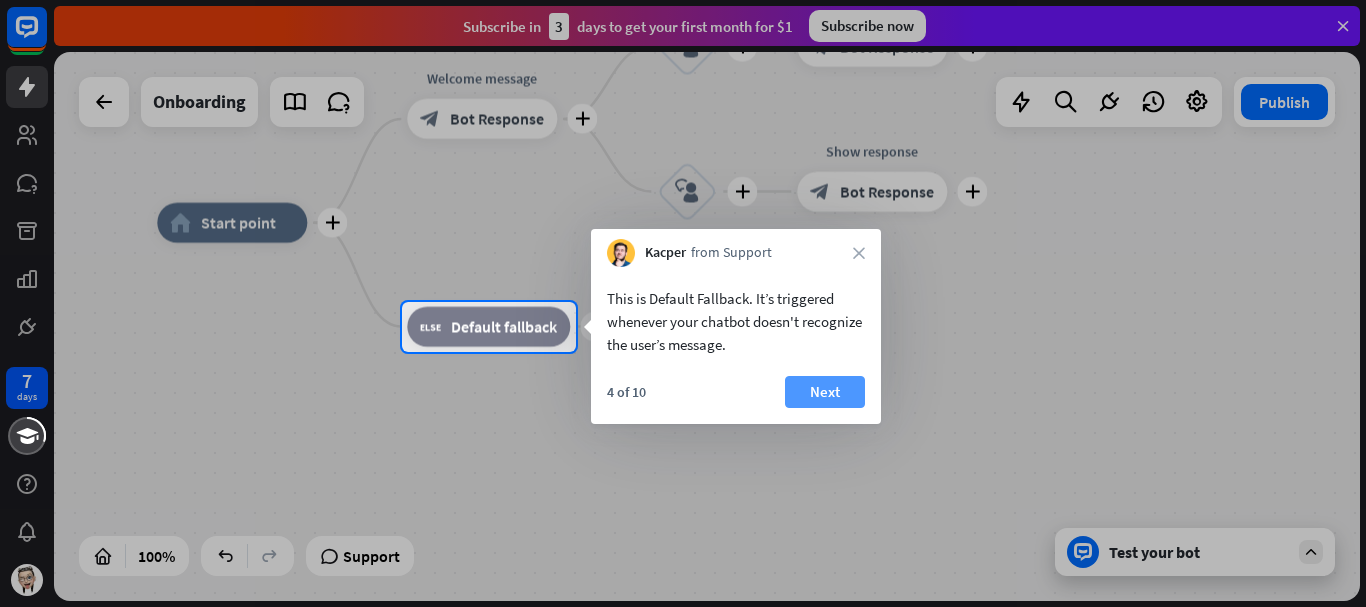 click on "Next" at bounding box center (825, 392) 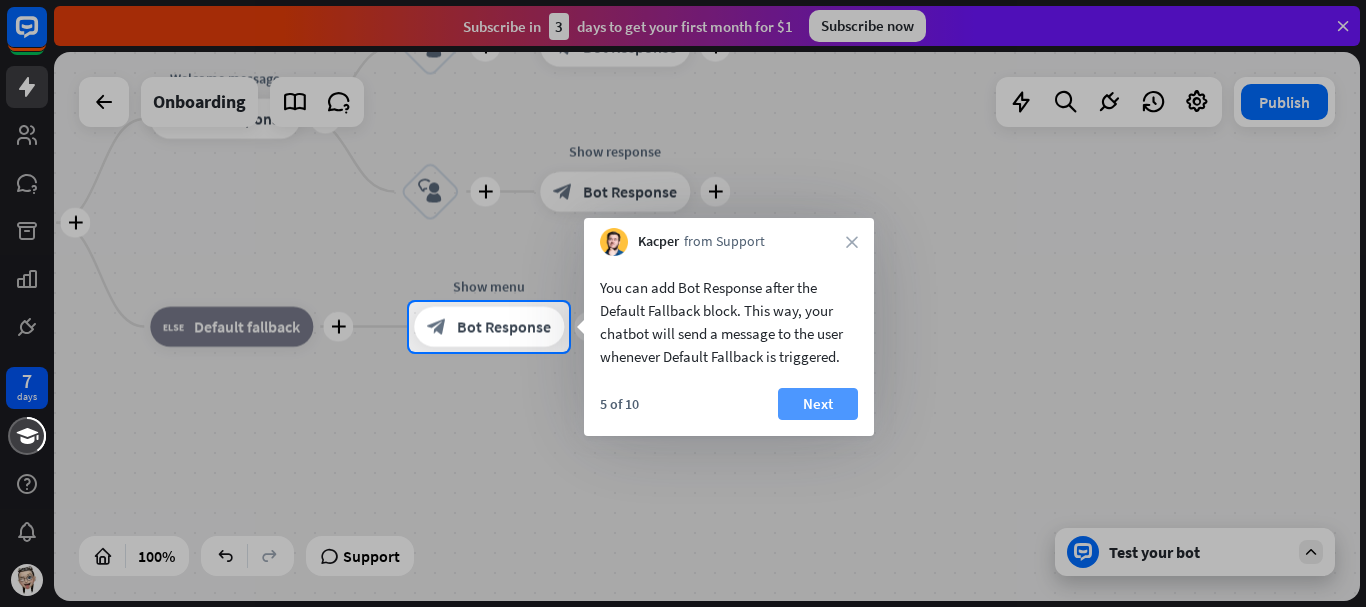 click on "Next" at bounding box center [818, 404] 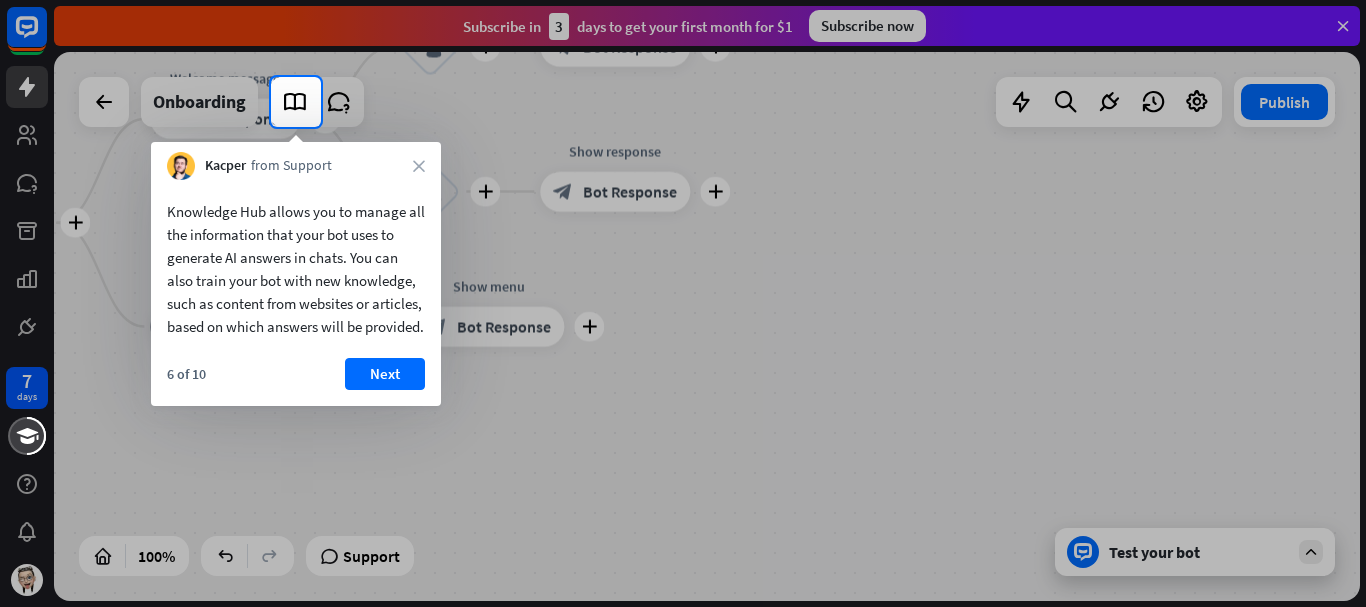 click on "Next" at bounding box center (385, 374) 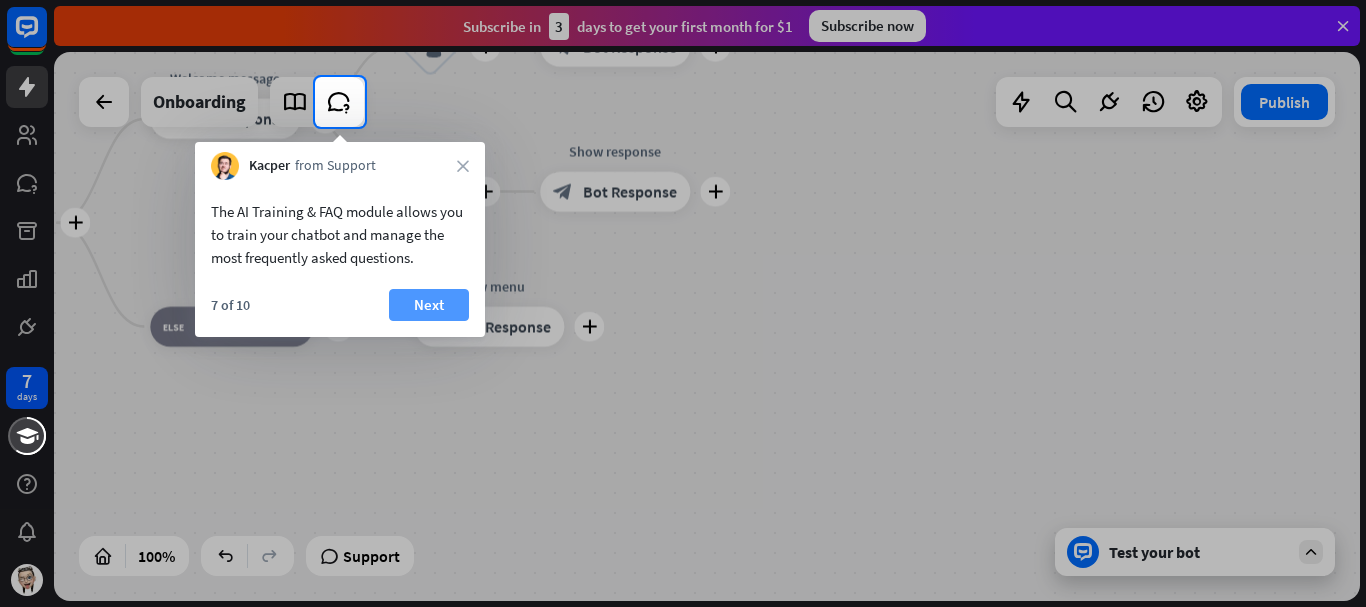 click on "Next" at bounding box center [429, 305] 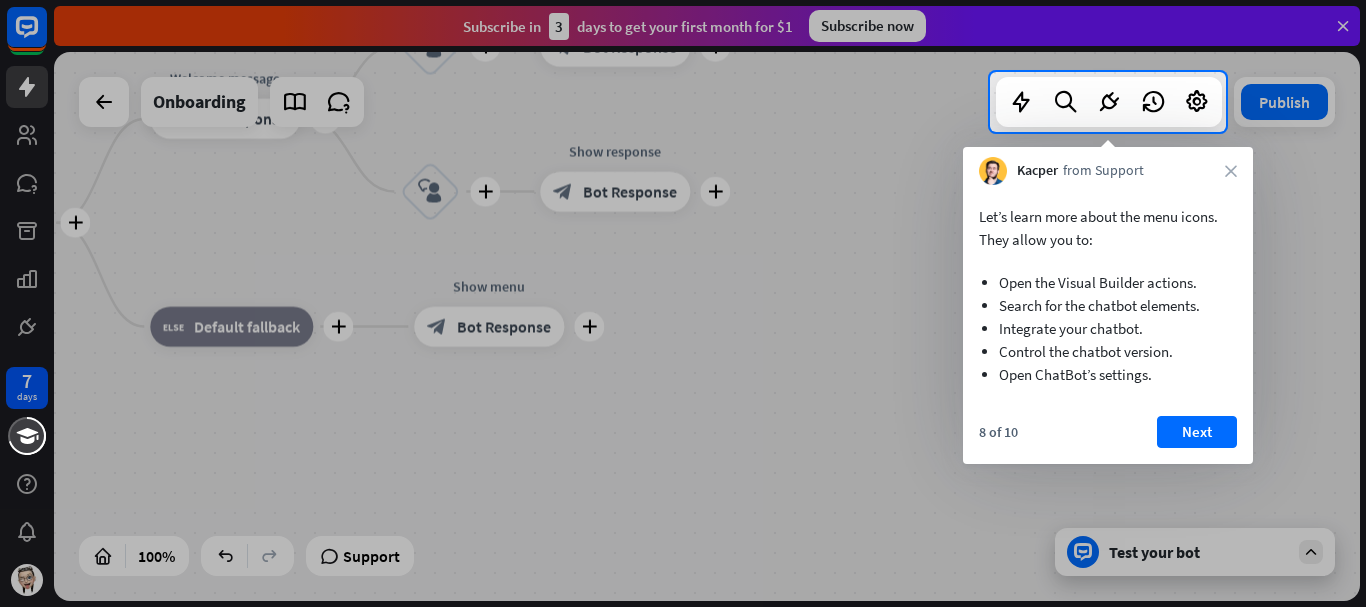 click on "Next" at bounding box center [1197, 432] 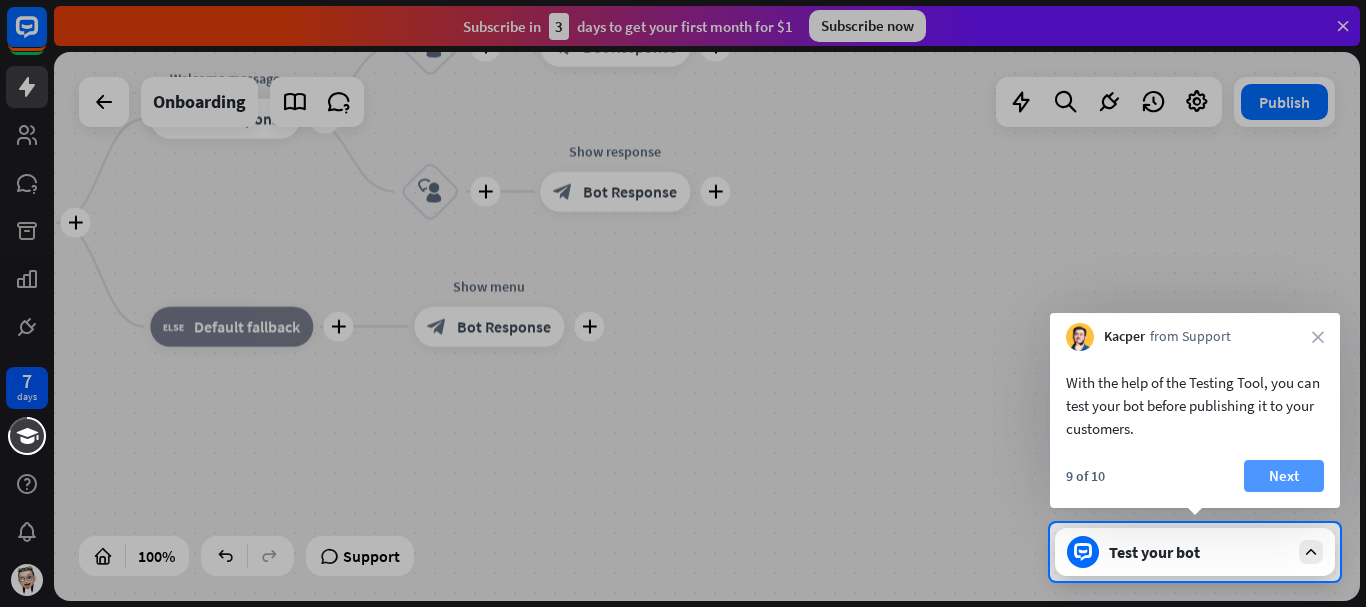 click on "Next" at bounding box center (1284, 476) 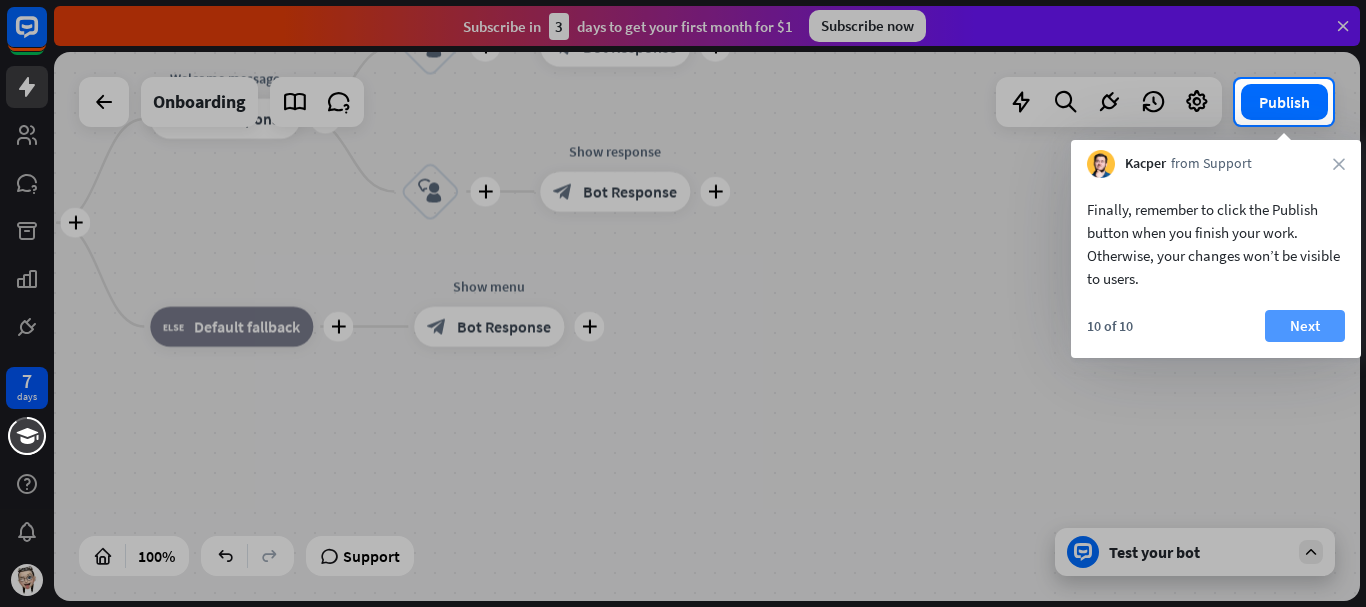 click on "Next" at bounding box center (1305, 326) 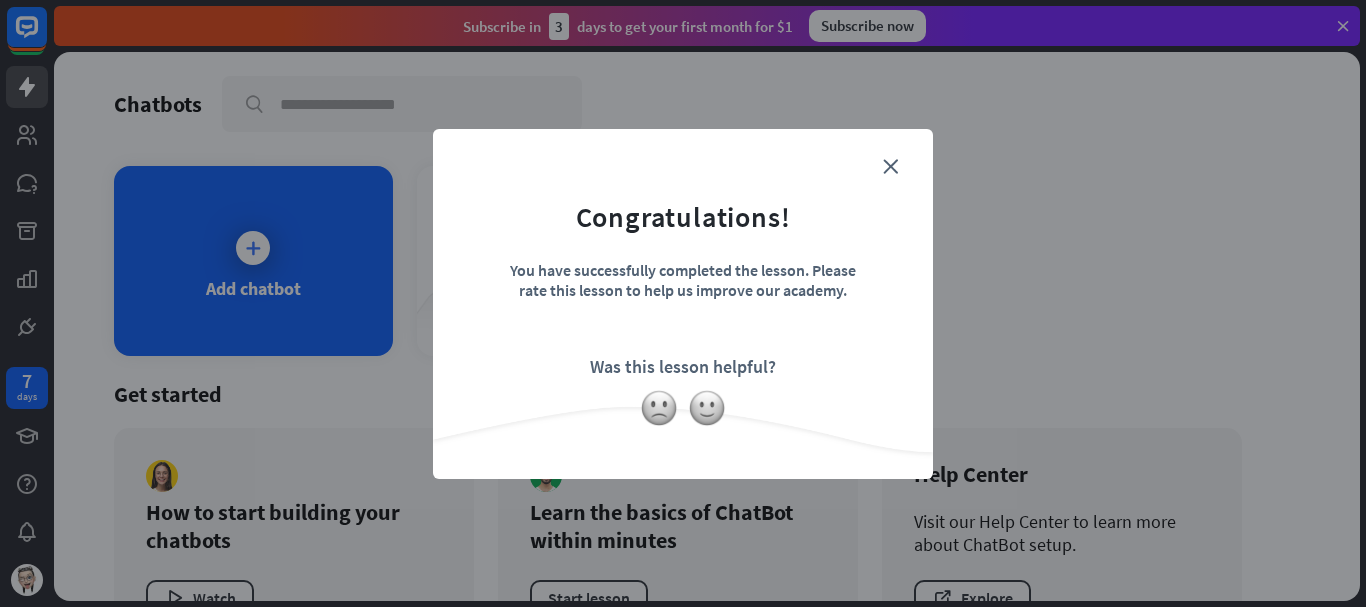 click on "close
Congratulations!
You have successfully completed the lesson.
Please rate this lesson to help us improve our
academy.
Was this lesson helpful?" at bounding box center [683, 304] 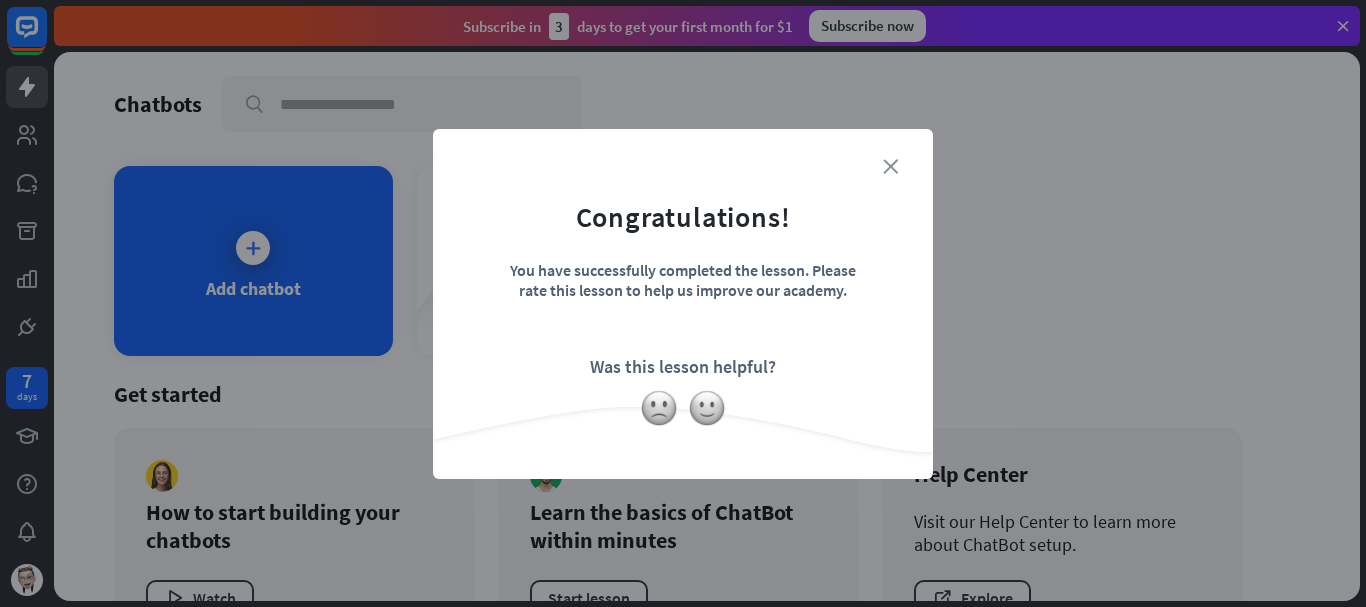 click on "close" at bounding box center [890, 166] 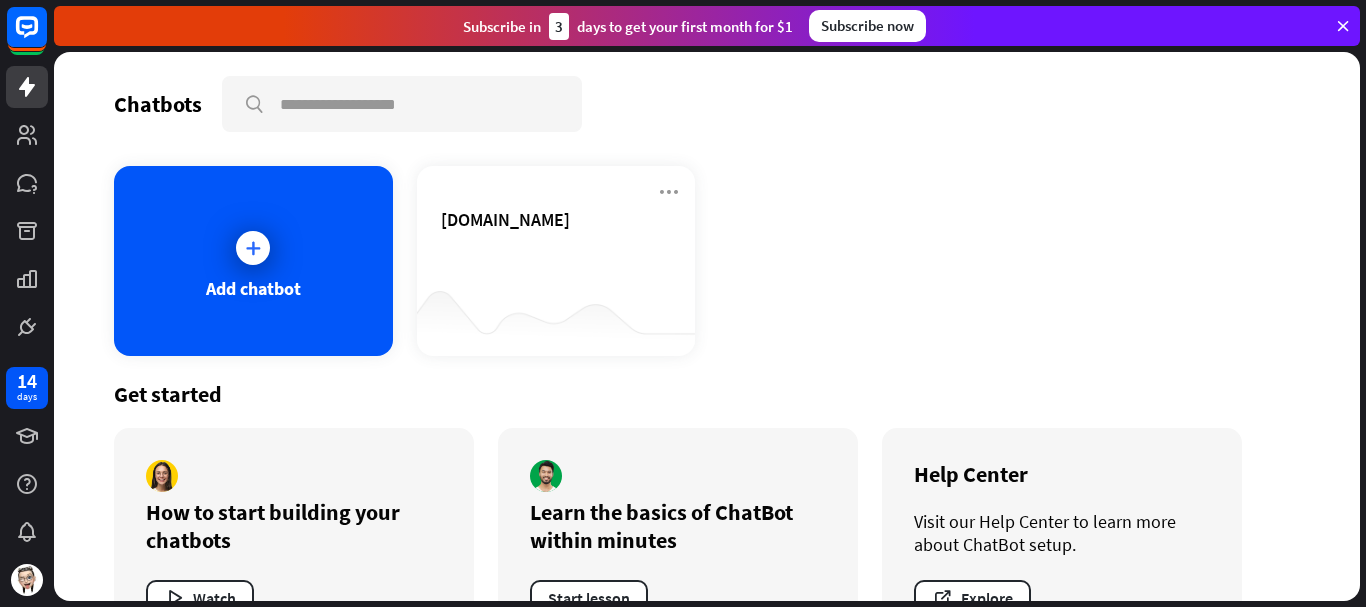scroll, scrollTop: 71, scrollLeft: 0, axis: vertical 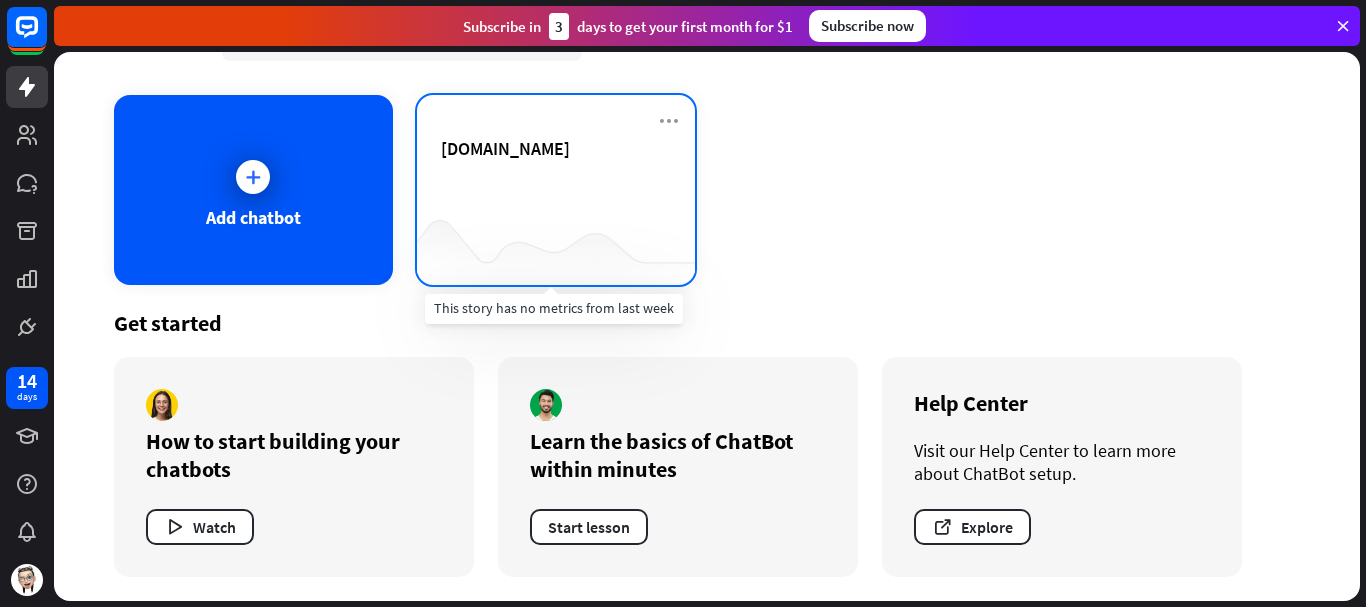 click at bounding box center [556, 245] 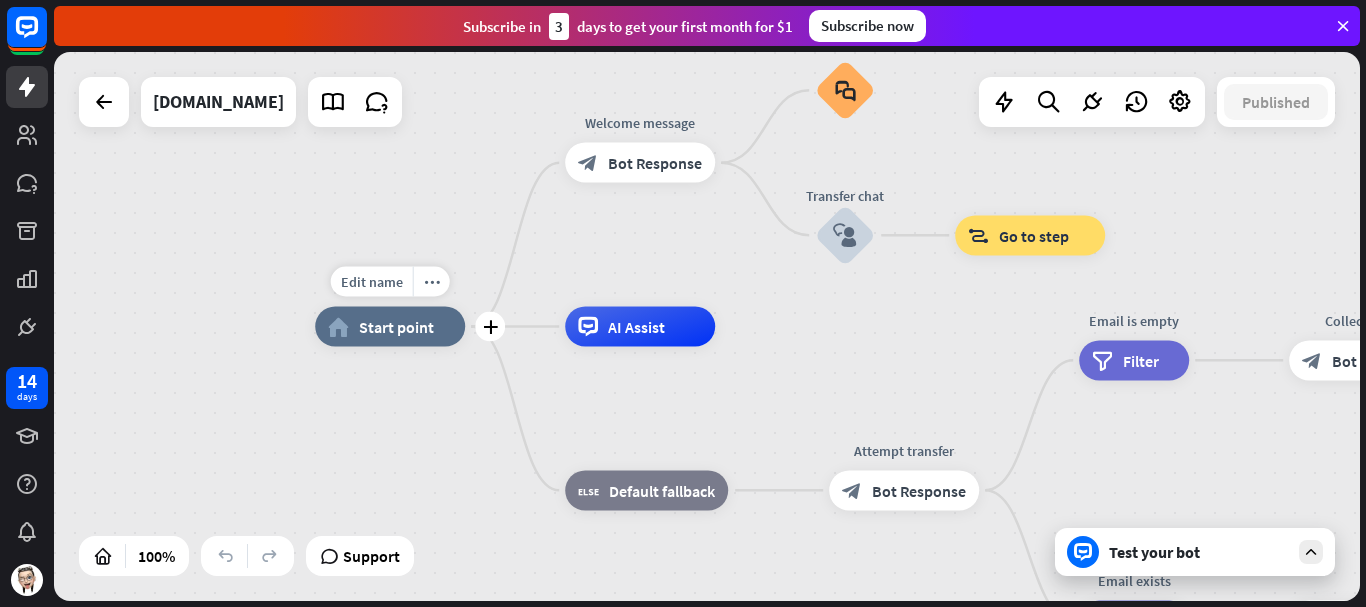 click on "Edit name   more_horiz         plus     home_2   Start point" at bounding box center [390, 327] 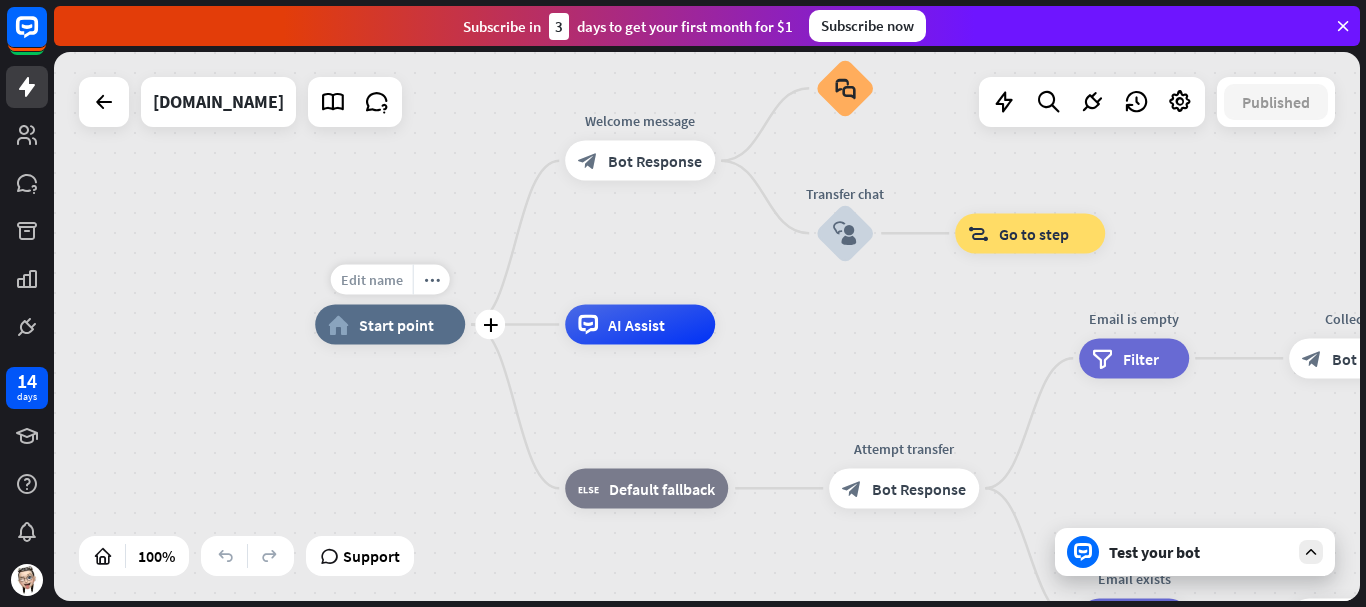 click on "Edit name" at bounding box center [372, 280] 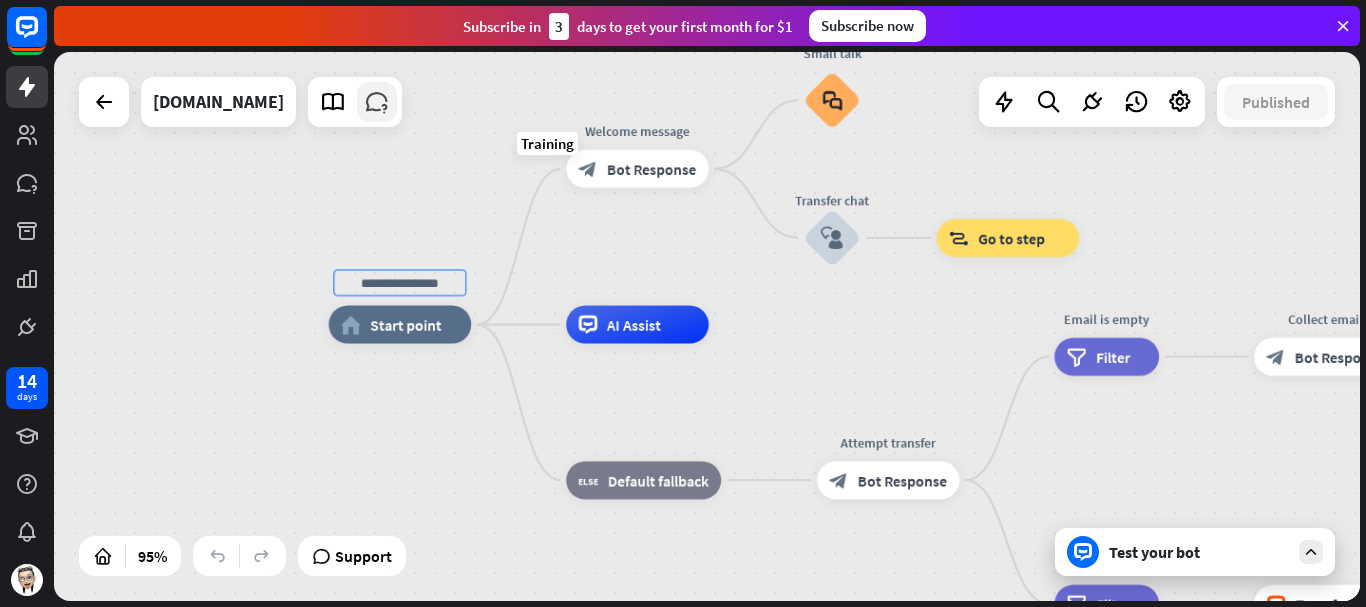 click at bounding box center (377, 102) 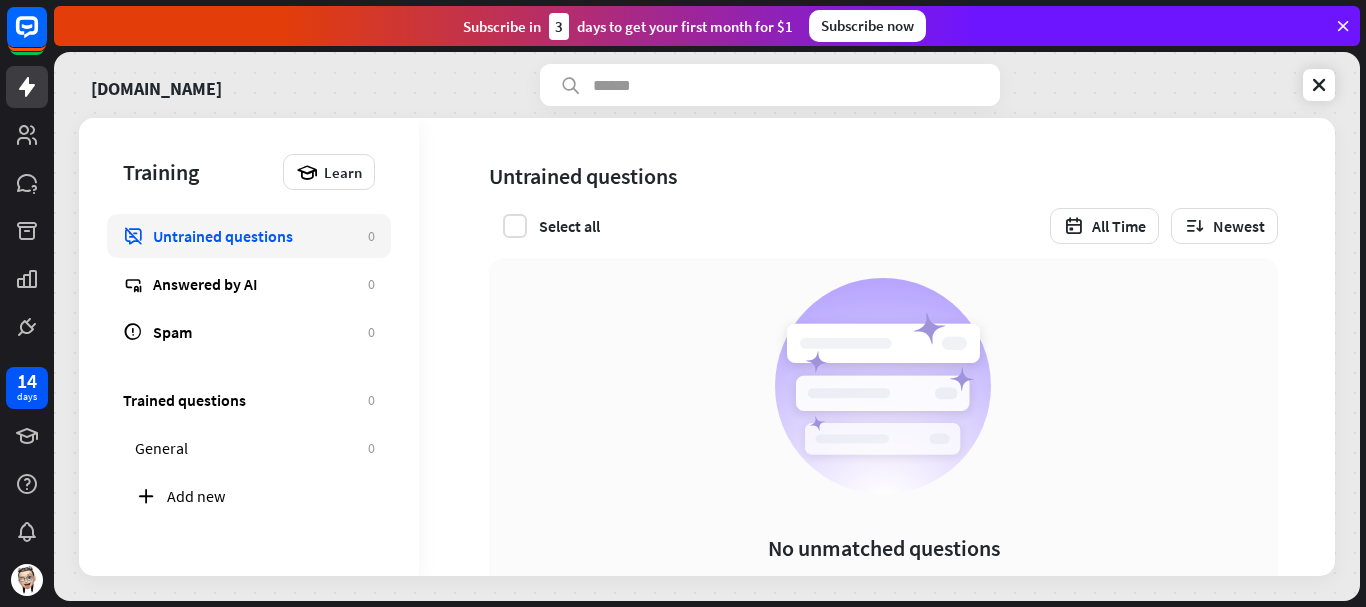 drag, startPoint x: 586, startPoint y: 187, endPoint x: 472, endPoint y: 190, distance: 114.03947 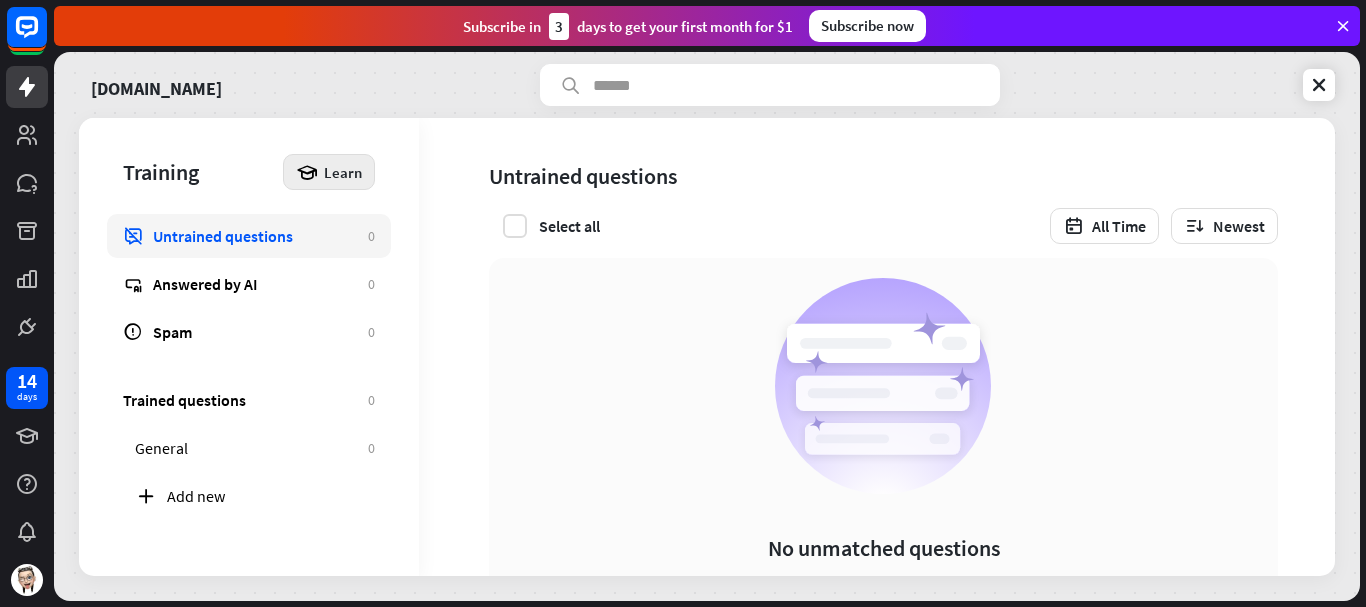 click on "Learn" at bounding box center (329, 172) 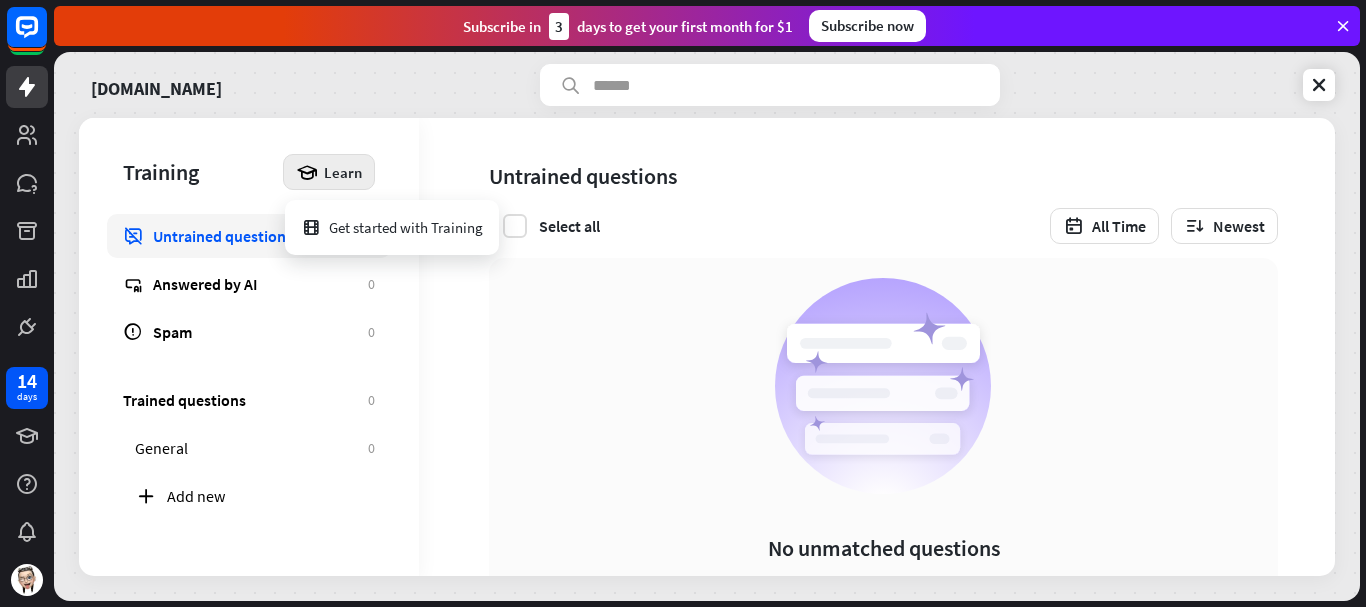 click at bounding box center [27, 174] 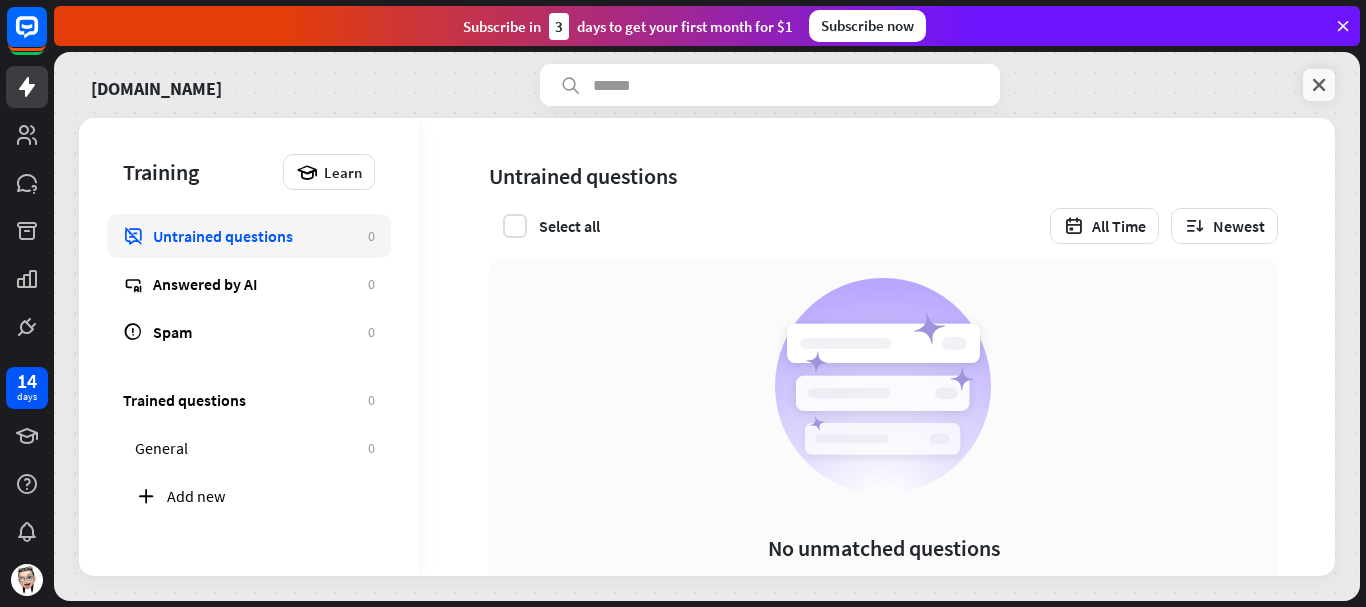 click at bounding box center (1319, 85) 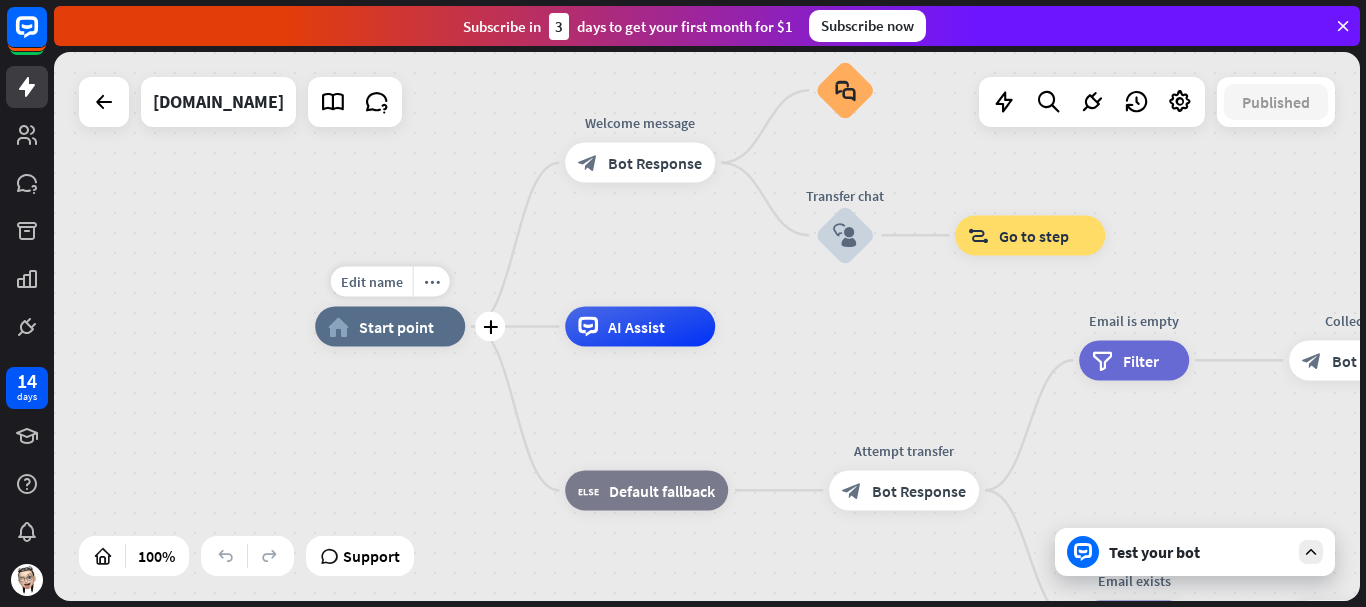 click on "home_2   Start point" at bounding box center (390, 327) 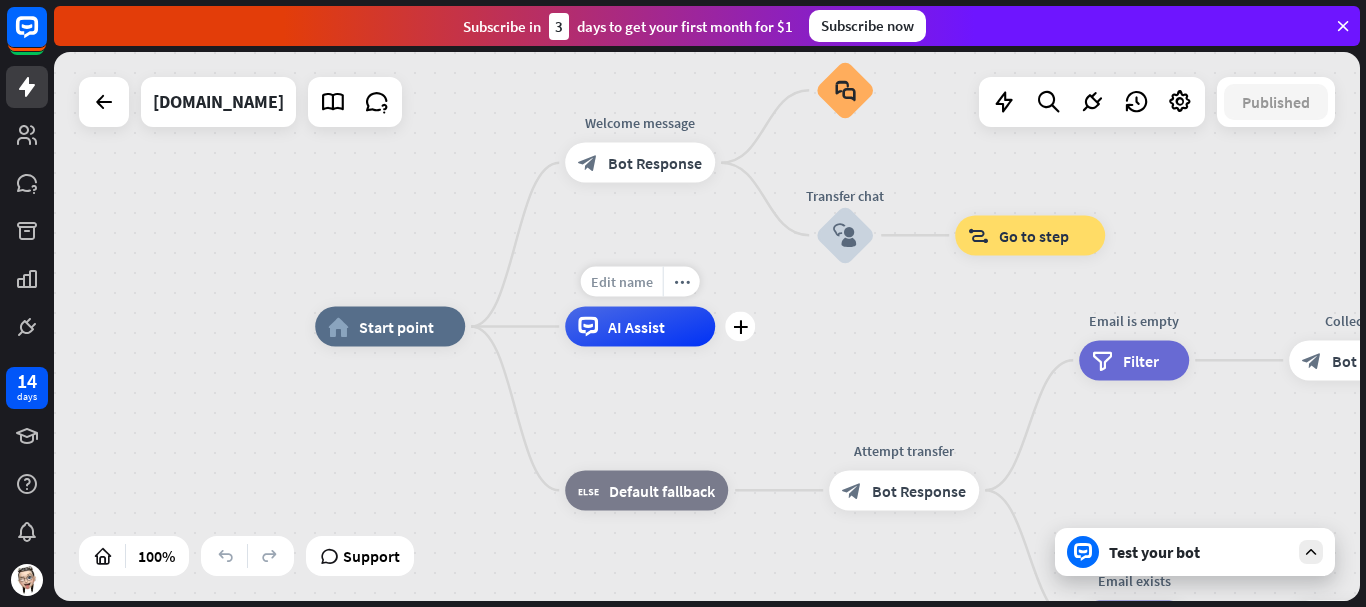 click on "Edit name" at bounding box center [622, 282] 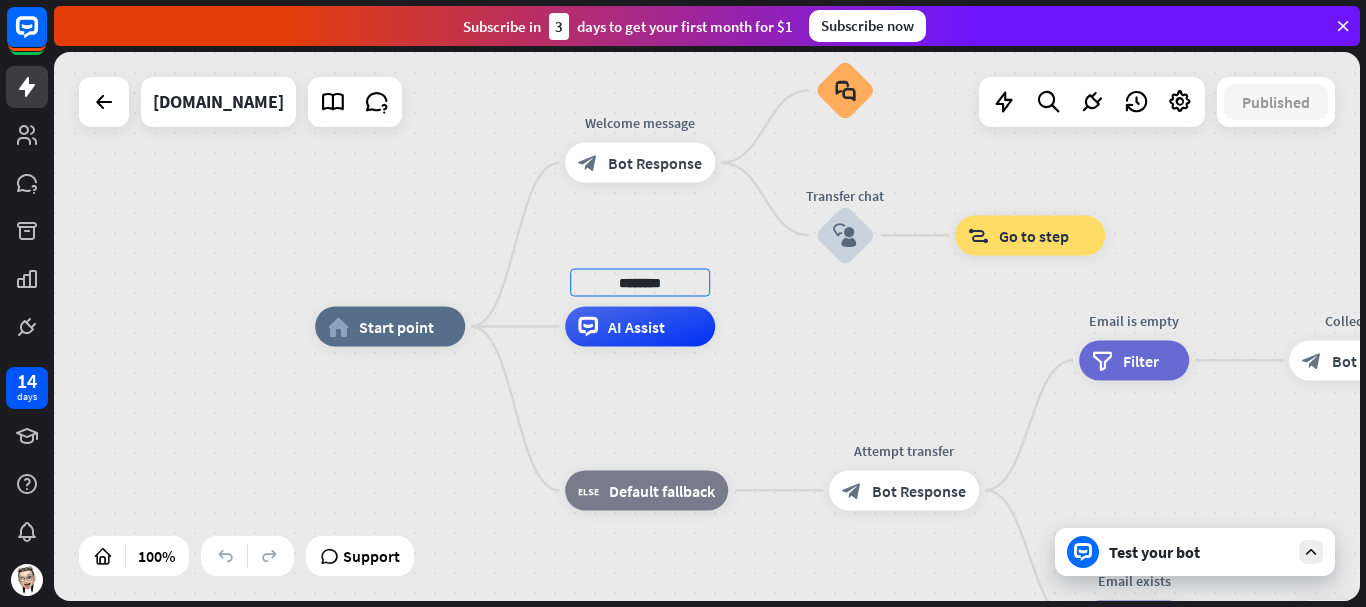 type on "********" 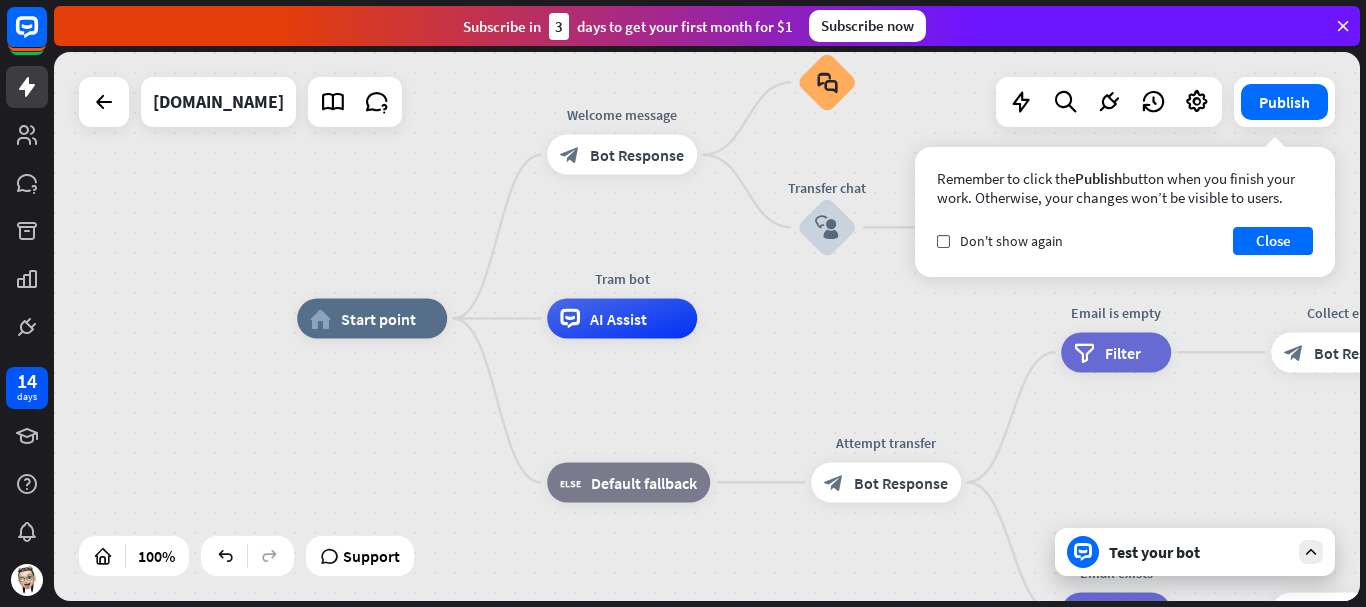 click on "Test your bot" at bounding box center [1199, 552] 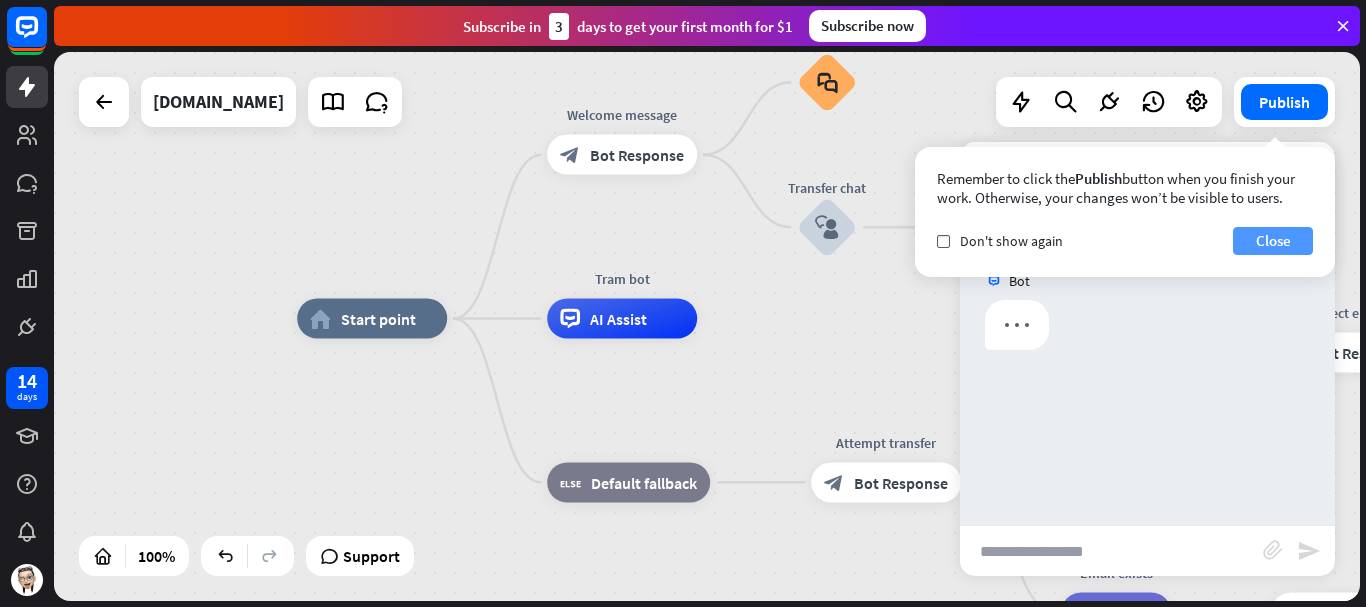 click on "Close" at bounding box center [1273, 241] 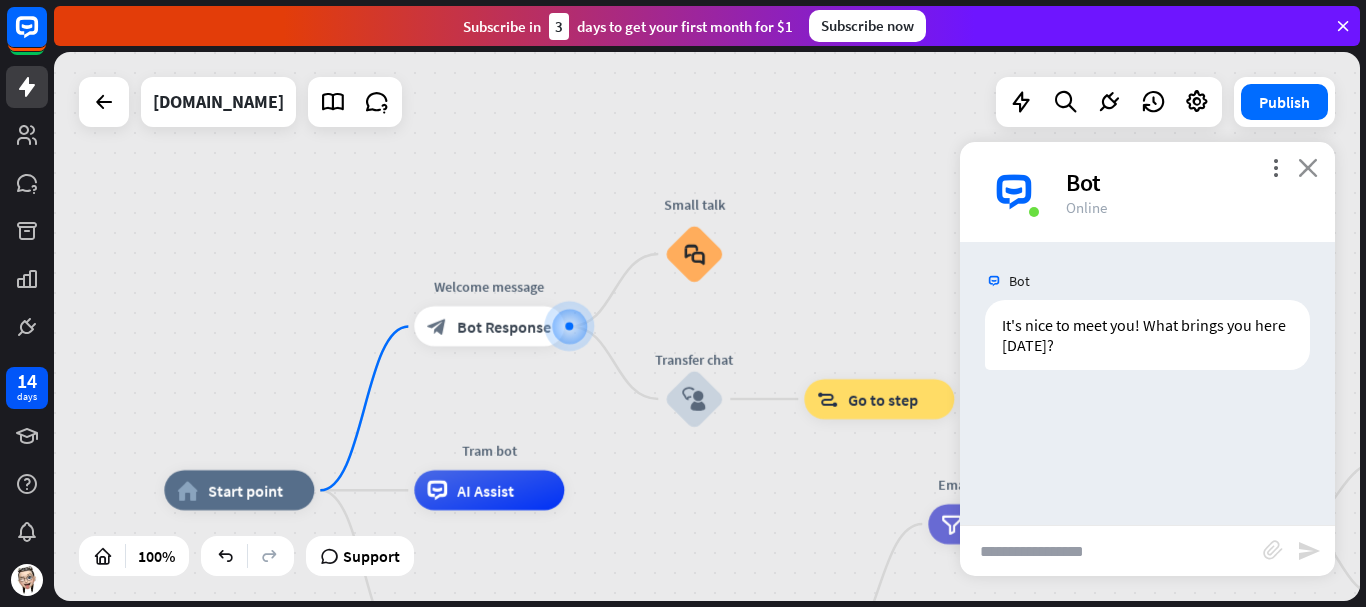 click on "close" at bounding box center [1308, 167] 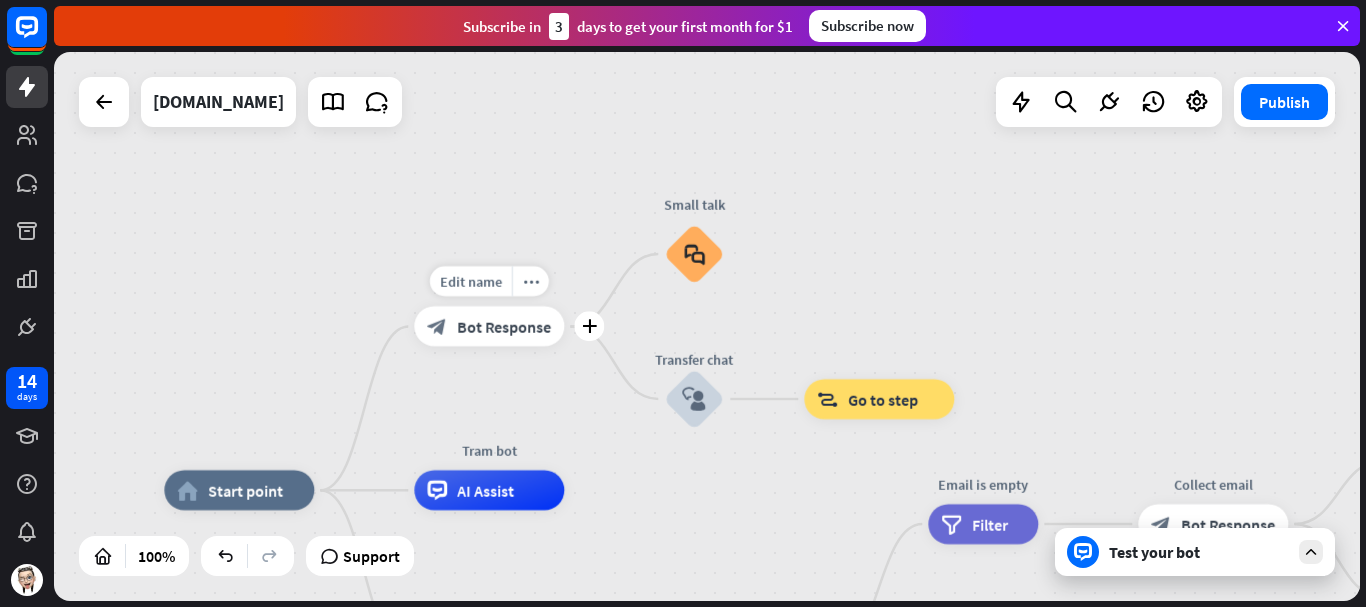 click on "Bot Response" at bounding box center (504, 327) 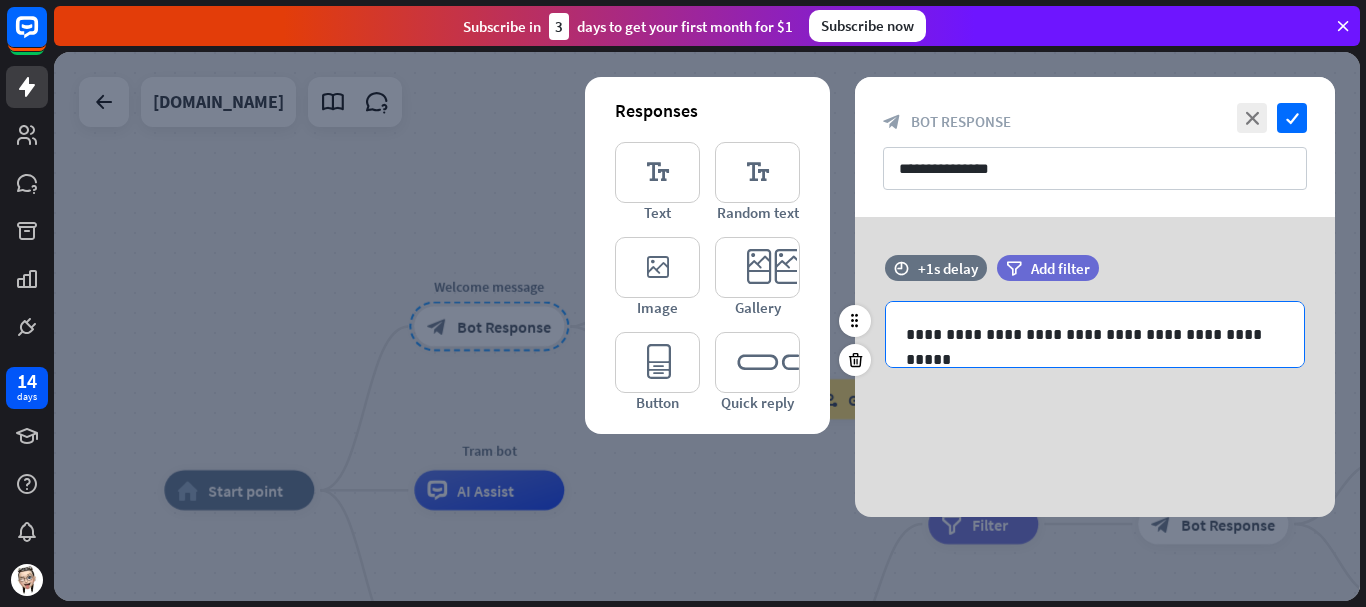 click on "**********" at bounding box center (1095, 334) 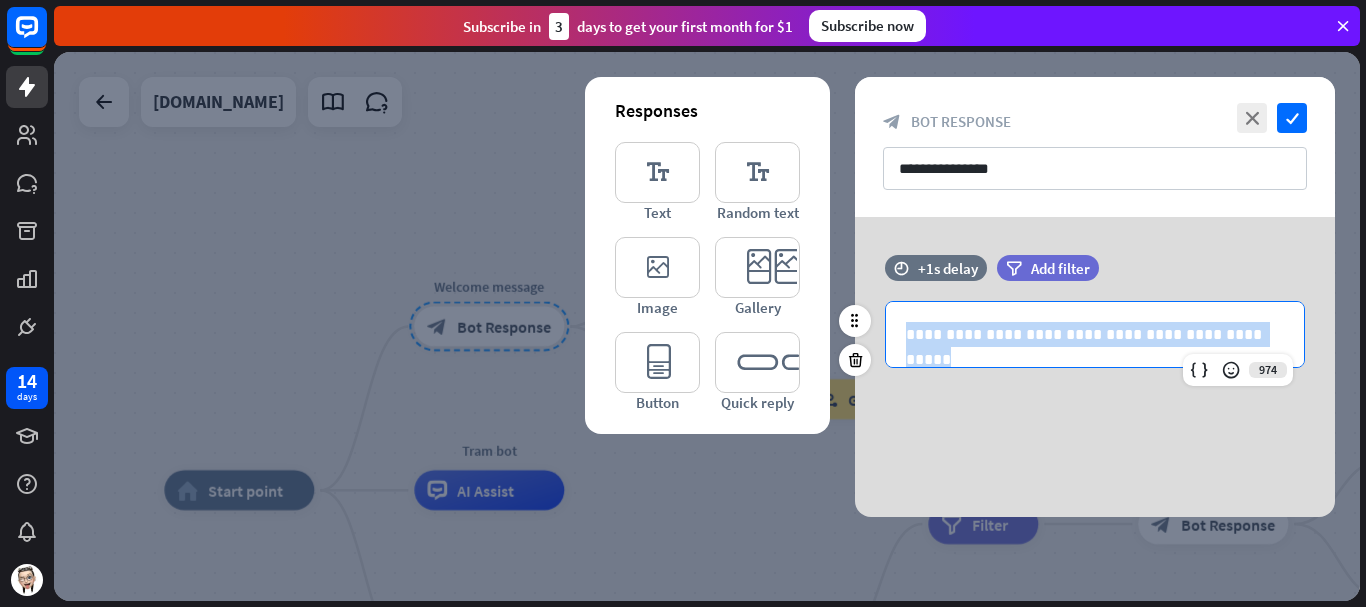drag, startPoint x: 1135, startPoint y: 338, endPoint x: 877, endPoint y: 340, distance: 258.00775 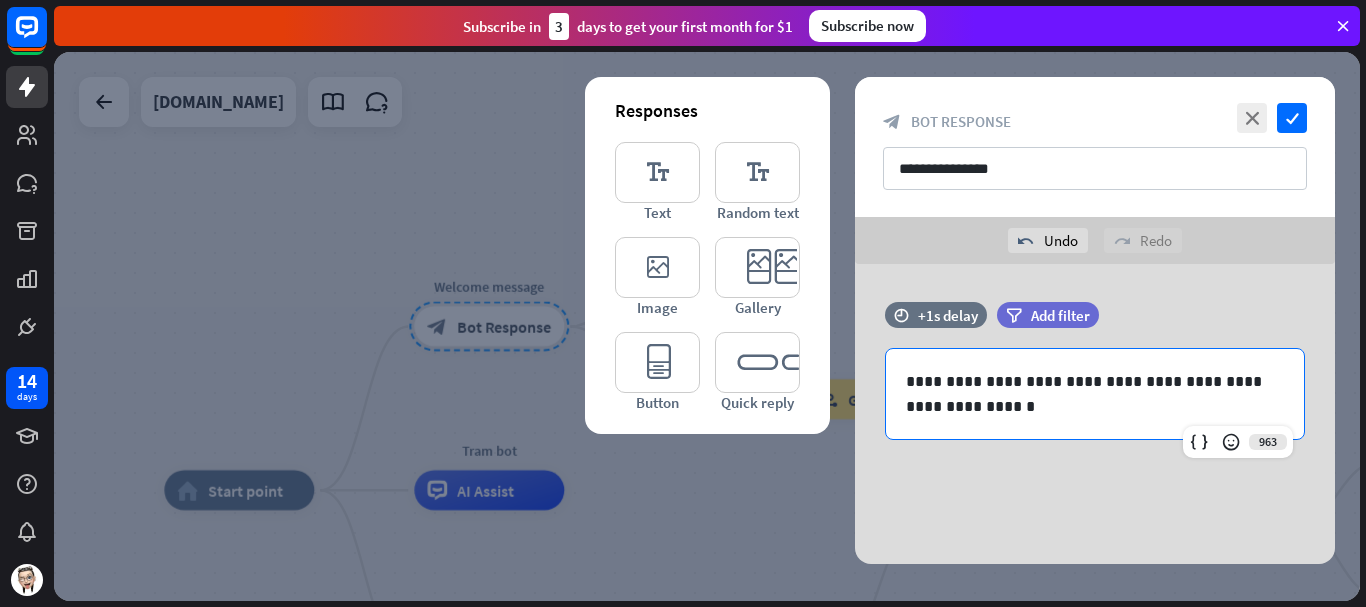 click on "**********" at bounding box center (1095, 414) 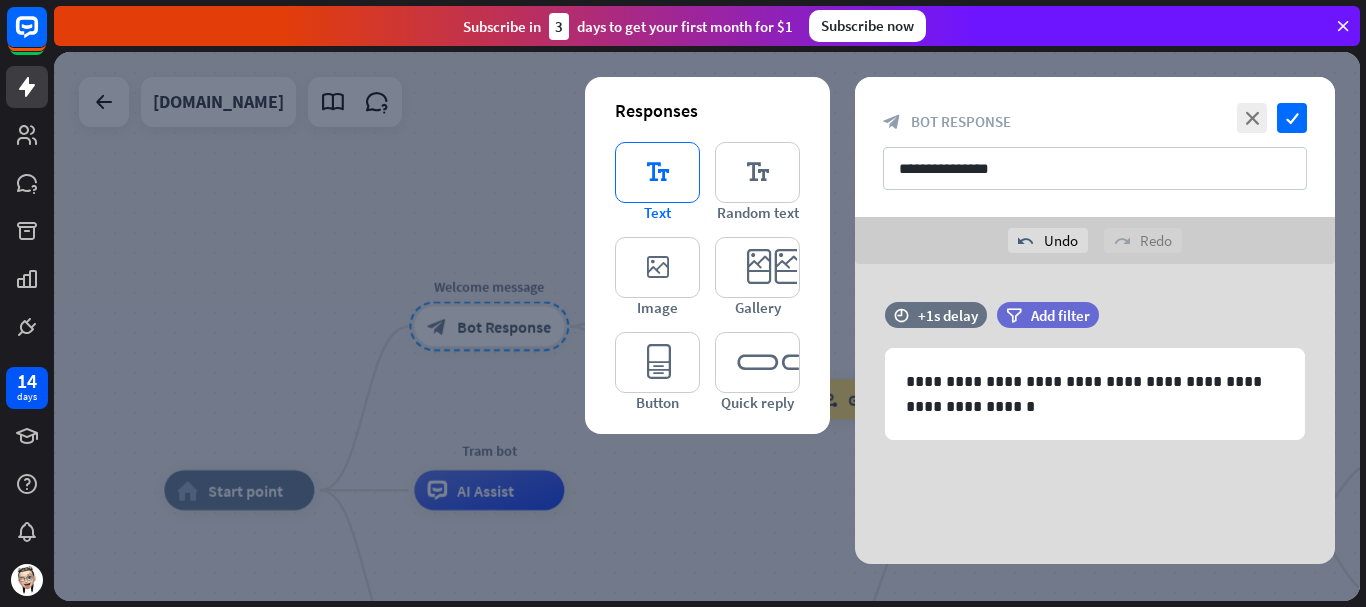 drag, startPoint x: 1302, startPoint y: 119, endPoint x: 655, endPoint y: 183, distance: 650.15765 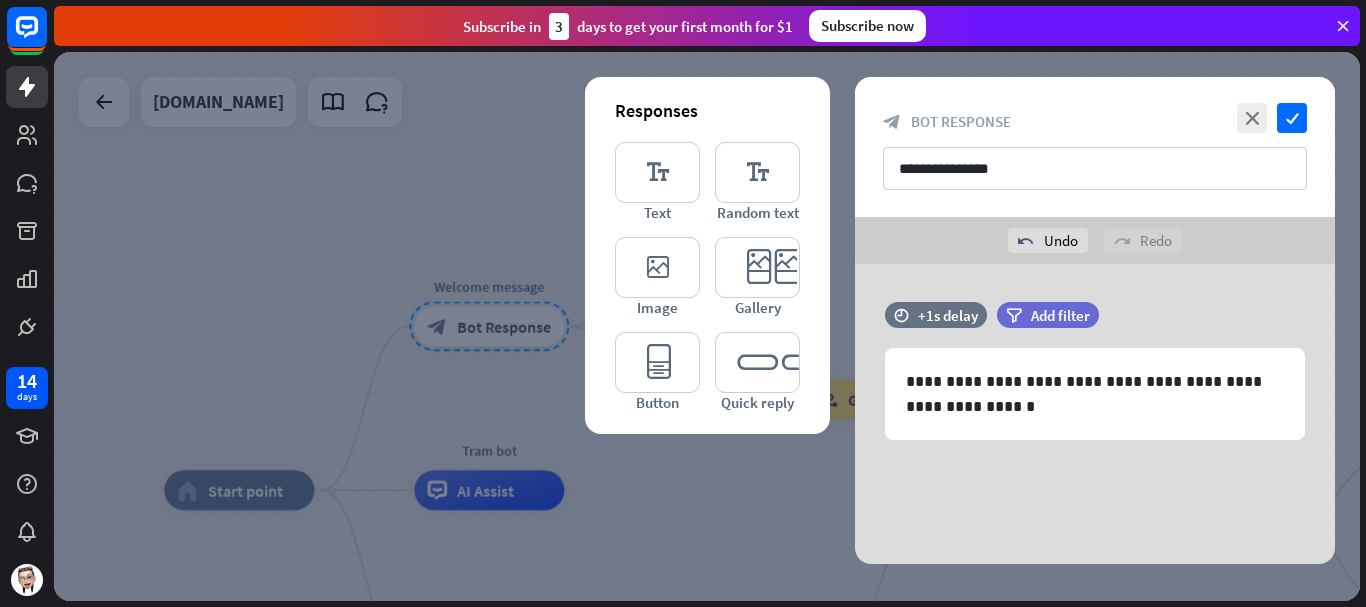 click on "**********" at bounding box center [1095, 414] 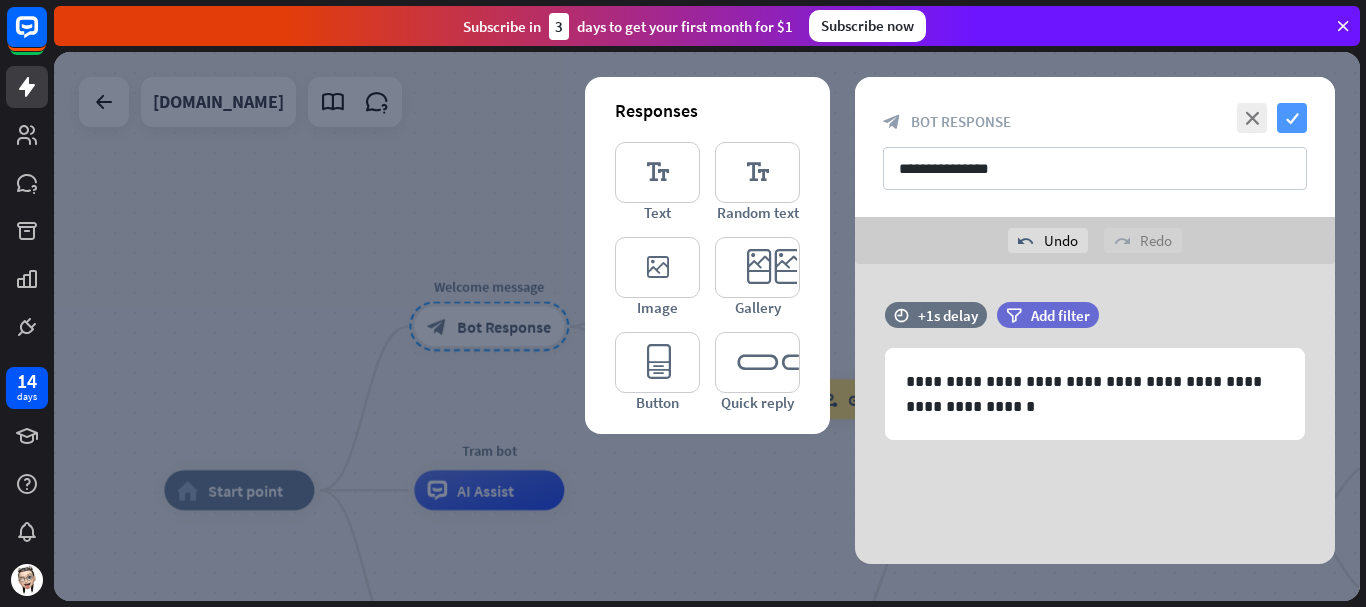 click on "check" at bounding box center (1292, 118) 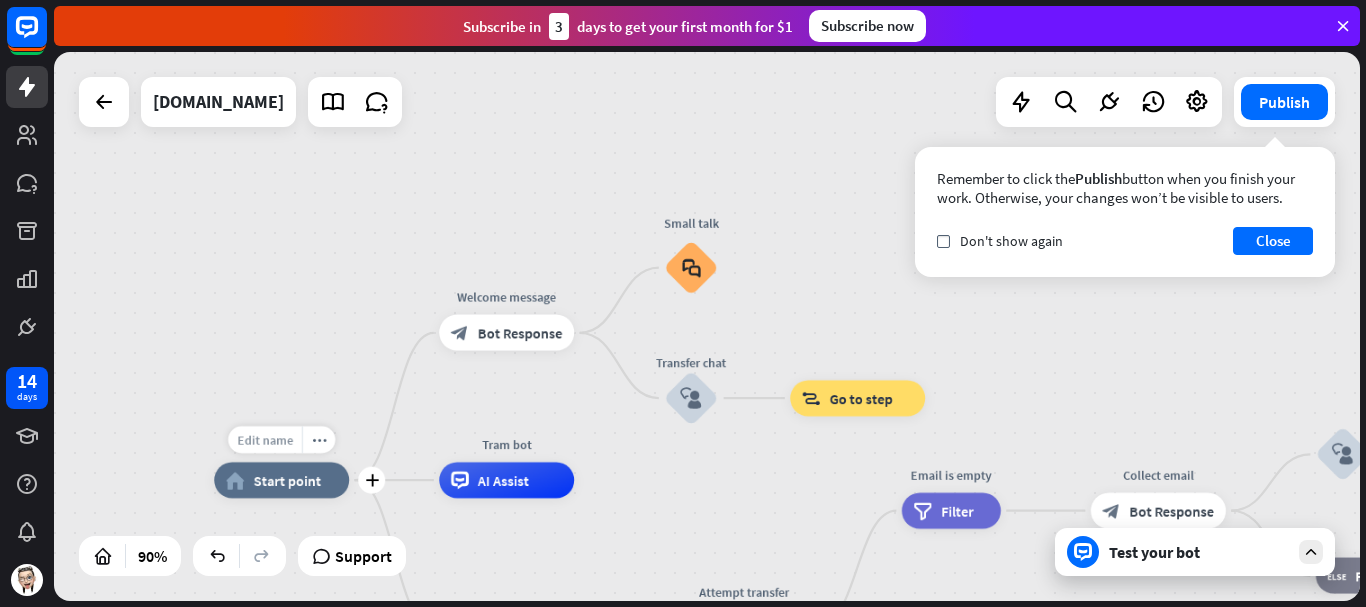 click on "Edit name" at bounding box center [265, 440] 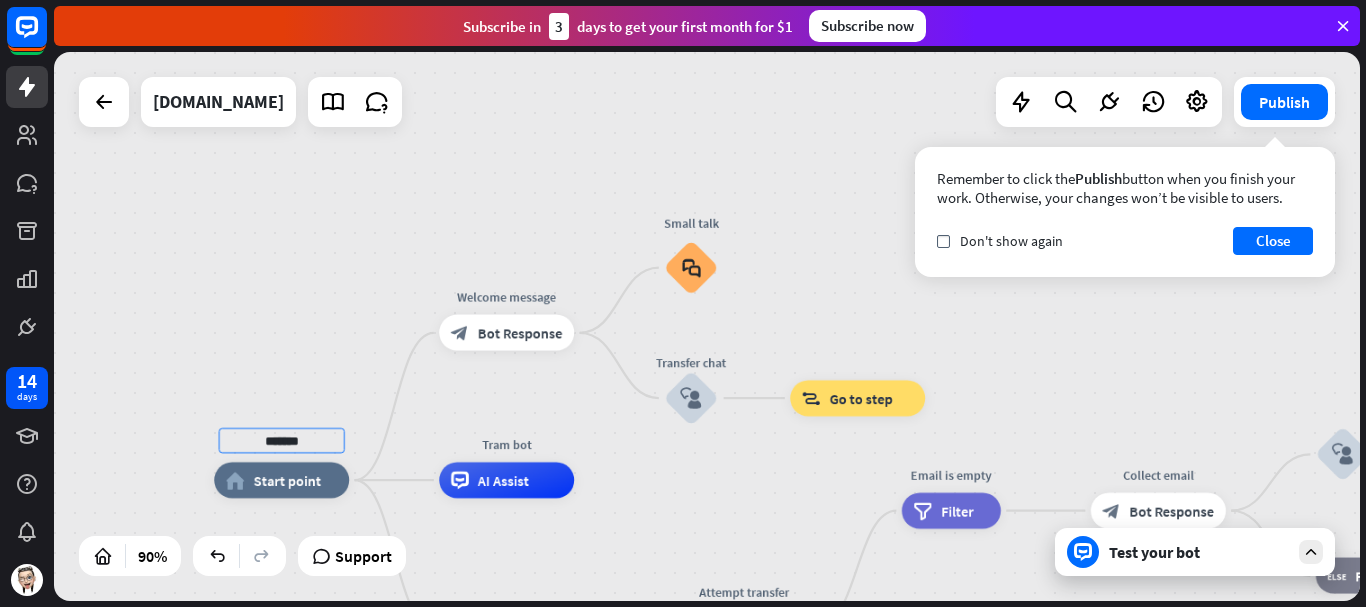 type on "*******" 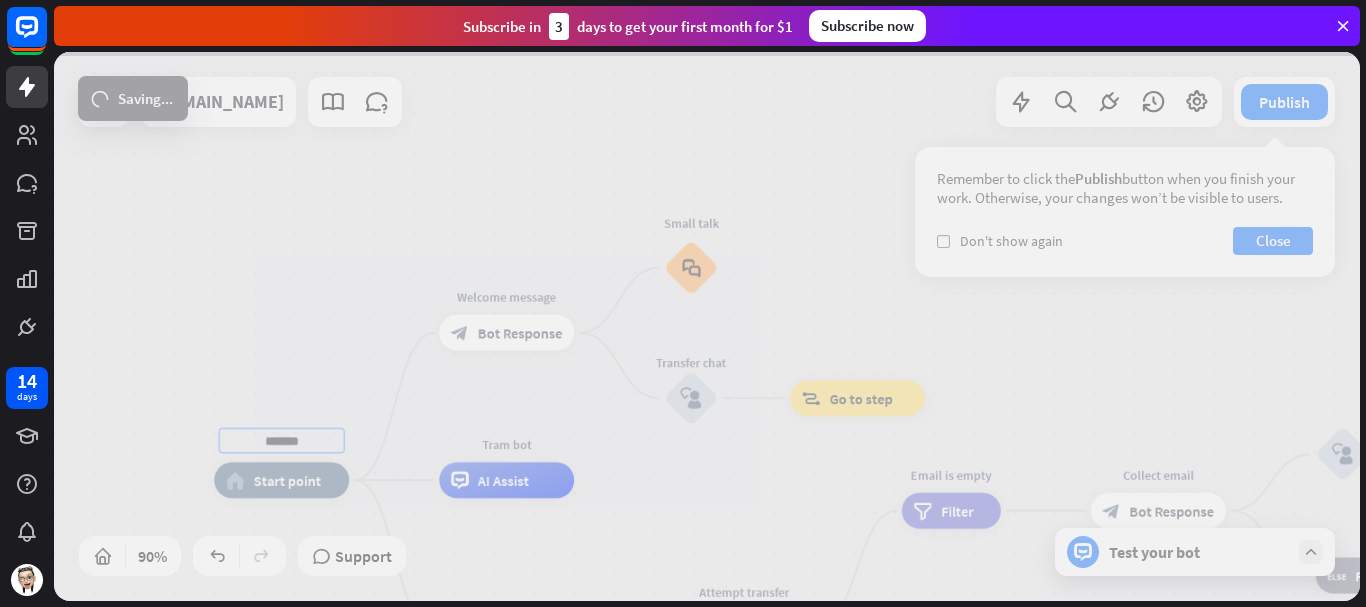 click on "*******           home_2   Start point                 Welcome message   block_bot_response   Bot Response                 Small talk   block_faq                 Transfer chat   block_user_input                   block_goto   Go to step                 Tram bot     AI Assist                   block_fallback   Default fallback                 Attempt transfer   block_bot_response   Bot Response                 Email is empty   filter   Filter                 Collect email   block_bot_response   Bot Response                   block_user_input                 Thanks for email!   block_bot_response   Bot Response                 Go to "Transfer chat"   block_goto   Go to step                   block_fallback   Fallback                   block_goto   Go to step                 Email exists   filter   Filter                   block_livechat   Transfer chat                   block_success   Success                   block_failure   Failure                 No agents to chat.   block_bot_response" at bounding box center (707, 326) 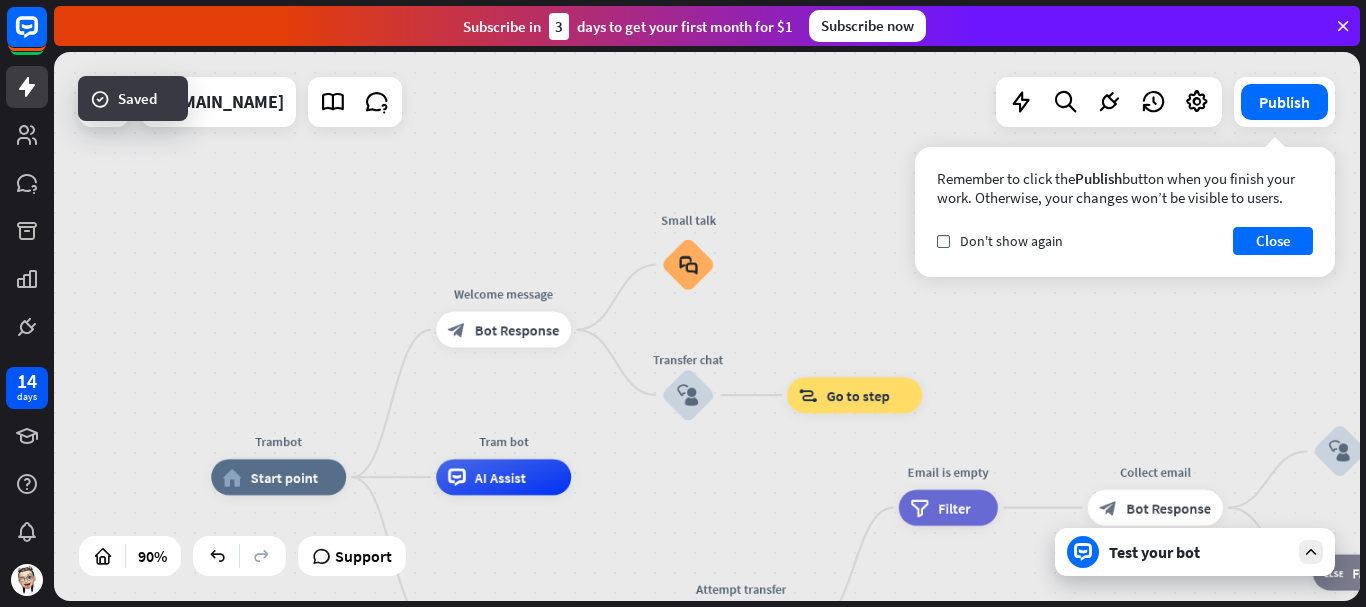 click on "Test your bot" at bounding box center [1199, 552] 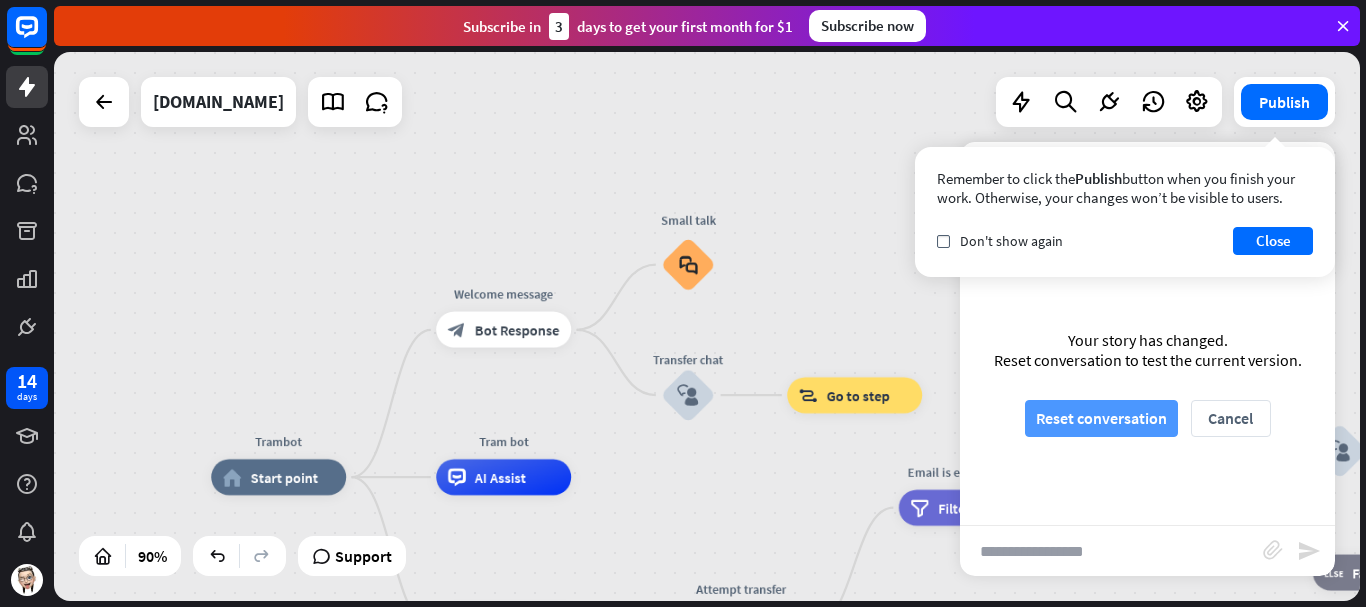 click on "Reset conversation" at bounding box center [1101, 418] 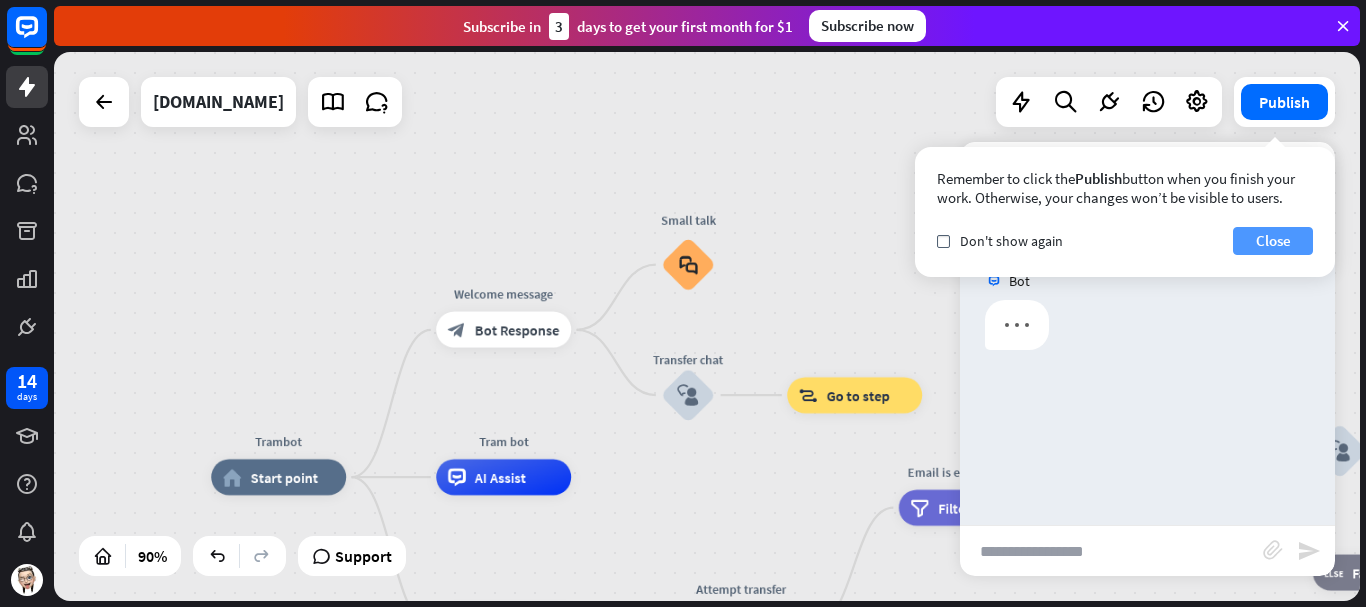 click on "Close" at bounding box center [1273, 241] 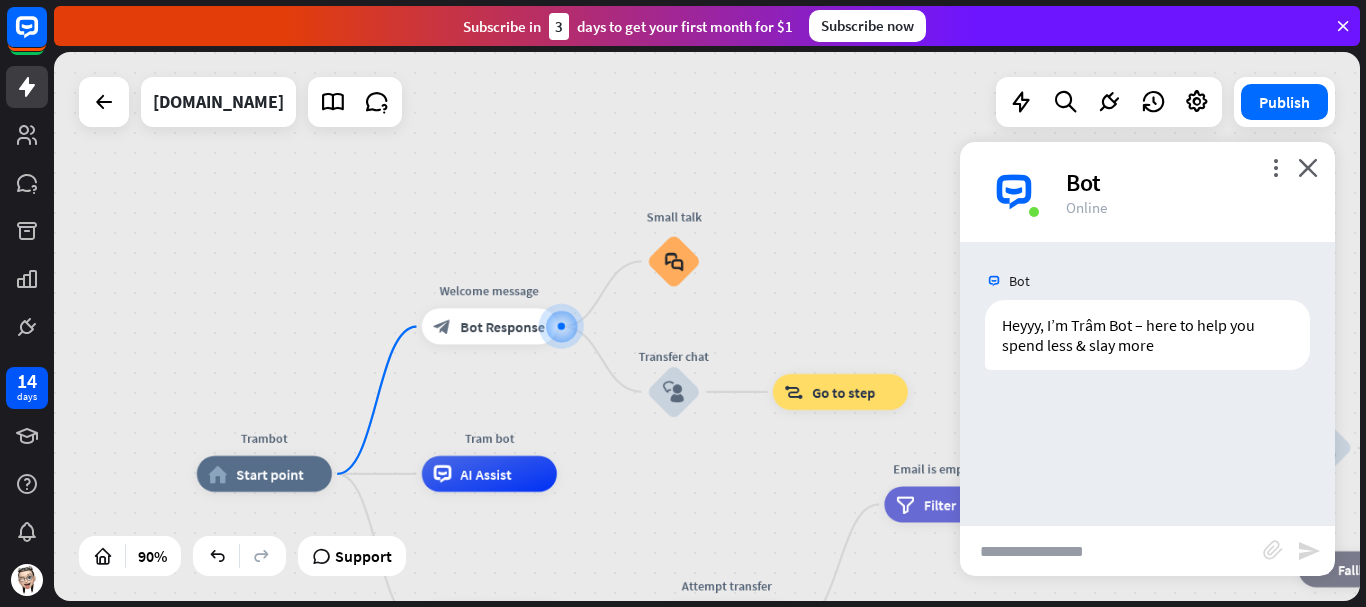 drag, startPoint x: 1137, startPoint y: 556, endPoint x: 1128, endPoint y: 549, distance: 11.401754 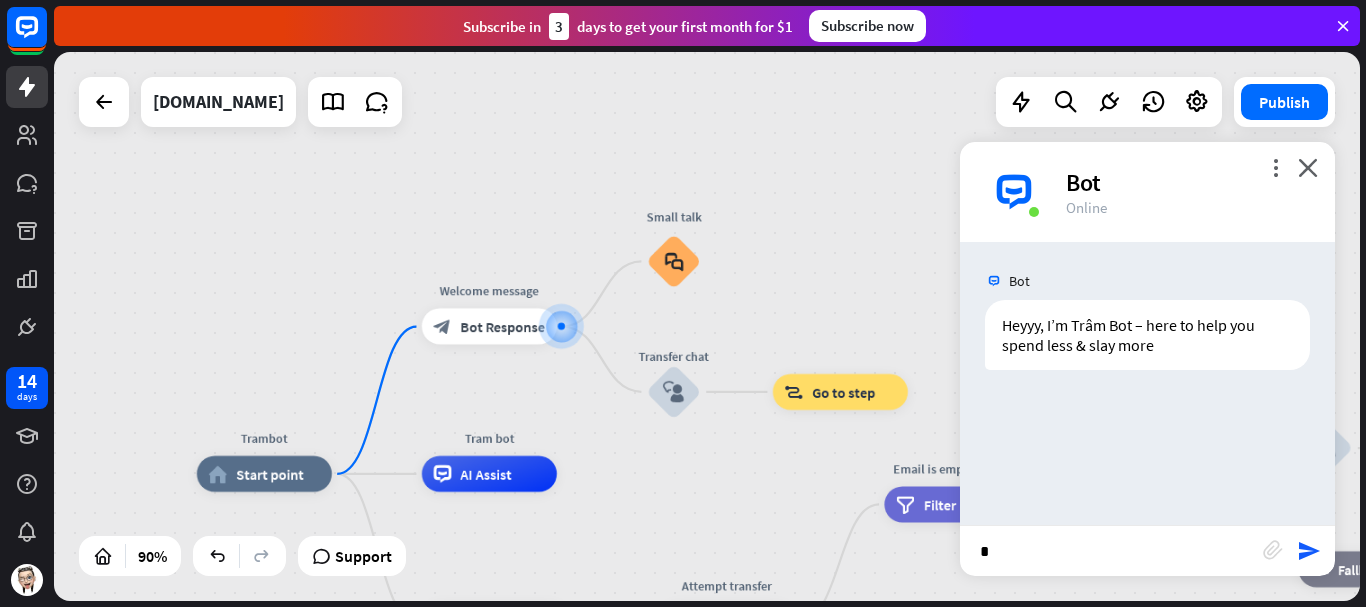 type on "**" 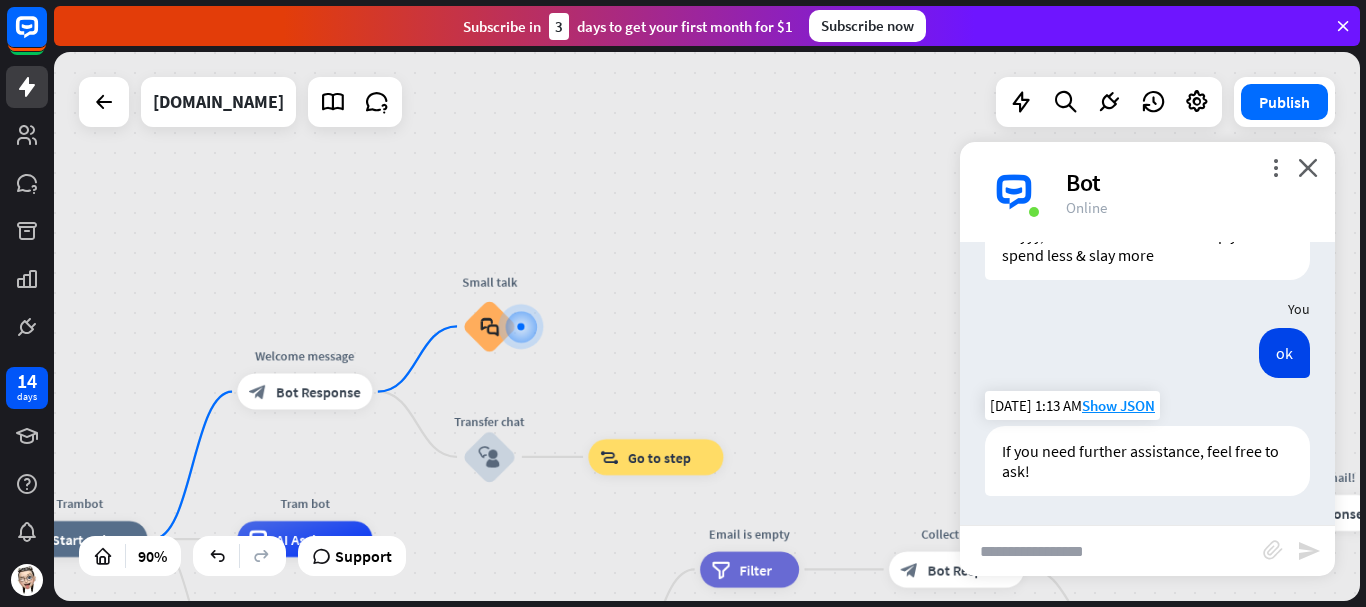 scroll, scrollTop: 91, scrollLeft: 0, axis: vertical 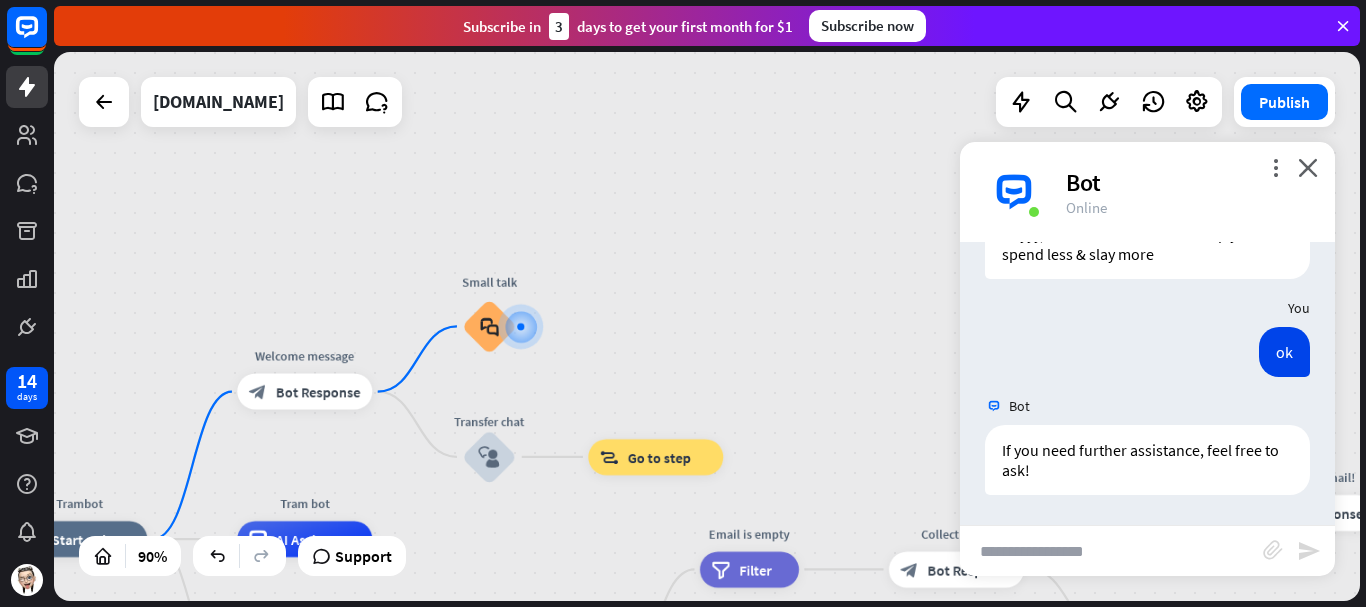 click at bounding box center [1111, 551] 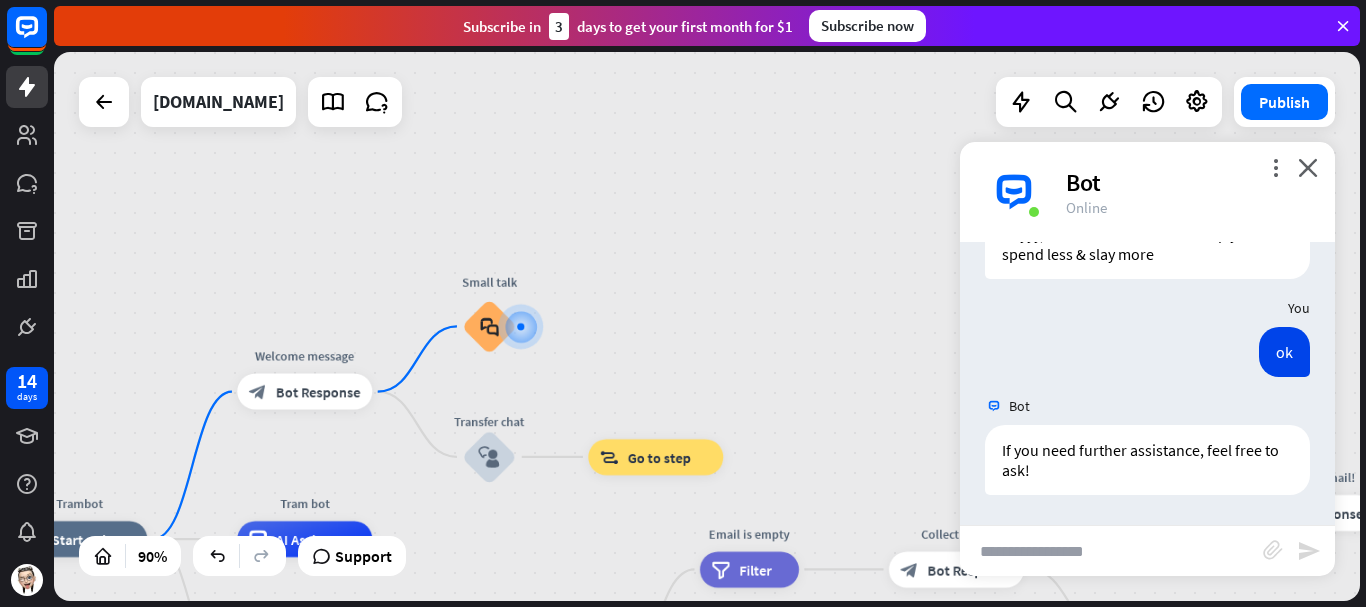 paste on "**********" 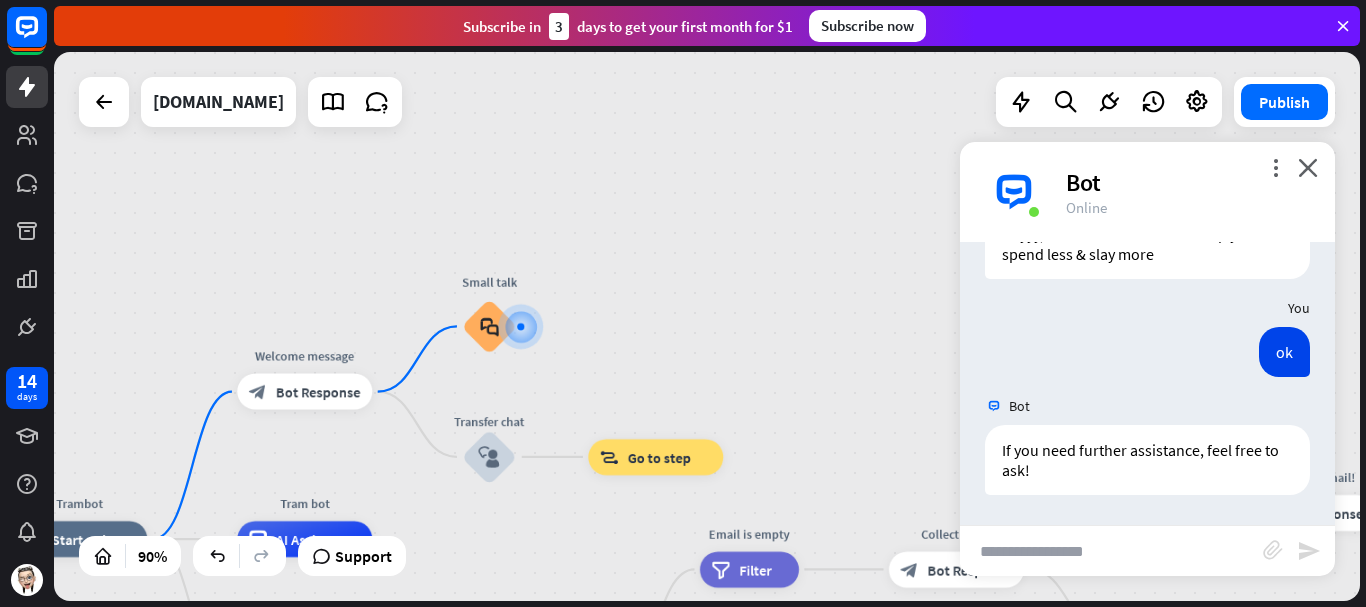 type on "**********" 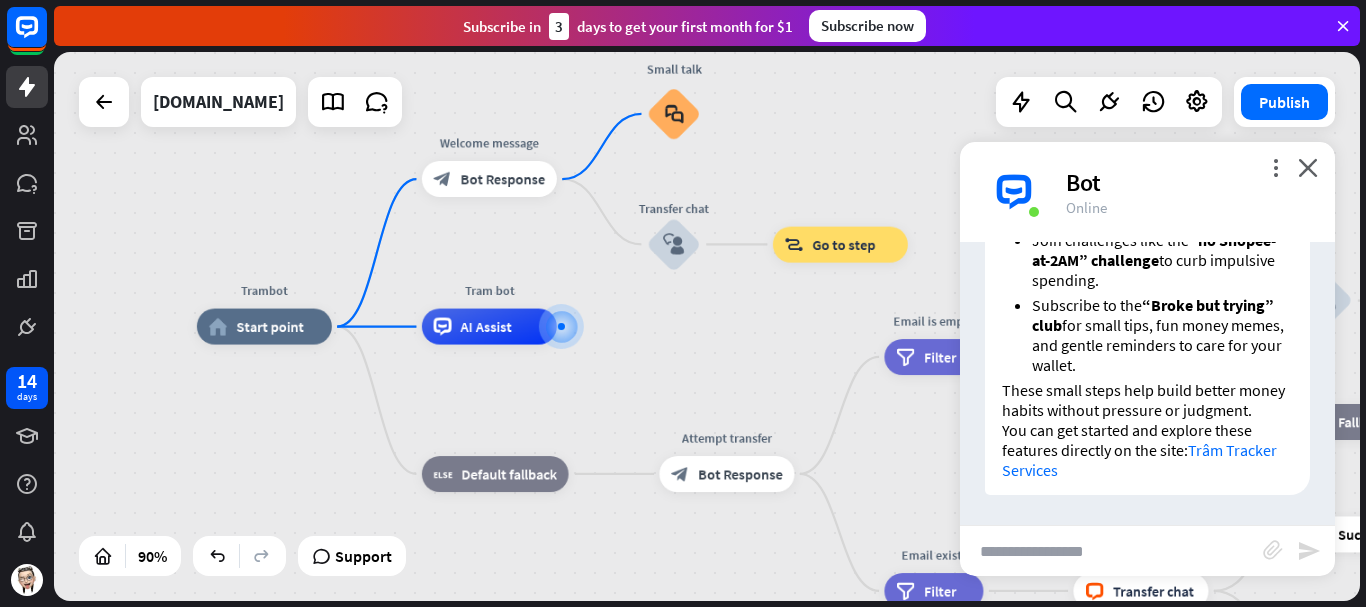 scroll, scrollTop: 897, scrollLeft: 0, axis: vertical 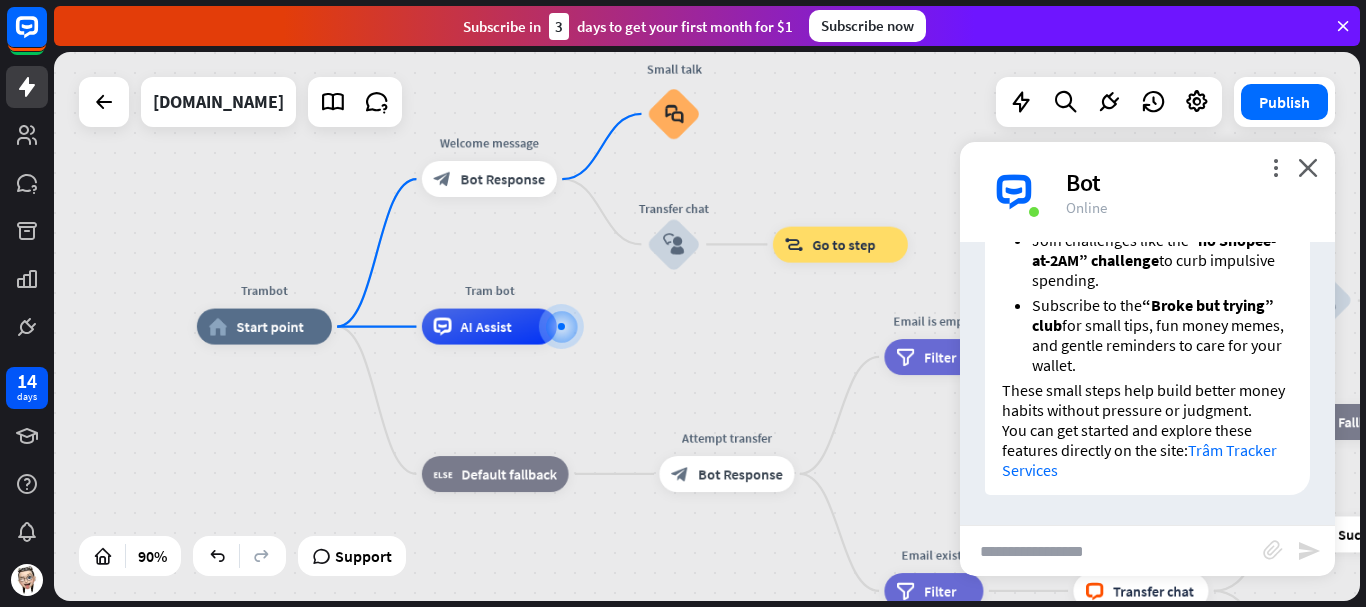 type on "**********" 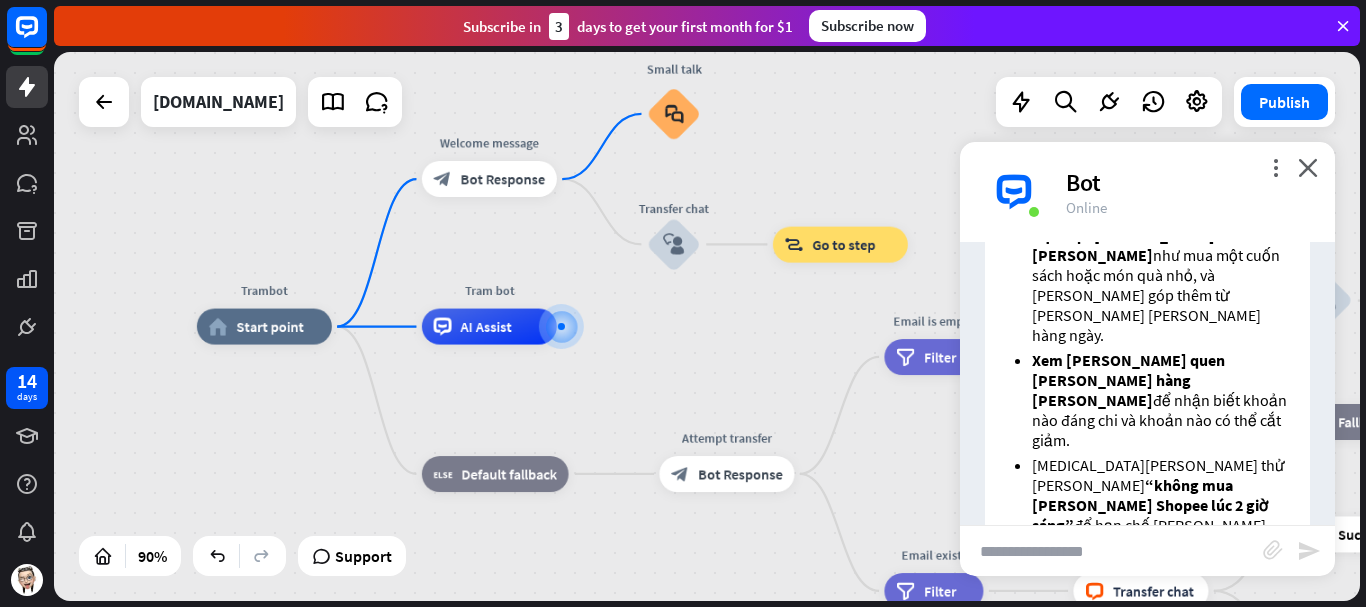 scroll, scrollTop: 1578, scrollLeft: 0, axis: vertical 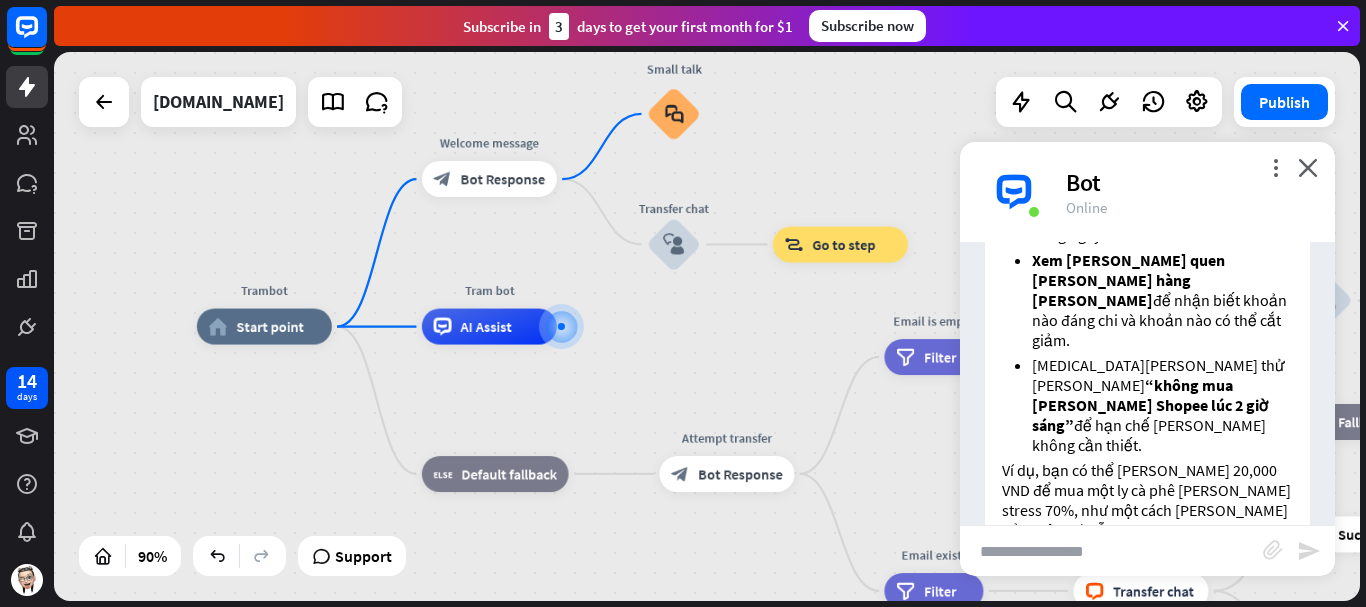click at bounding box center (1111, 551) 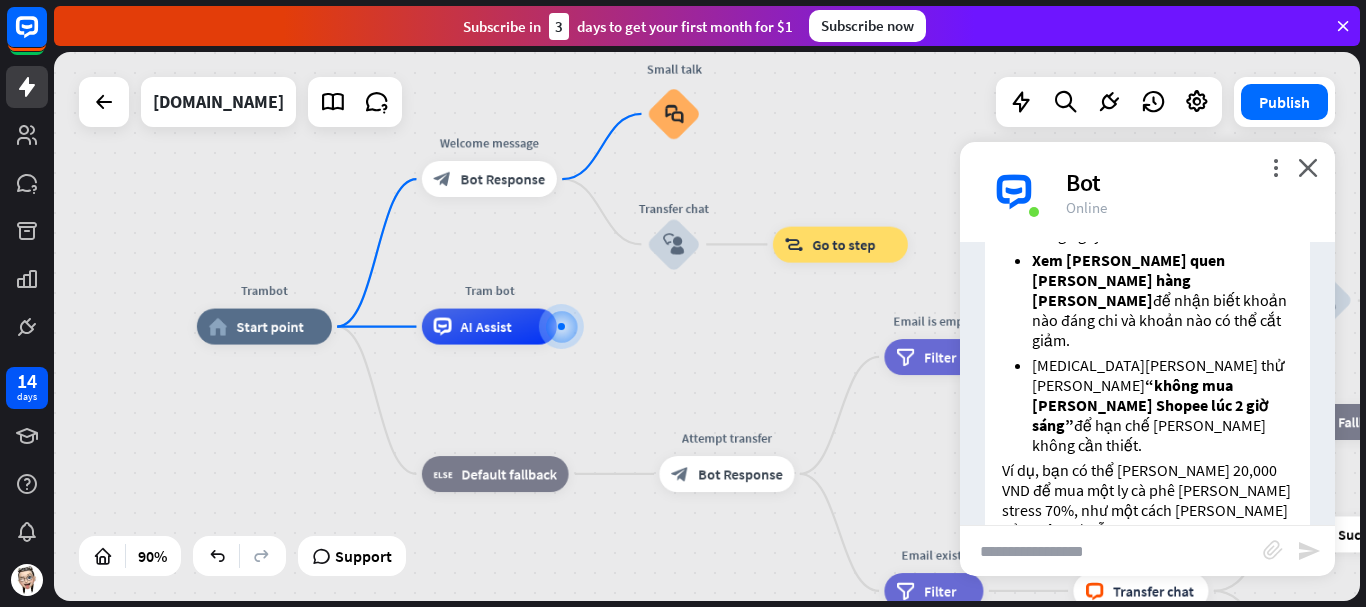 type on "*" 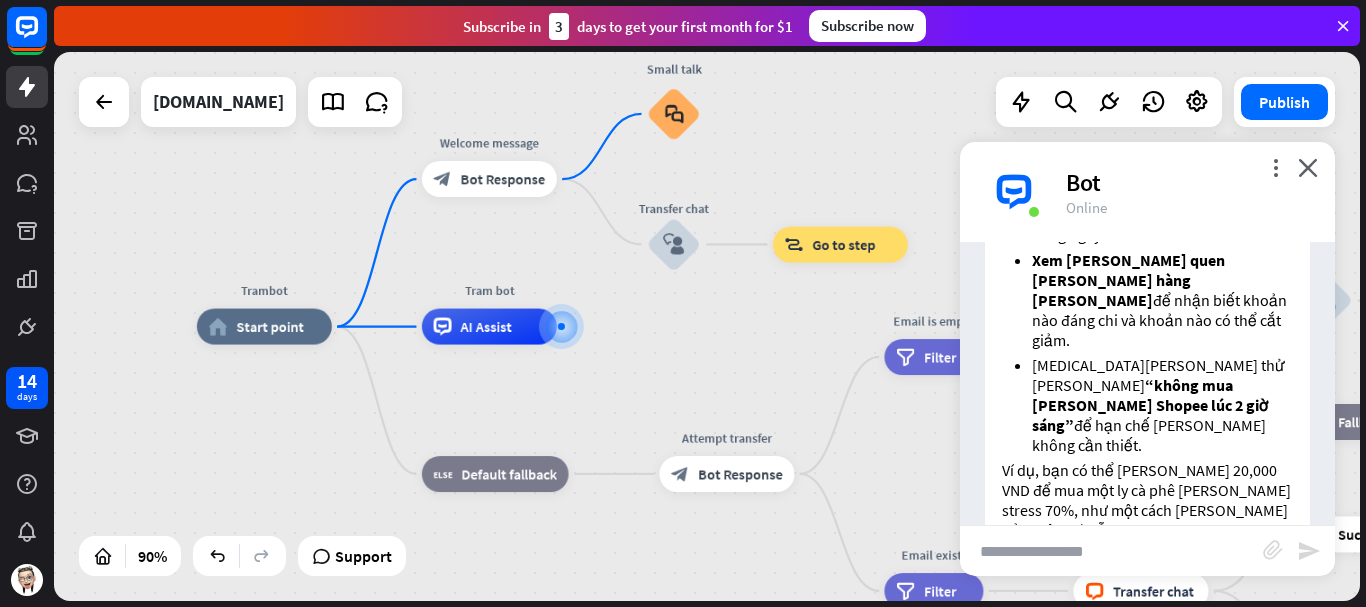 type on "**********" 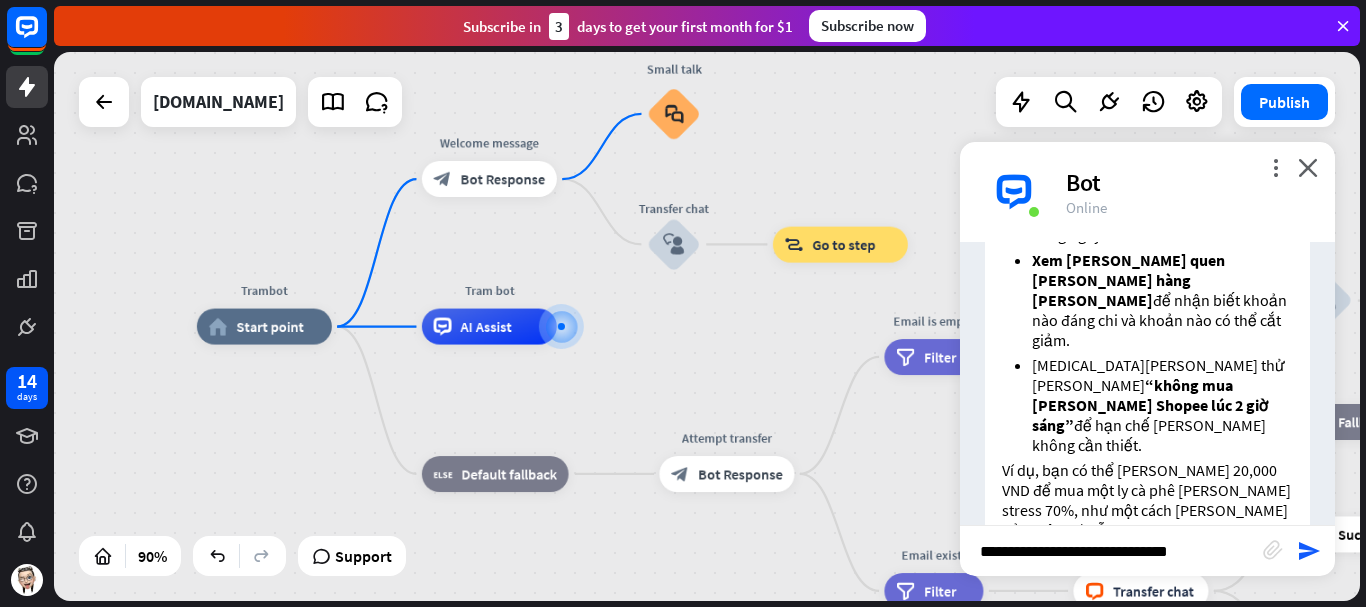 type 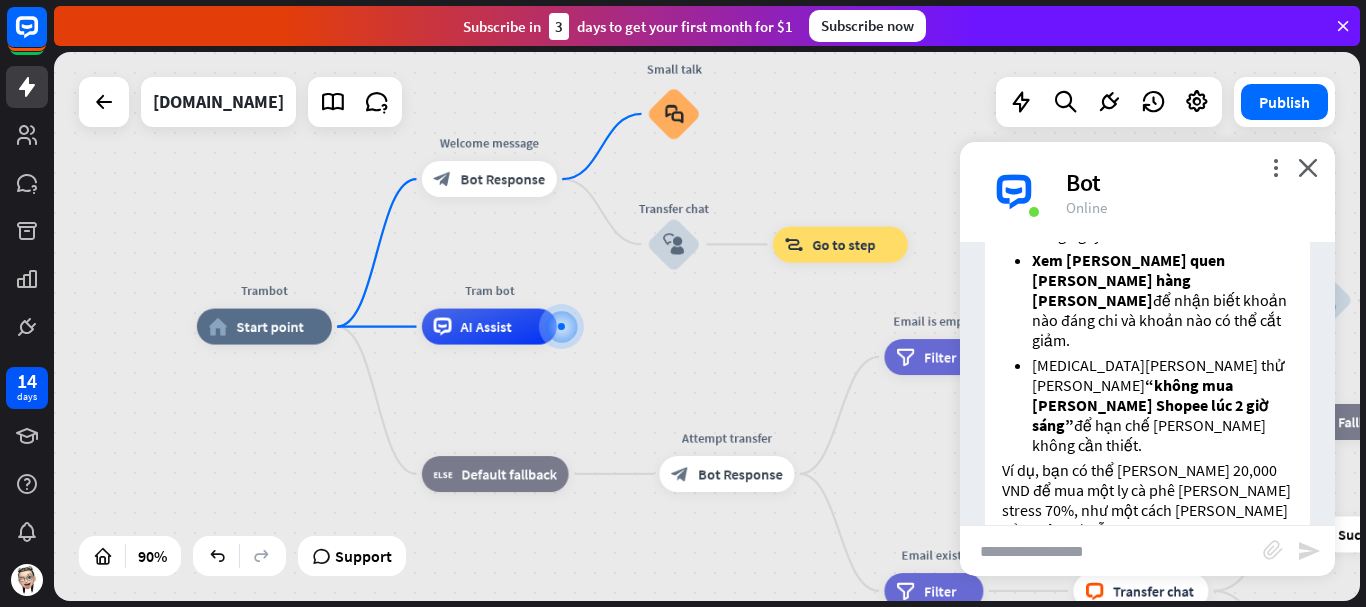 scroll, scrollTop: 1795, scrollLeft: 0, axis: vertical 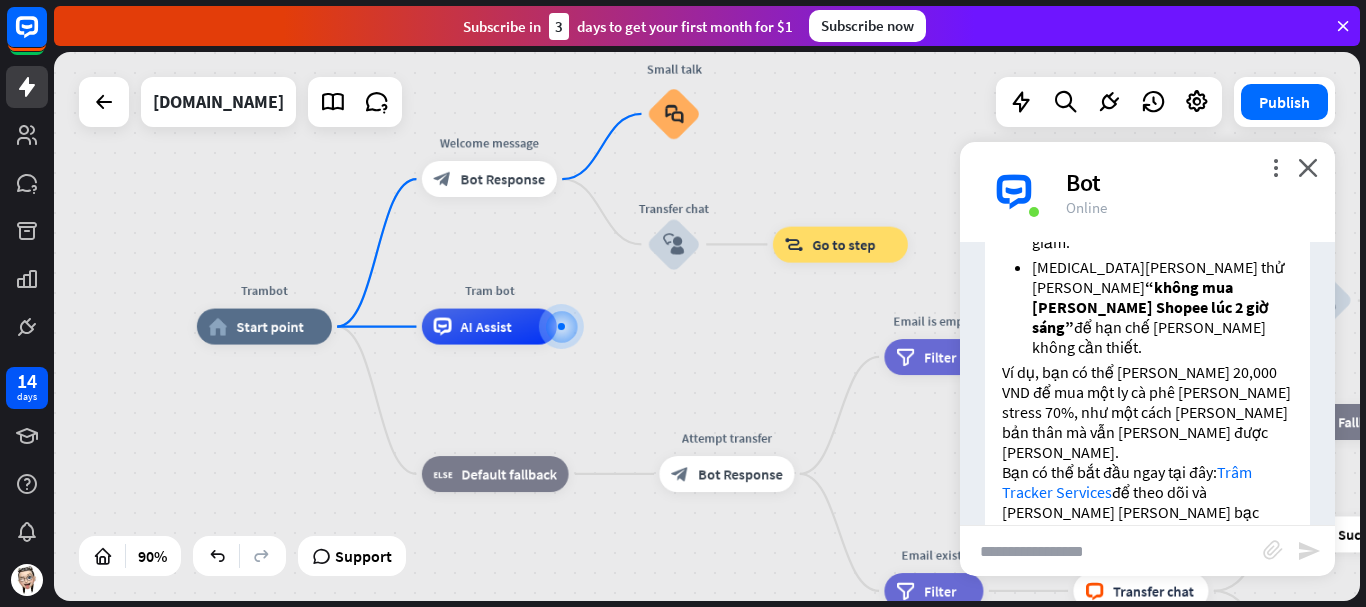 click on "Bot" at bounding box center (1188, 182) 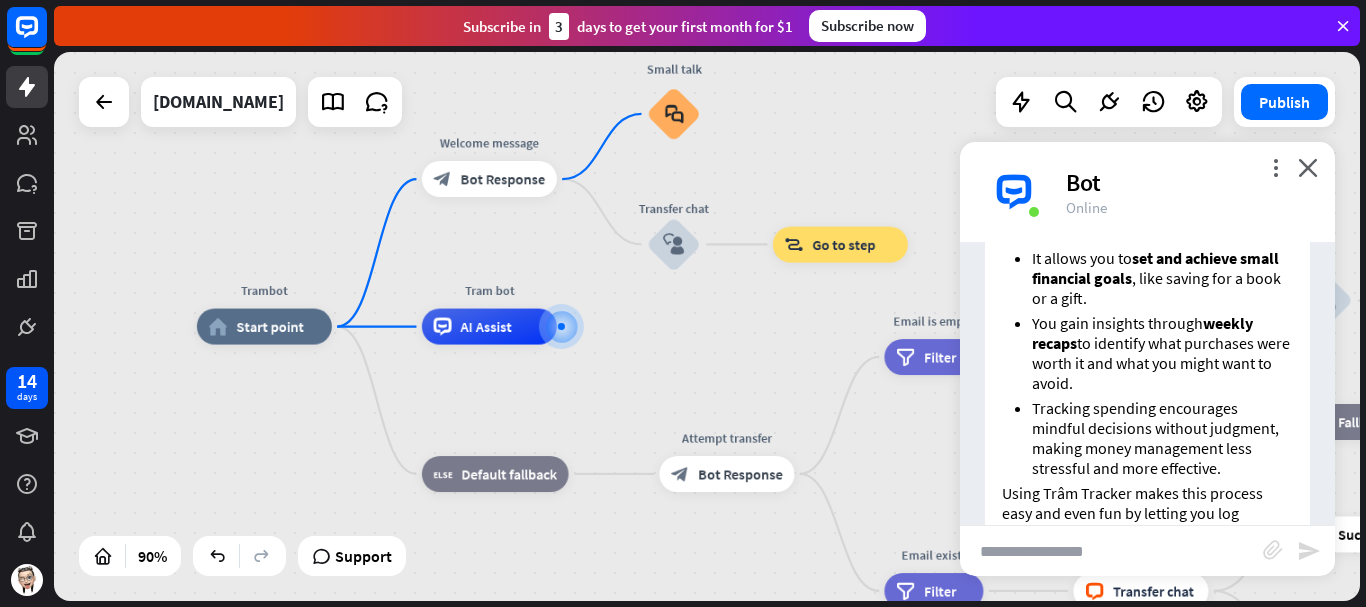 scroll, scrollTop: 2304, scrollLeft: 0, axis: vertical 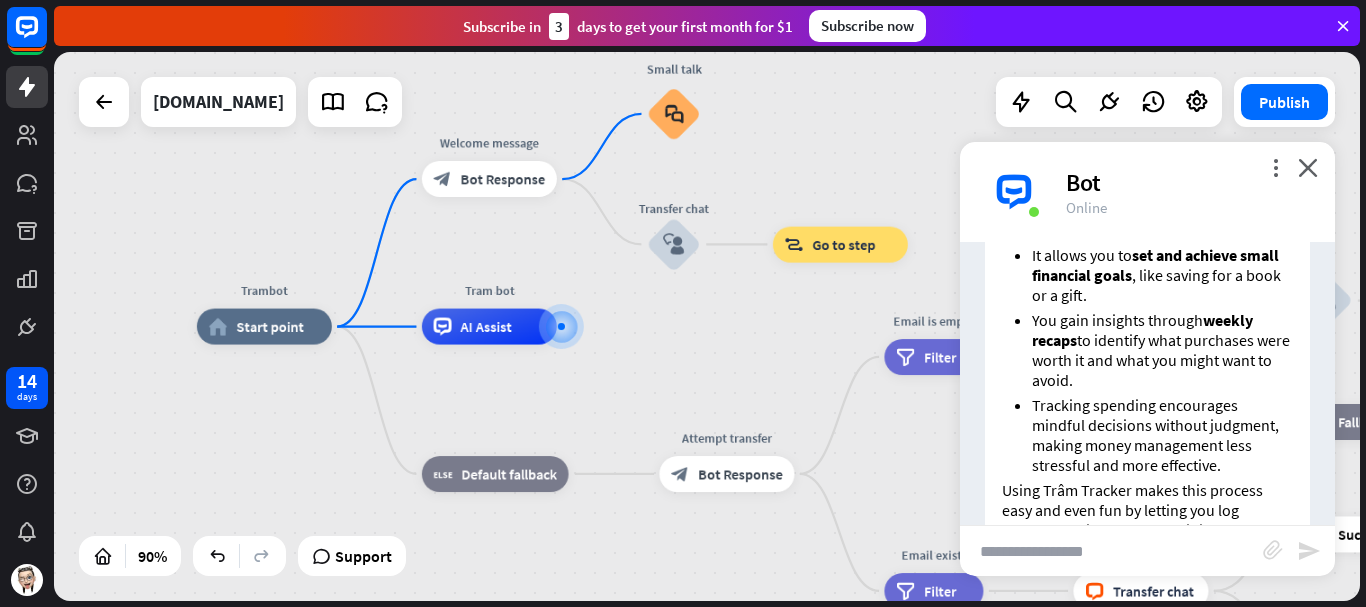 click on "Bot" at bounding box center (1188, 182) 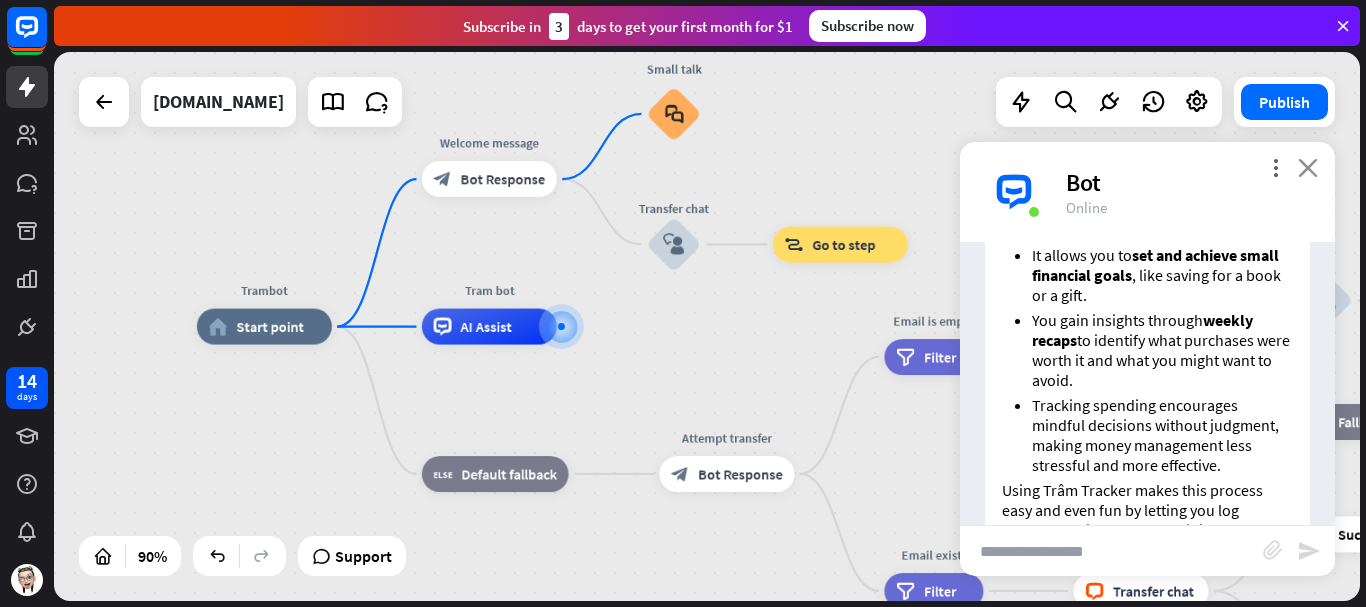 click on "close" at bounding box center (1308, 167) 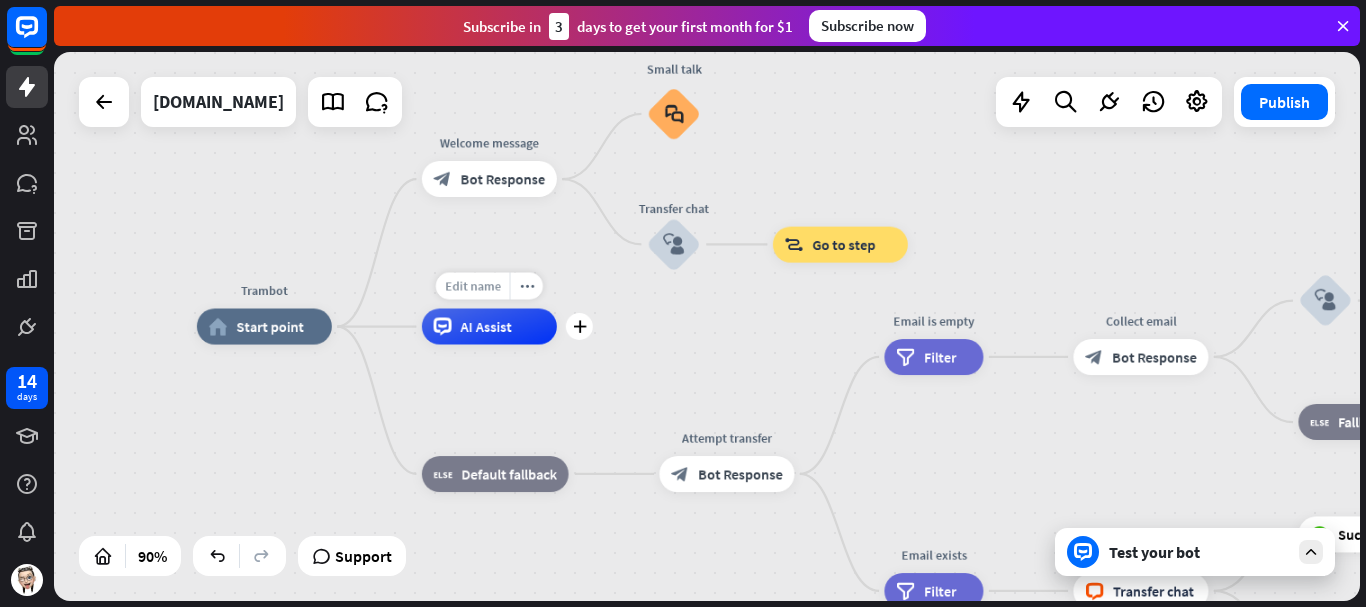 click on "Edit name" at bounding box center (473, 286) 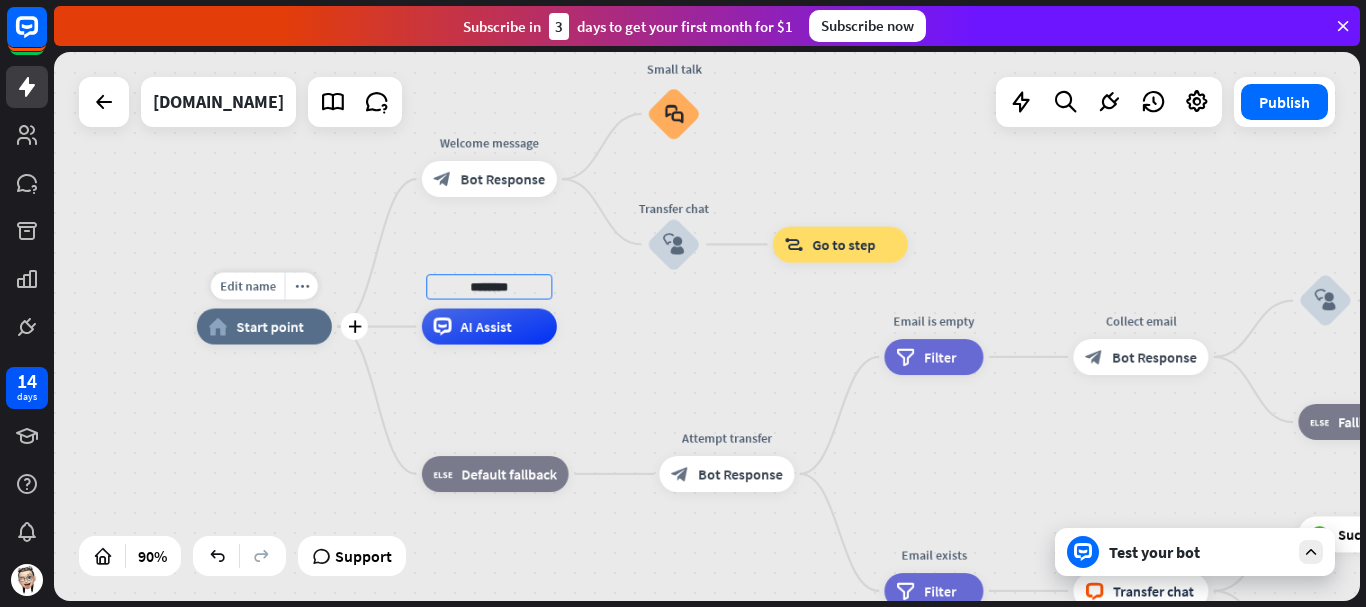 drag, startPoint x: 495, startPoint y: 289, endPoint x: 344, endPoint y: 285, distance: 151.05296 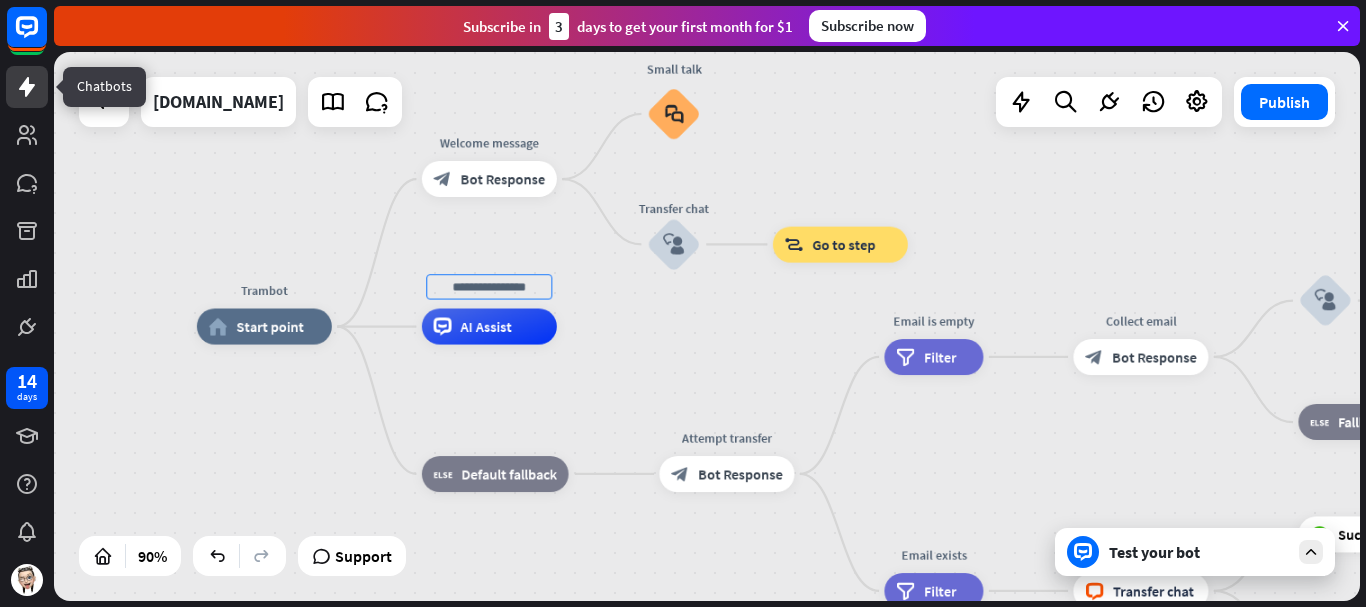type 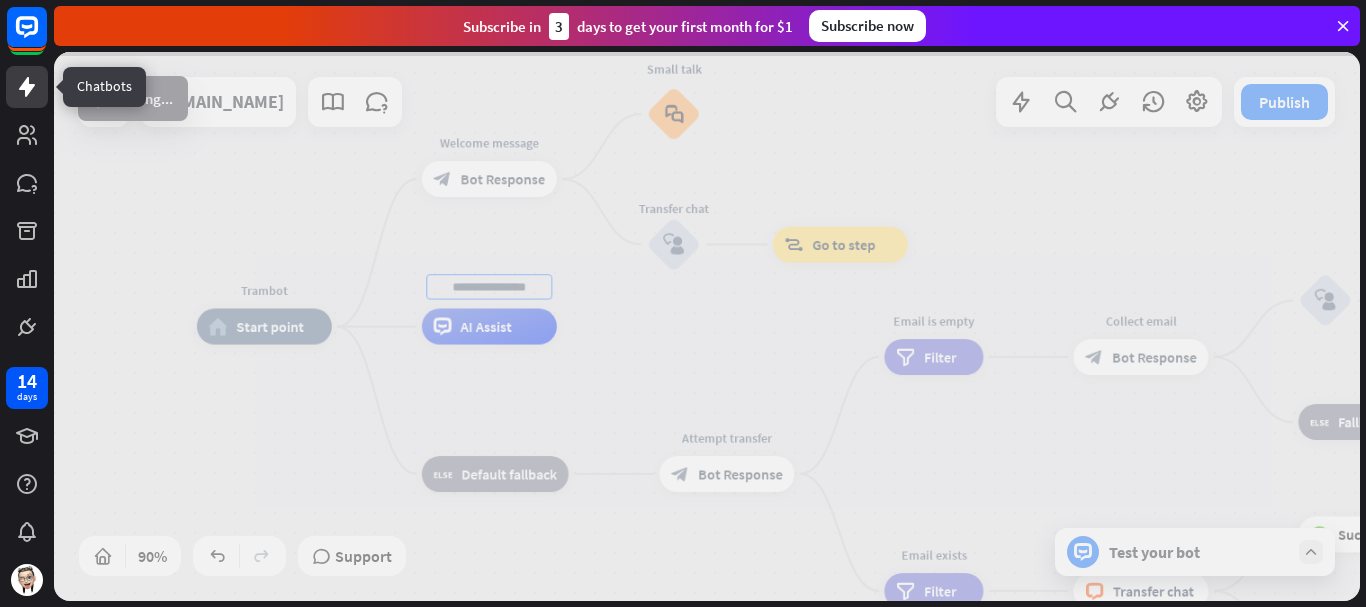 click 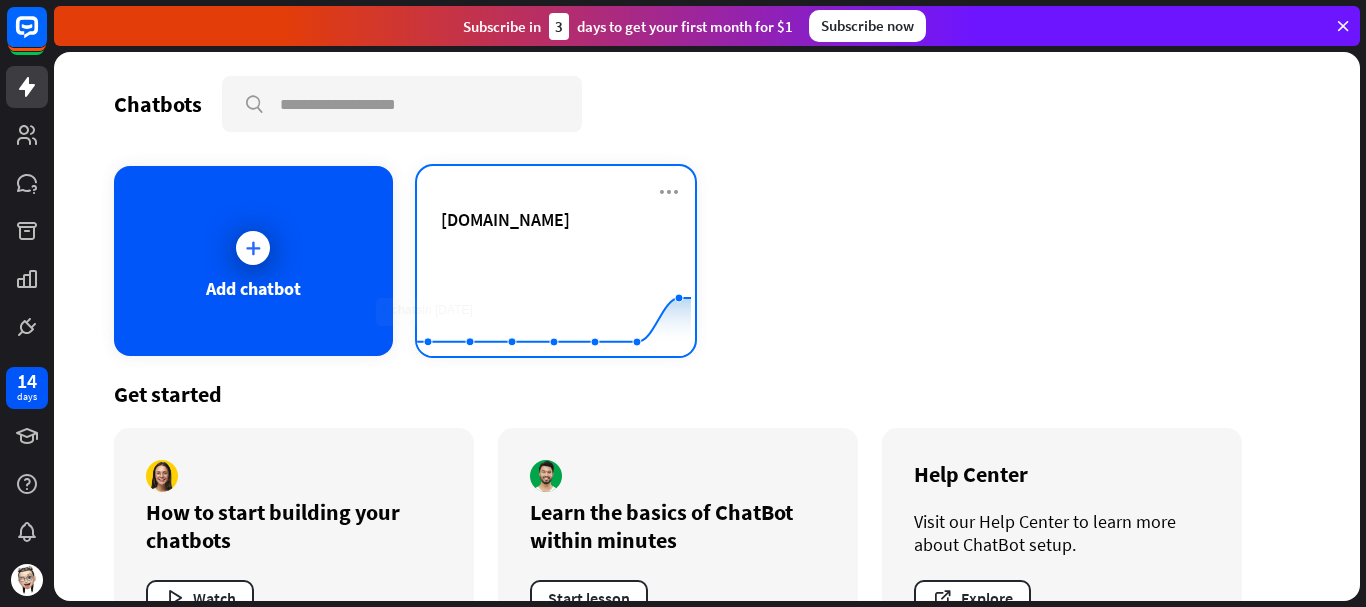 click on "[DOMAIN_NAME]" at bounding box center [505, 219] 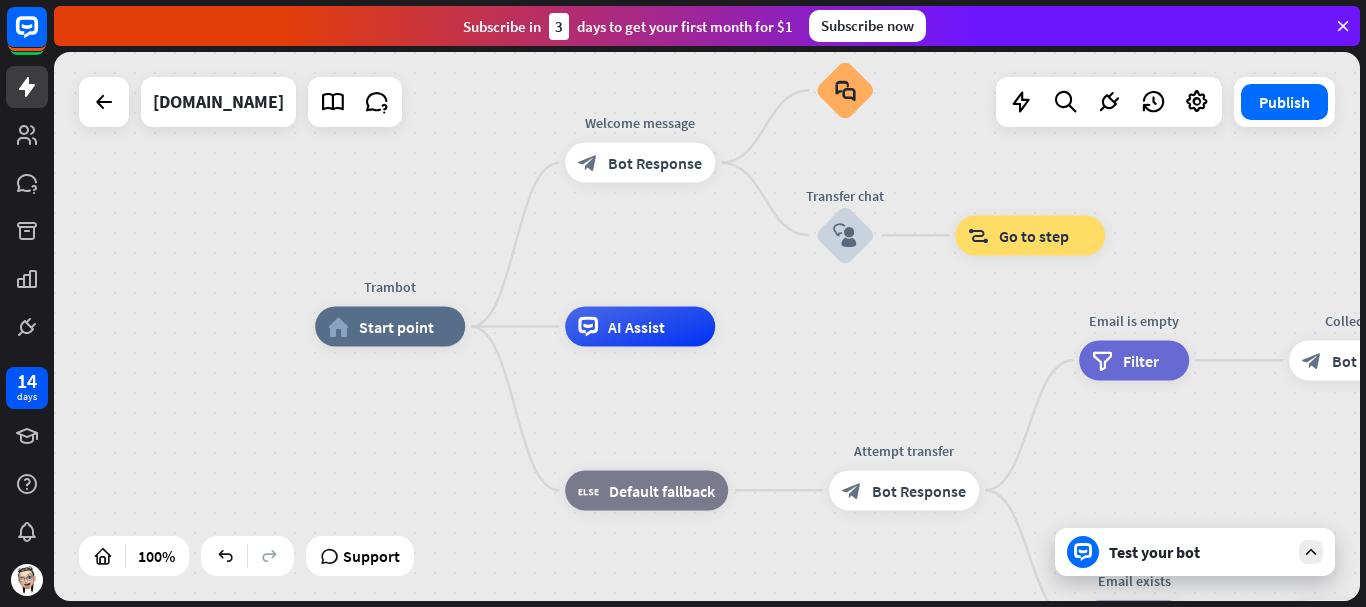 click on "Test your bot" at bounding box center (1199, 552) 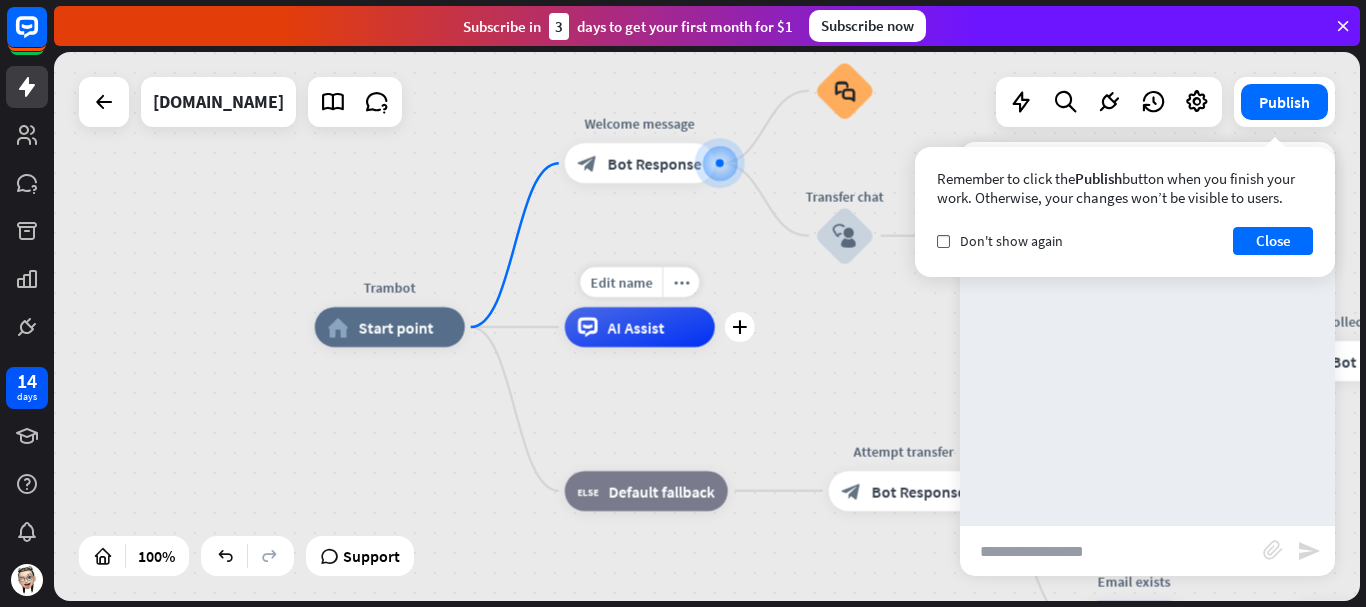 drag, startPoint x: 703, startPoint y: 271, endPoint x: 706, endPoint y: 254, distance: 17.262676 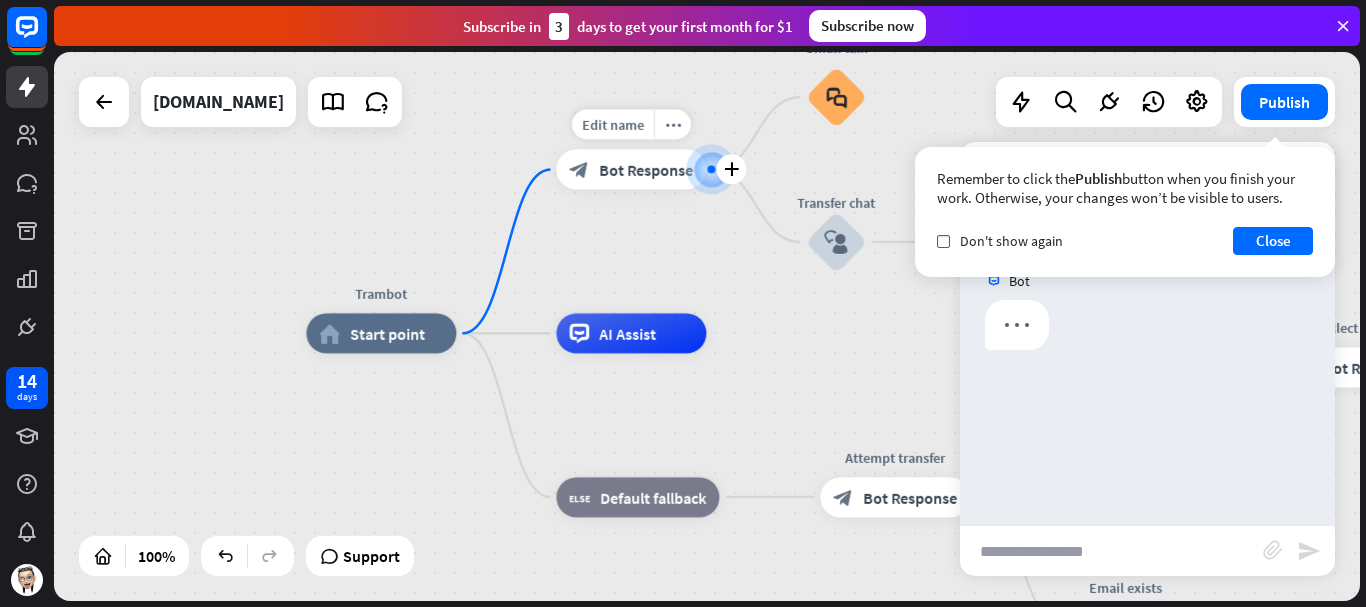 click on "Bot Response" at bounding box center [646, 170] 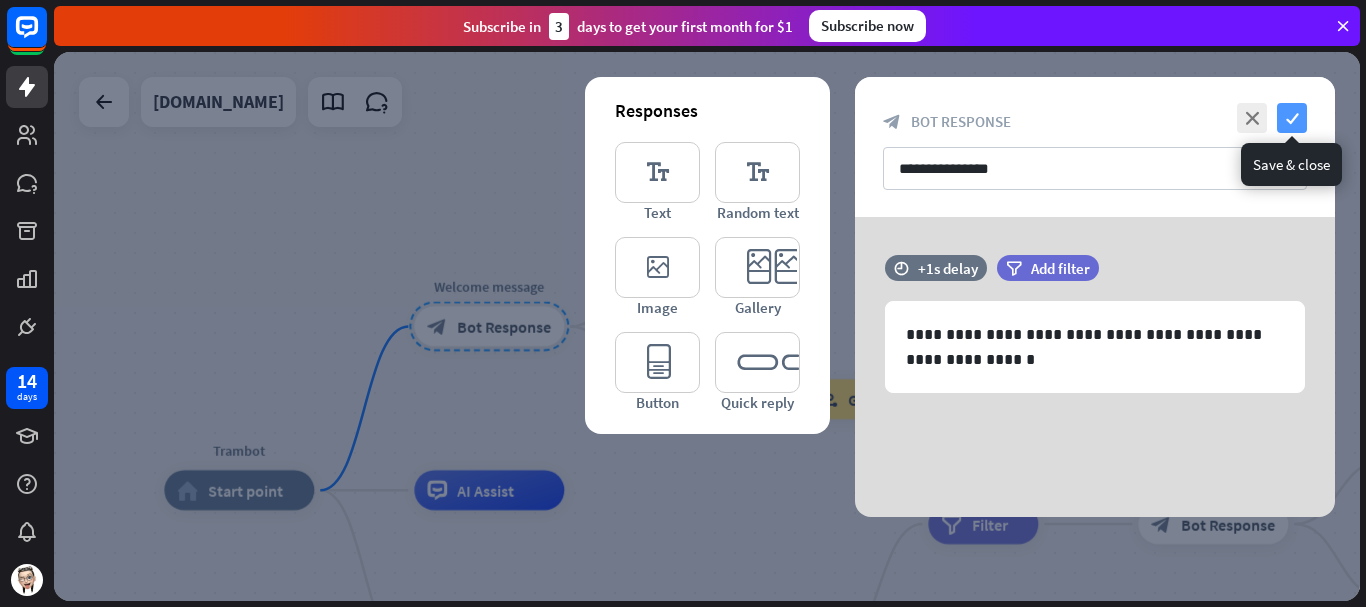 click on "check" at bounding box center [1292, 118] 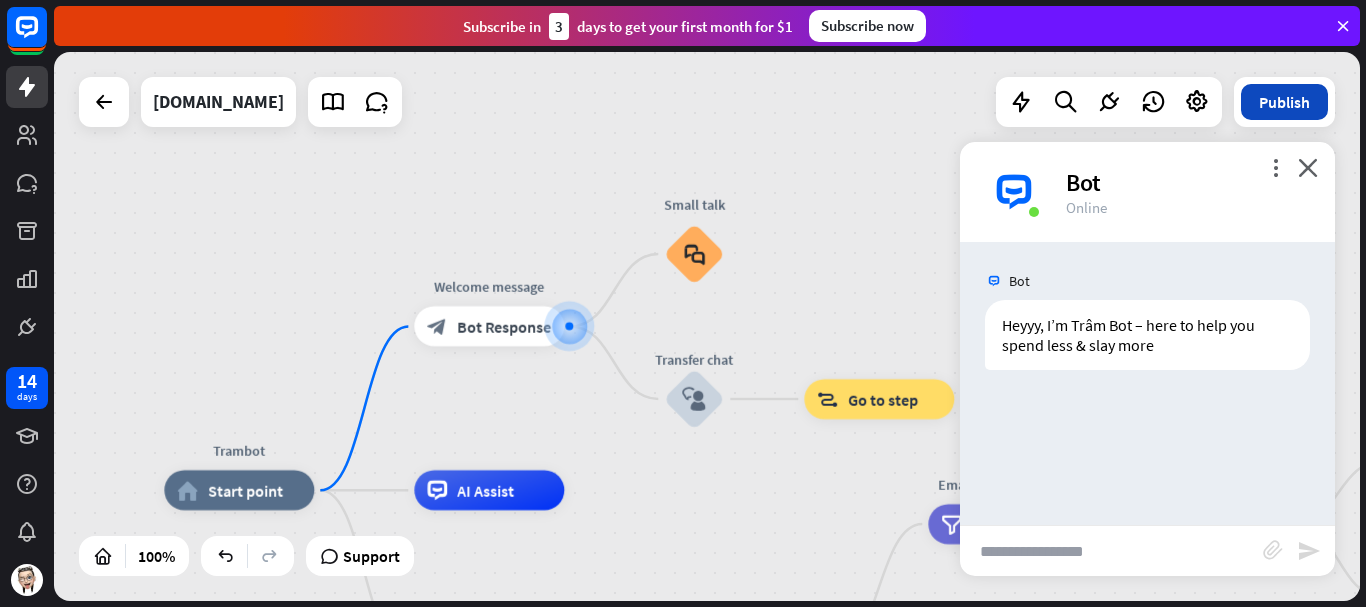 click on "Publish" at bounding box center [1284, 102] 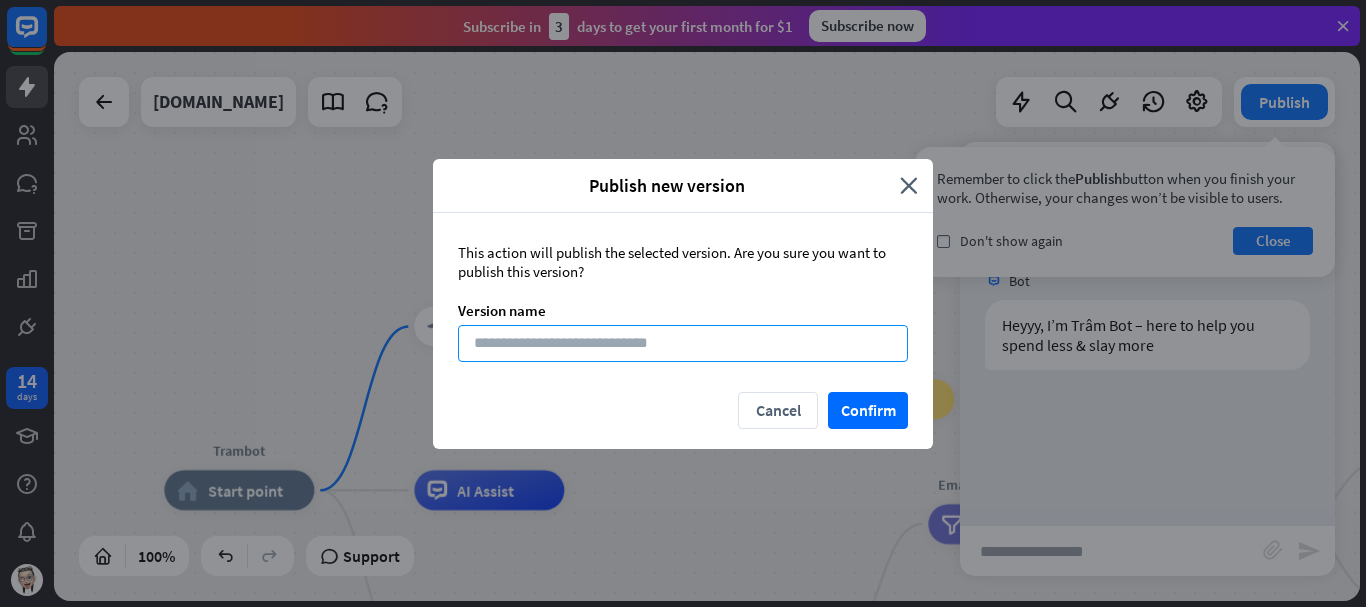 click at bounding box center (683, 343) 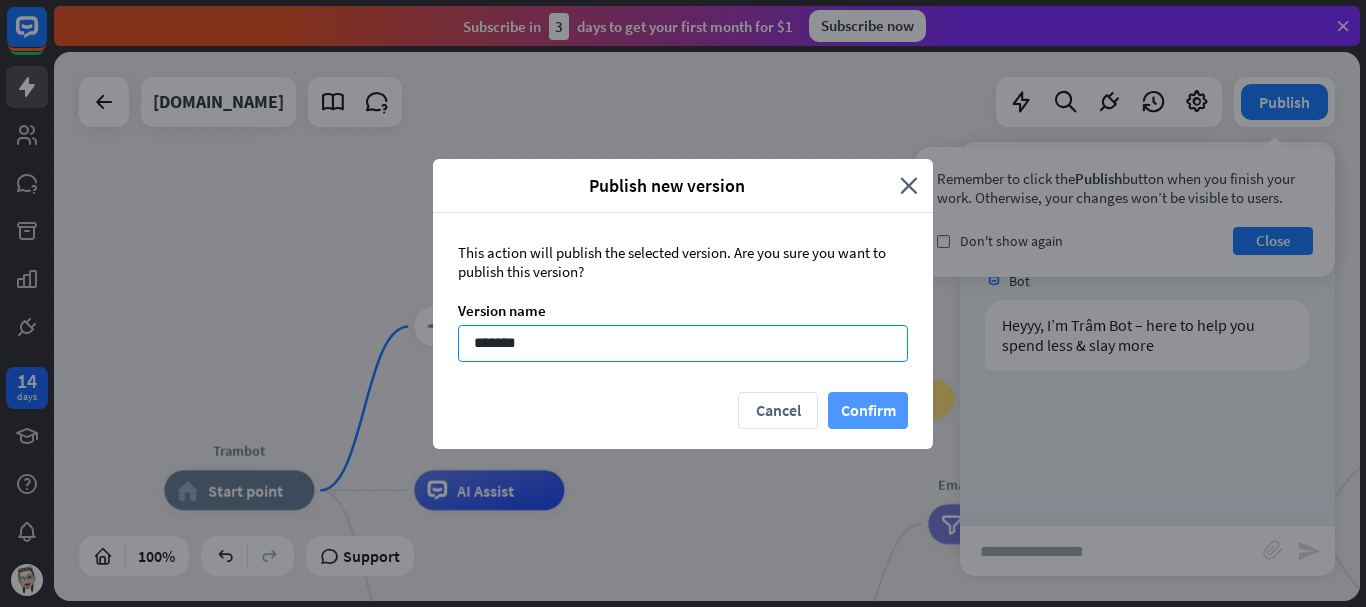 type on "*******" 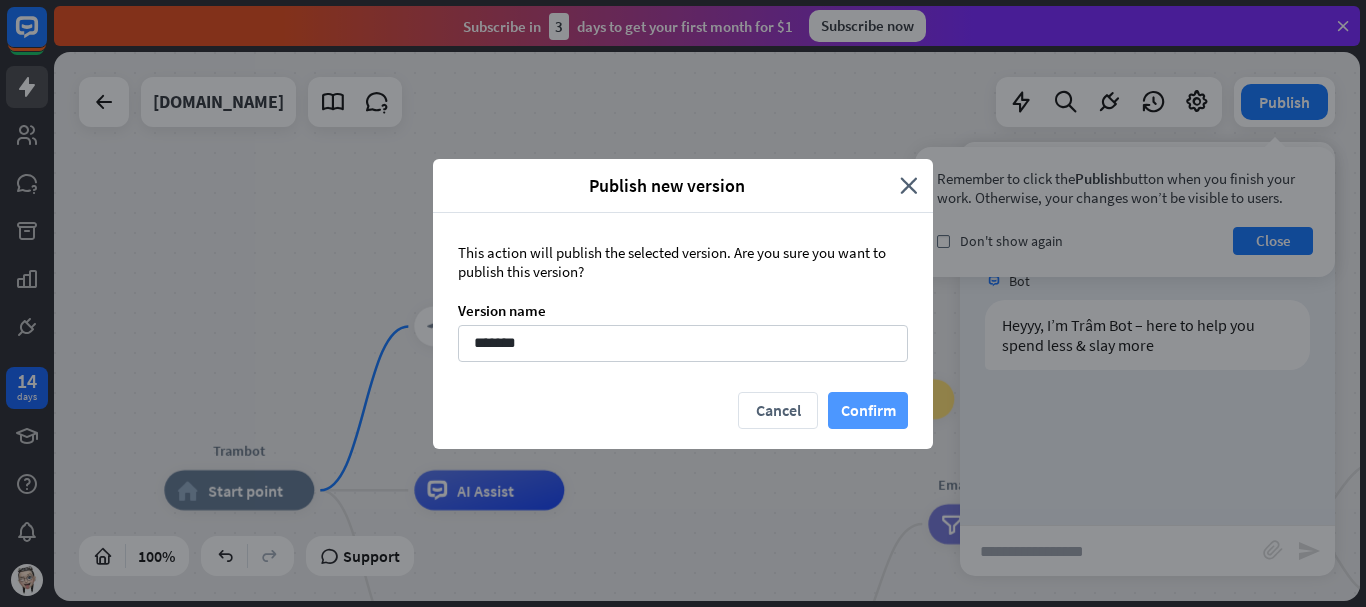 click on "Confirm" at bounding box center (868, 410) 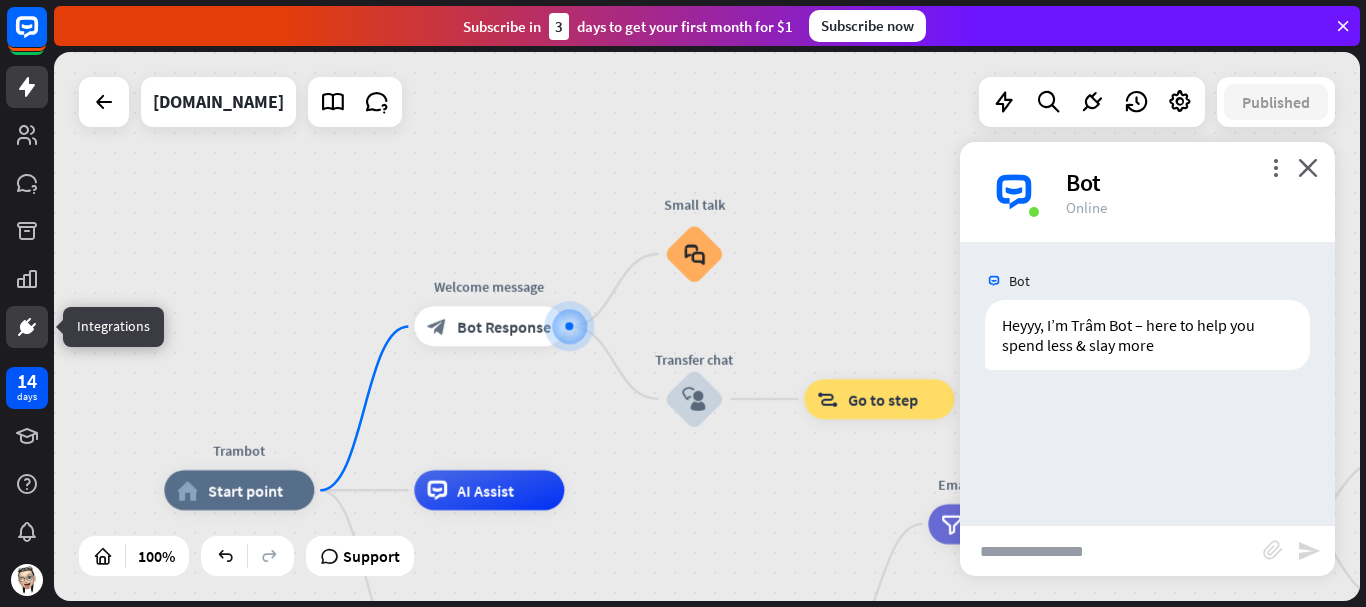 click 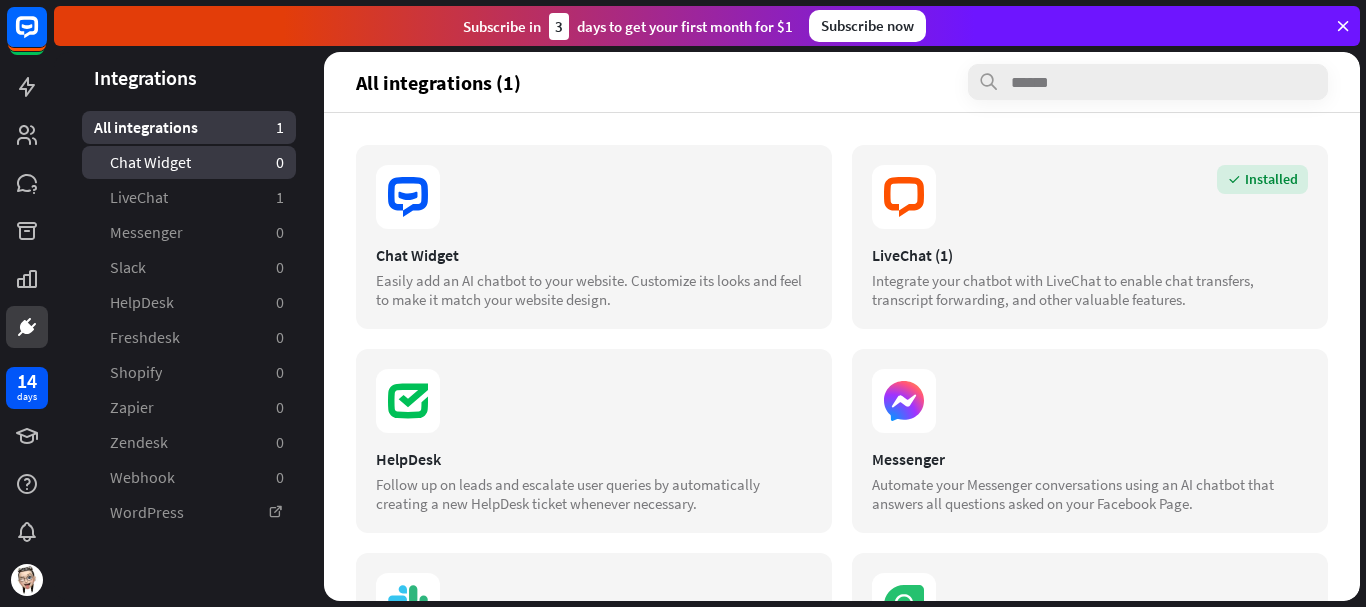 click on "Chat Widget
0" at bounding box center (189, 162) 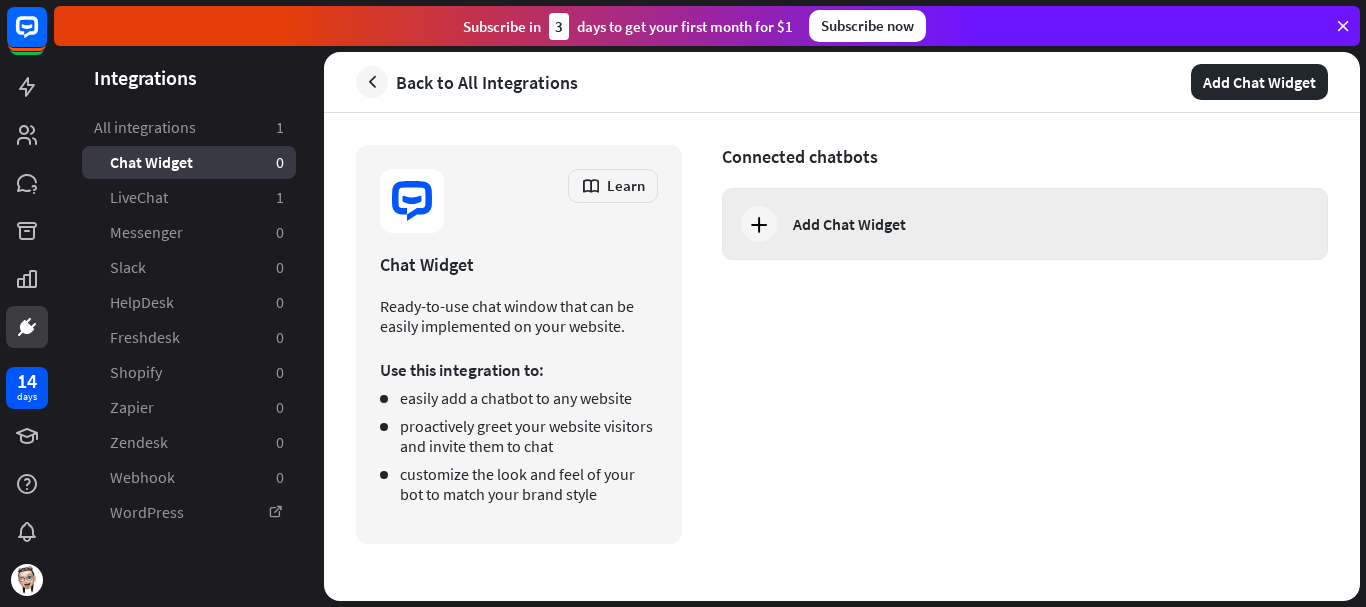 click at bounding box center (759, 224) 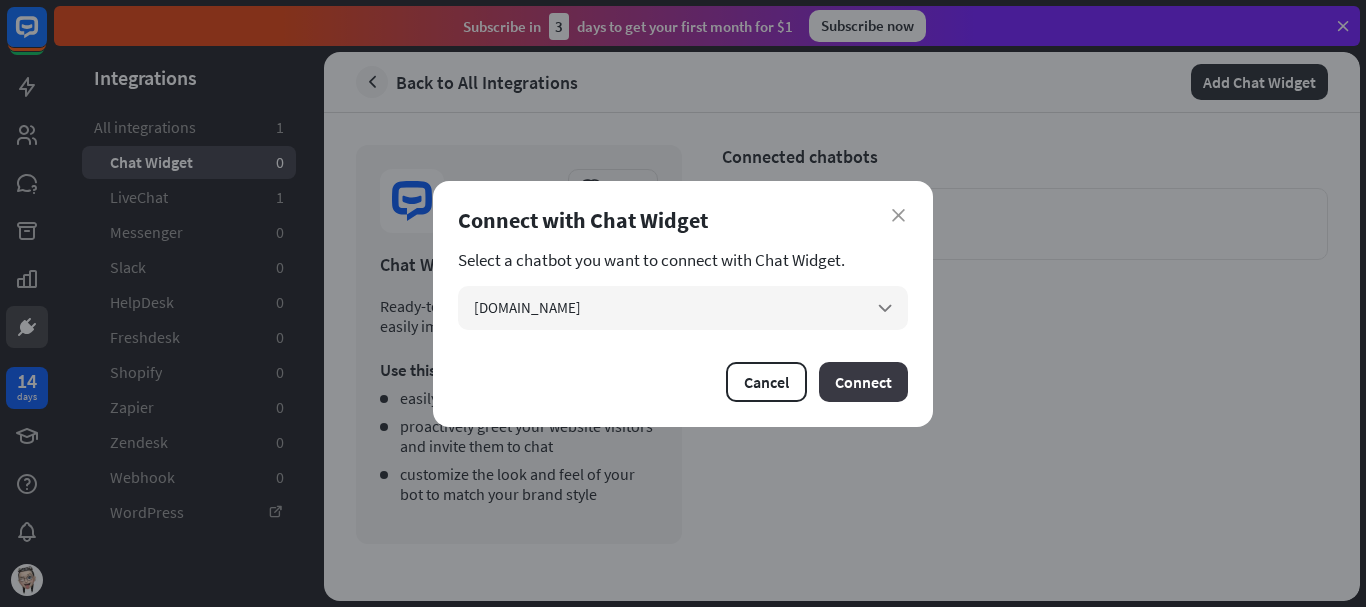 click on "Connect" at bounding box center [863, 382] 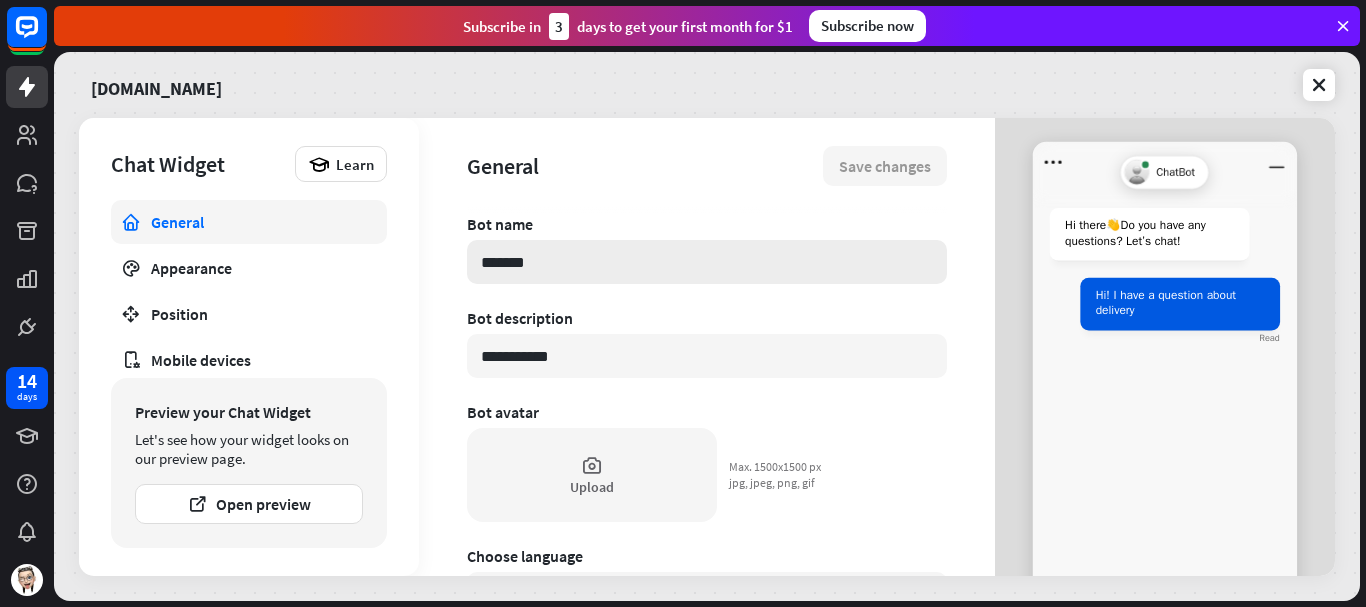 drag, startPoint x: 605, startPoint y: 270, endPoint x: 561, endPoint y: 270, distance: 44 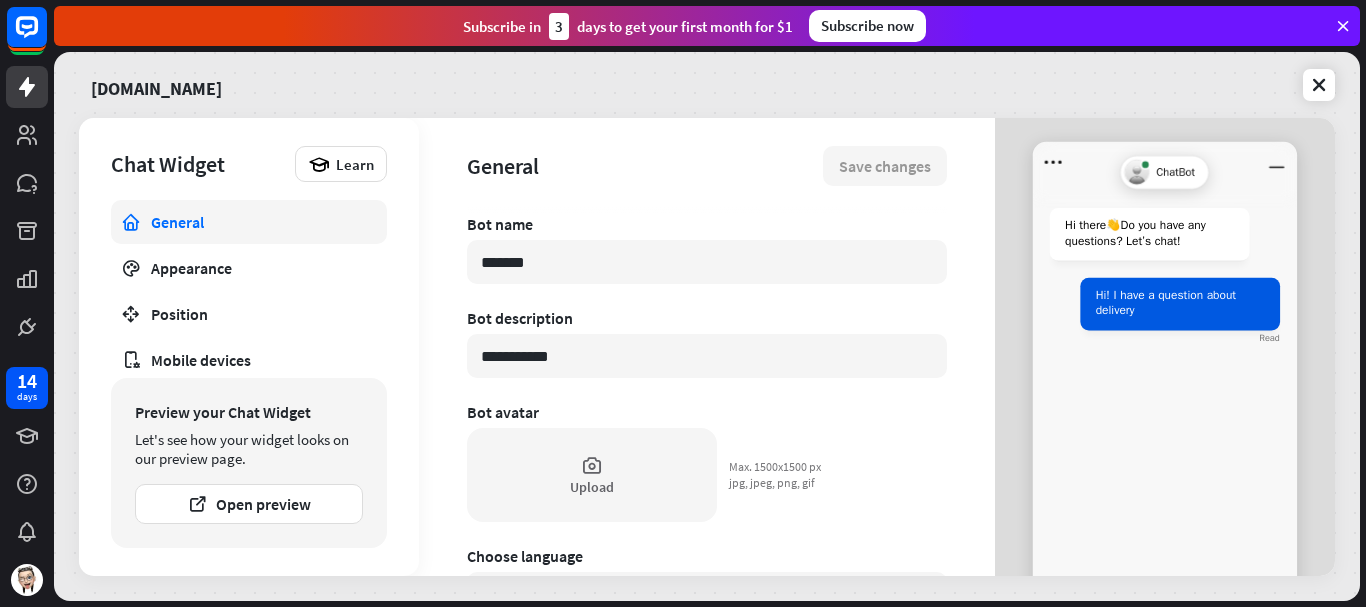 drag, startPoint x: 514, startPoint y: 265, endPoint x: 406, endPoint y: 276, distance: 108.55874 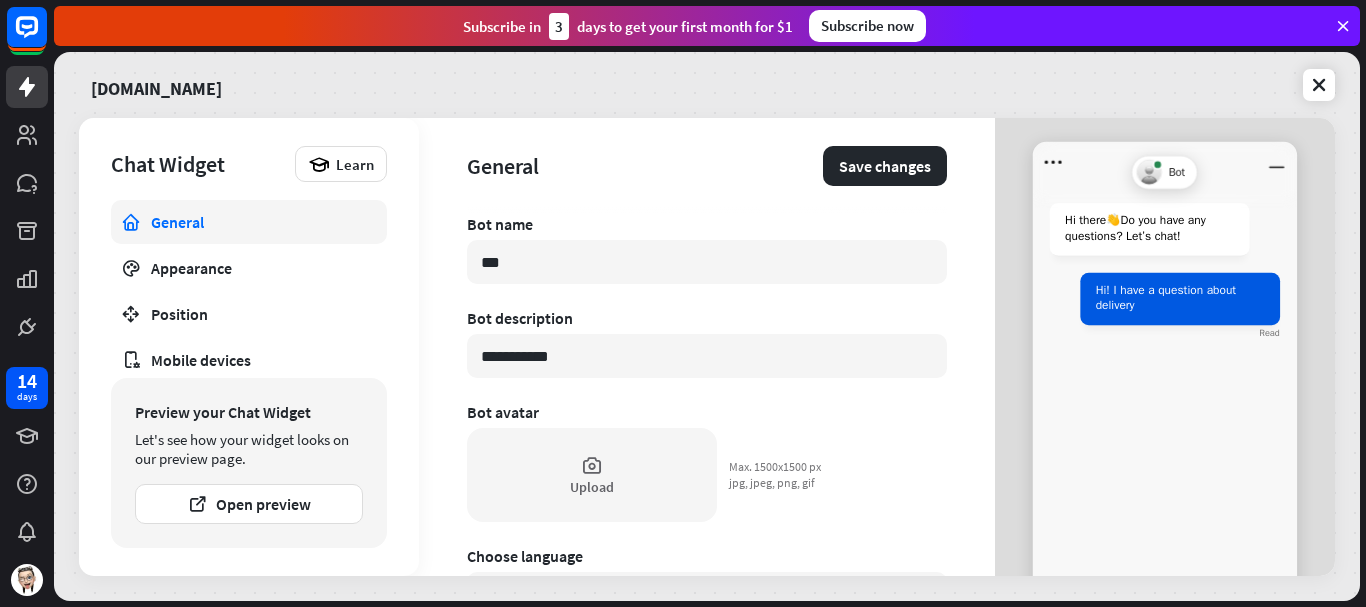 type on "*" 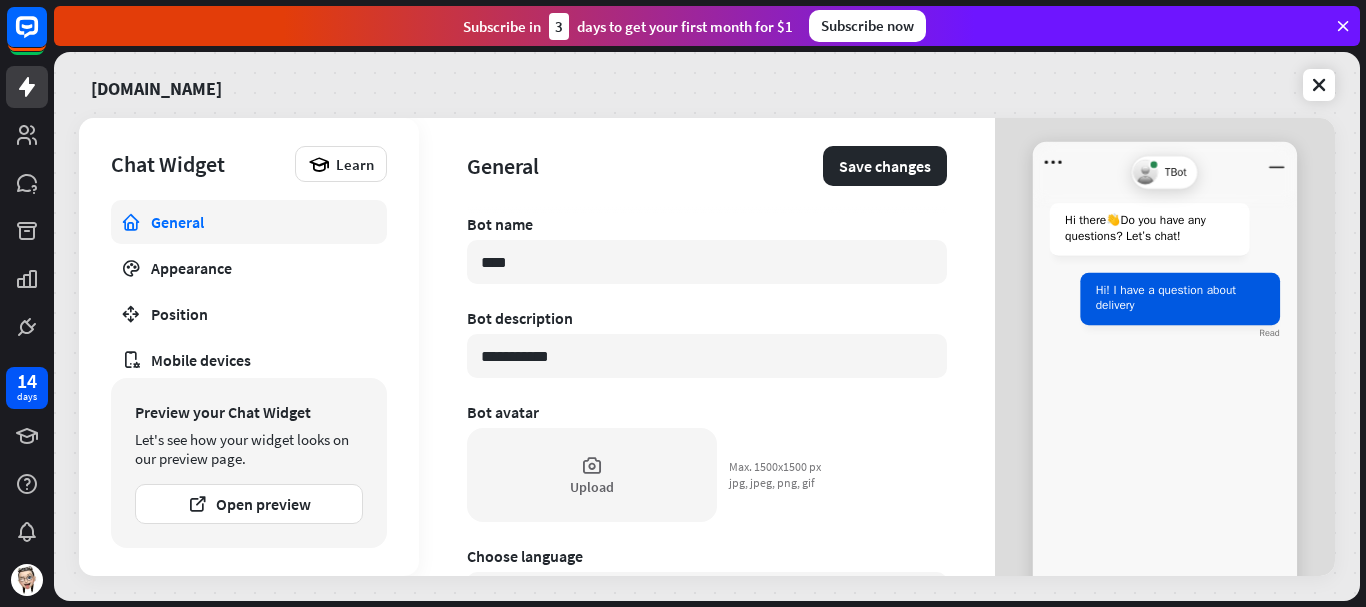 type on "*" 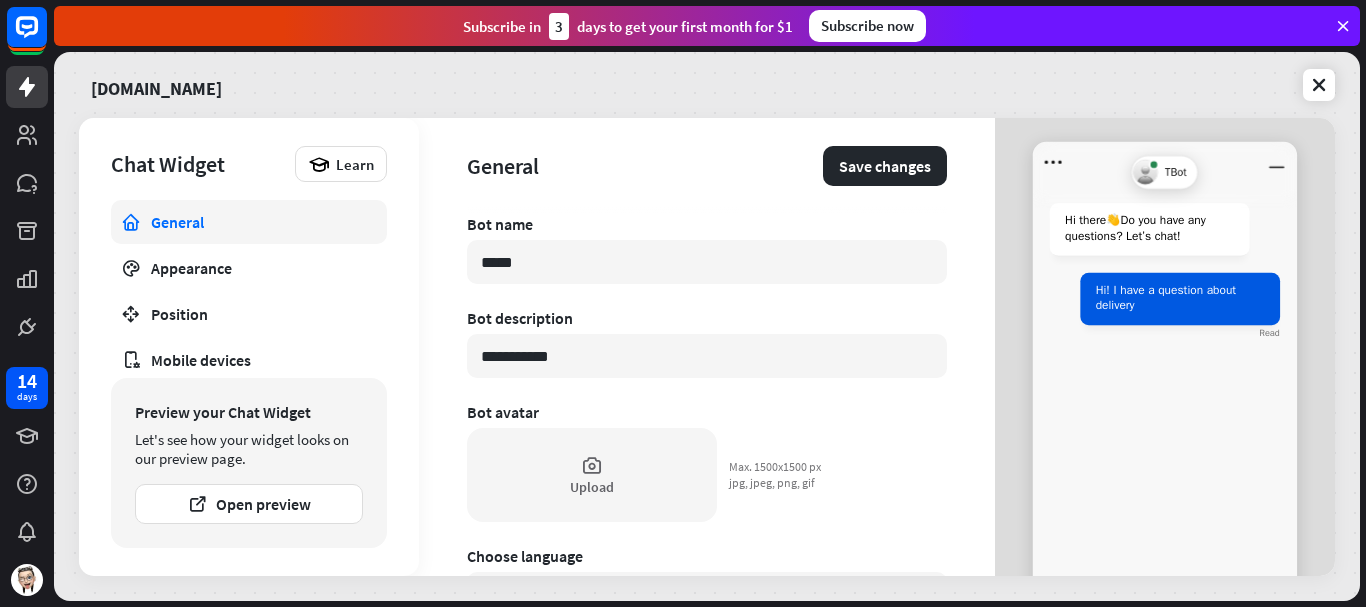 type on "*" 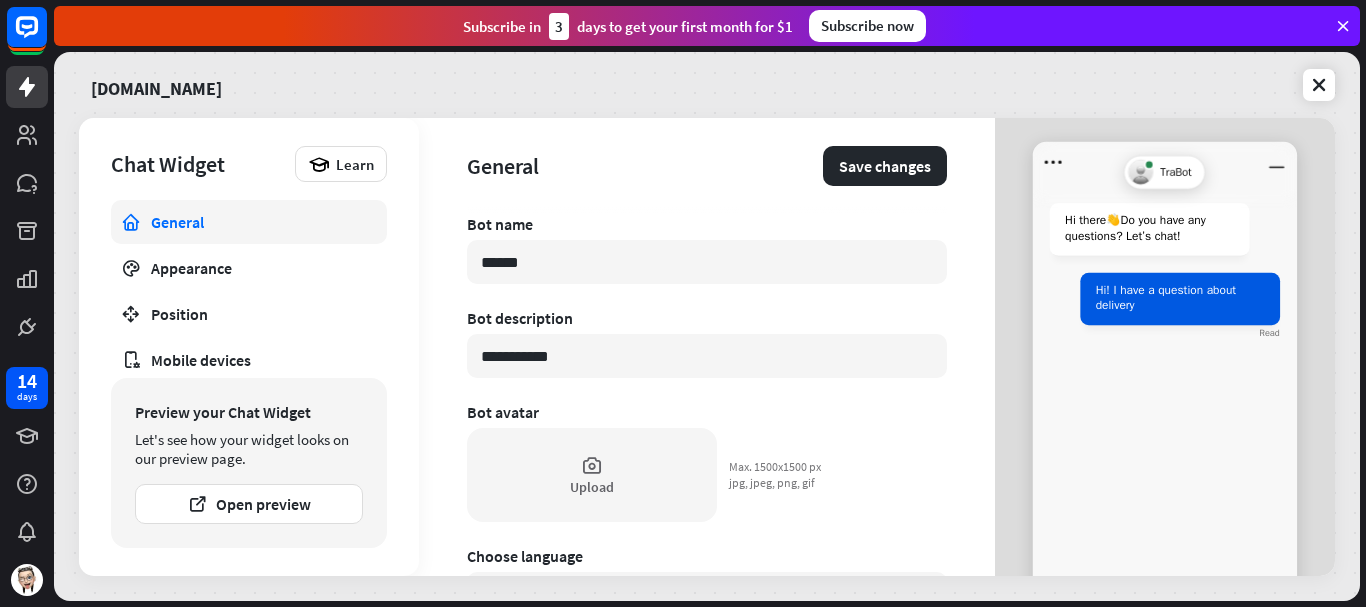 type on "*" 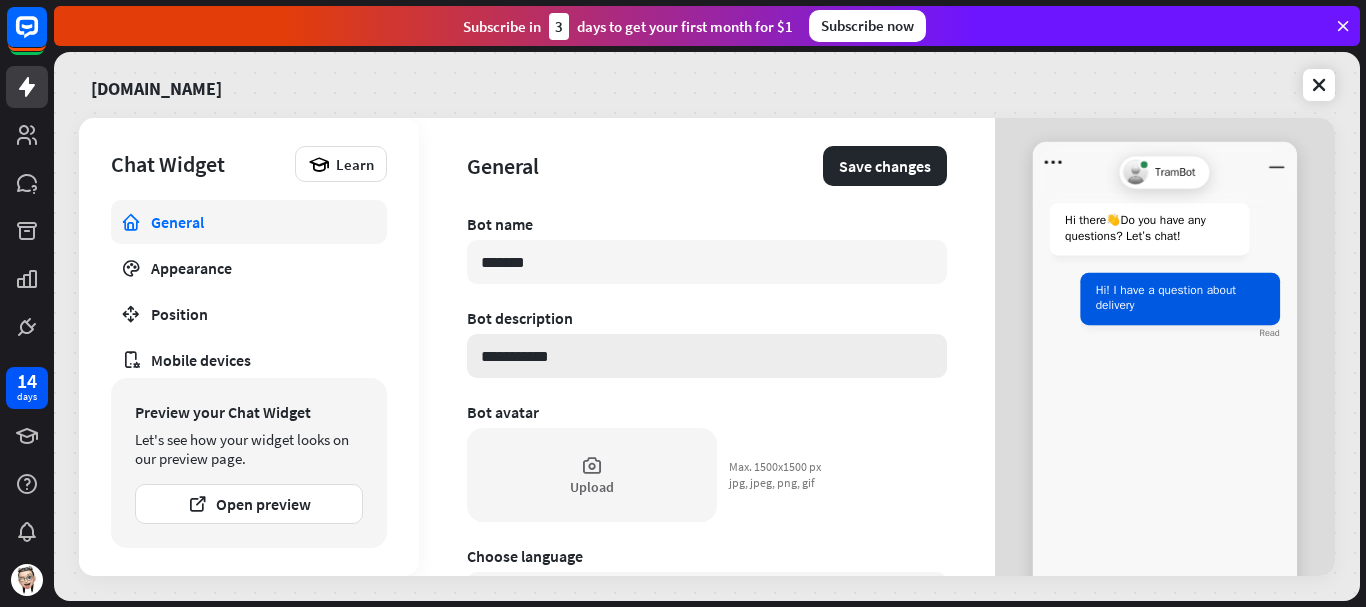 type on "*******" 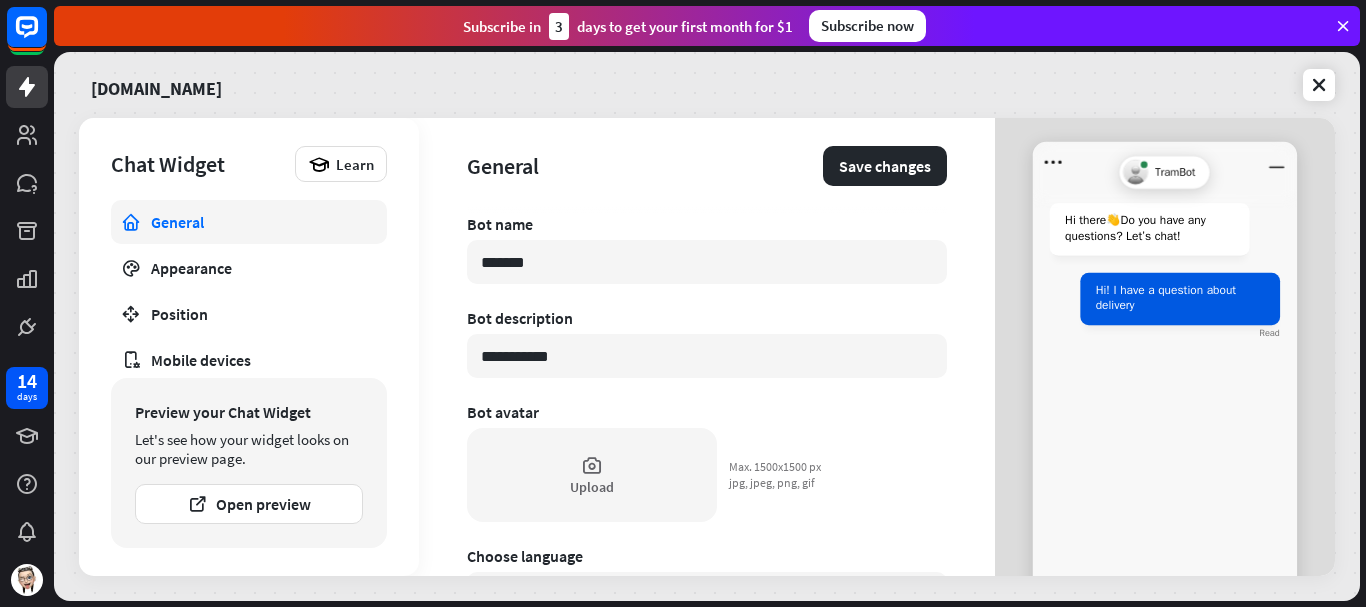 type on "*" 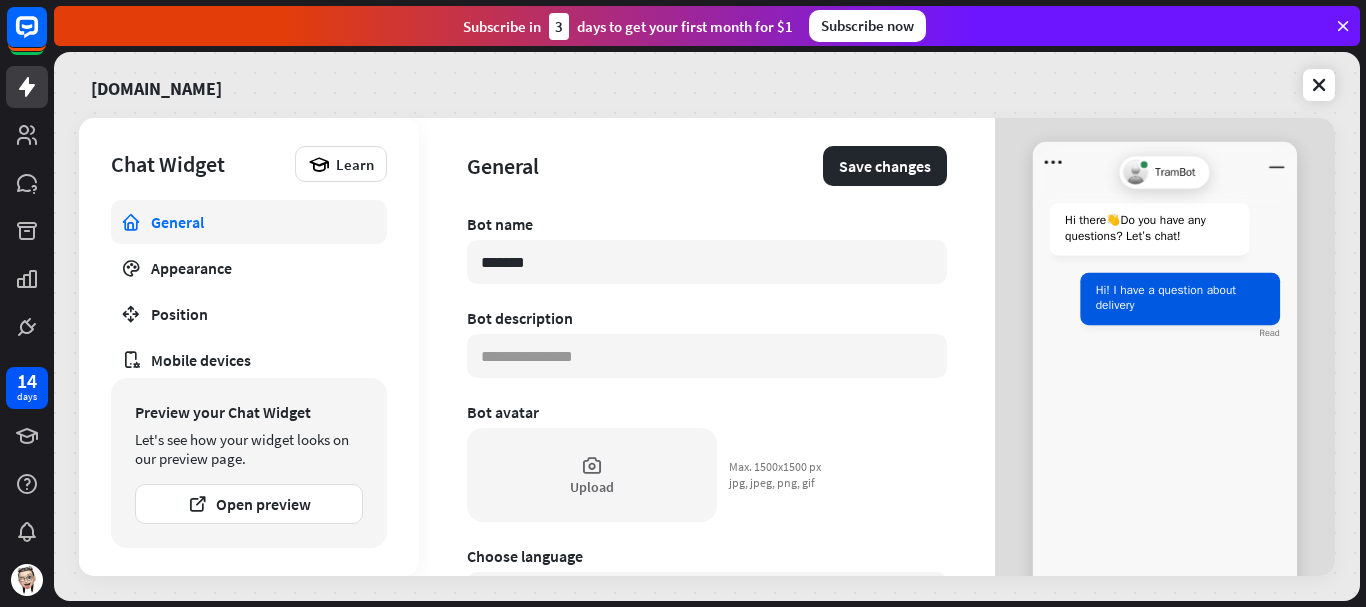 type 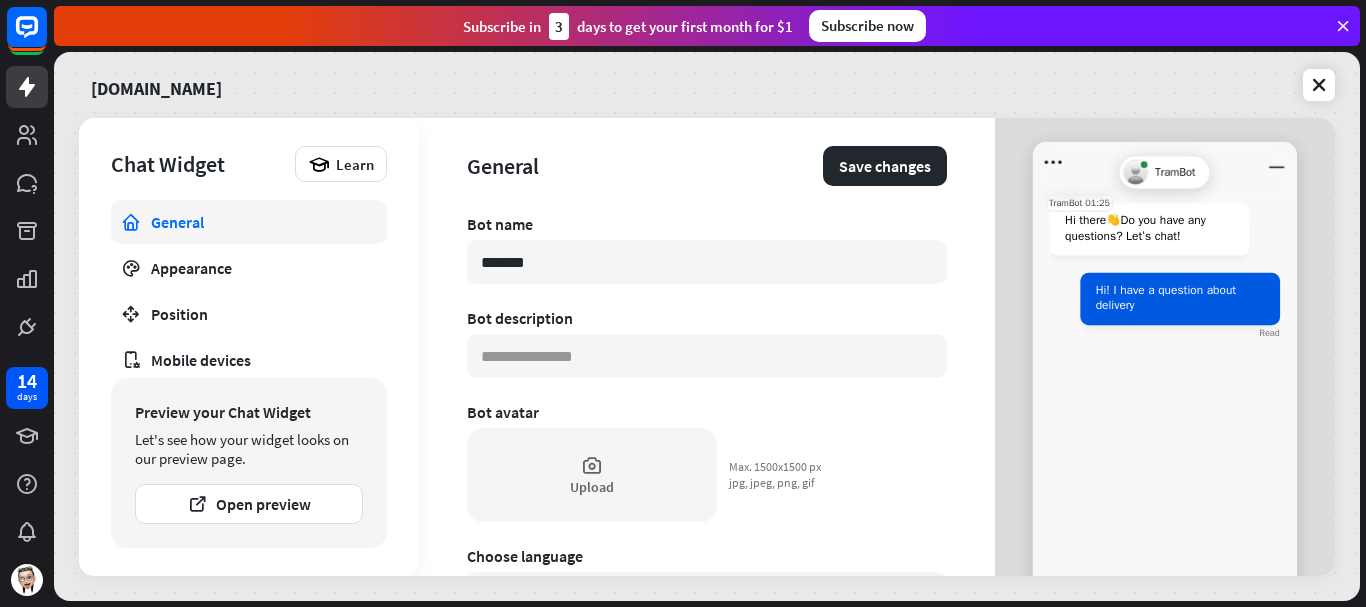 click on "Hi there  👋  Do you have any questions? Let’s chat!" at bounding box center (1135, 228) 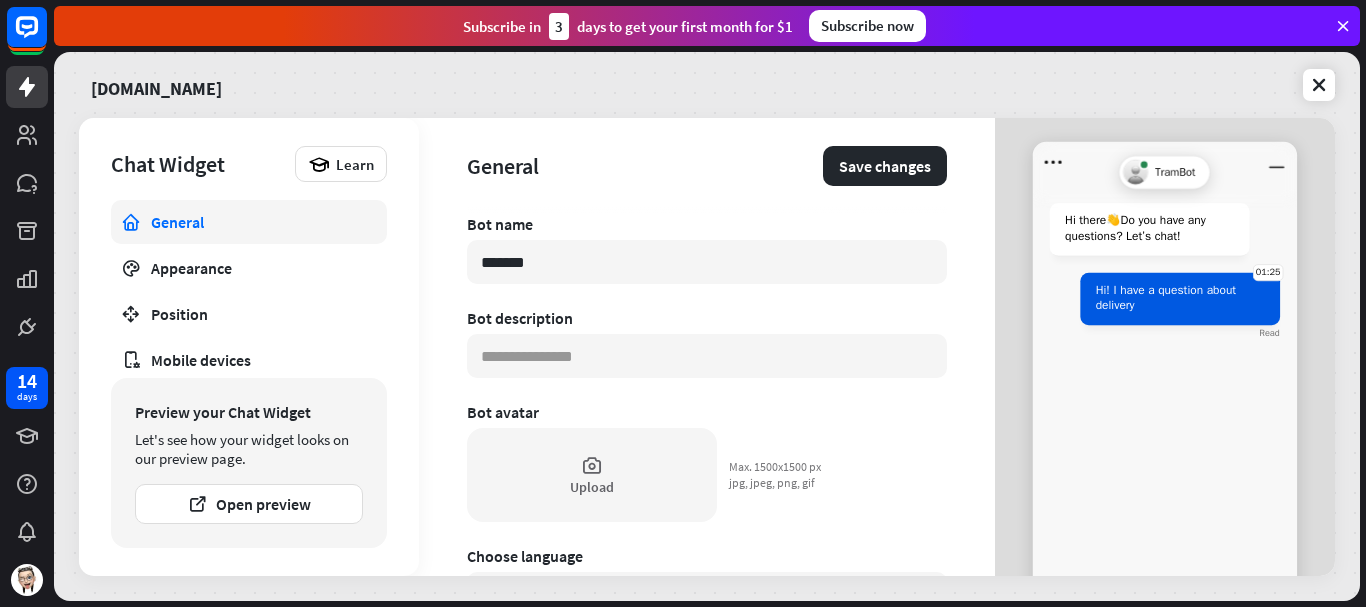 click on "Hi! I have a question about delivery" at bounding box center (1166, 298) 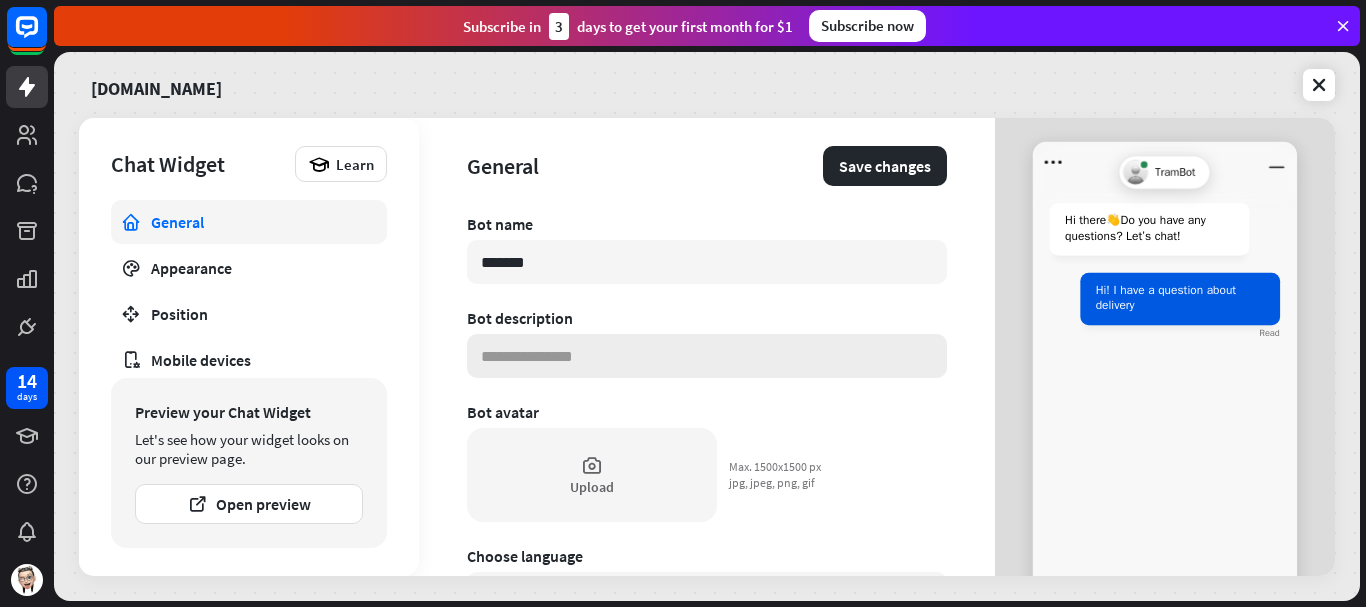 click at bounding box center (707, 356) 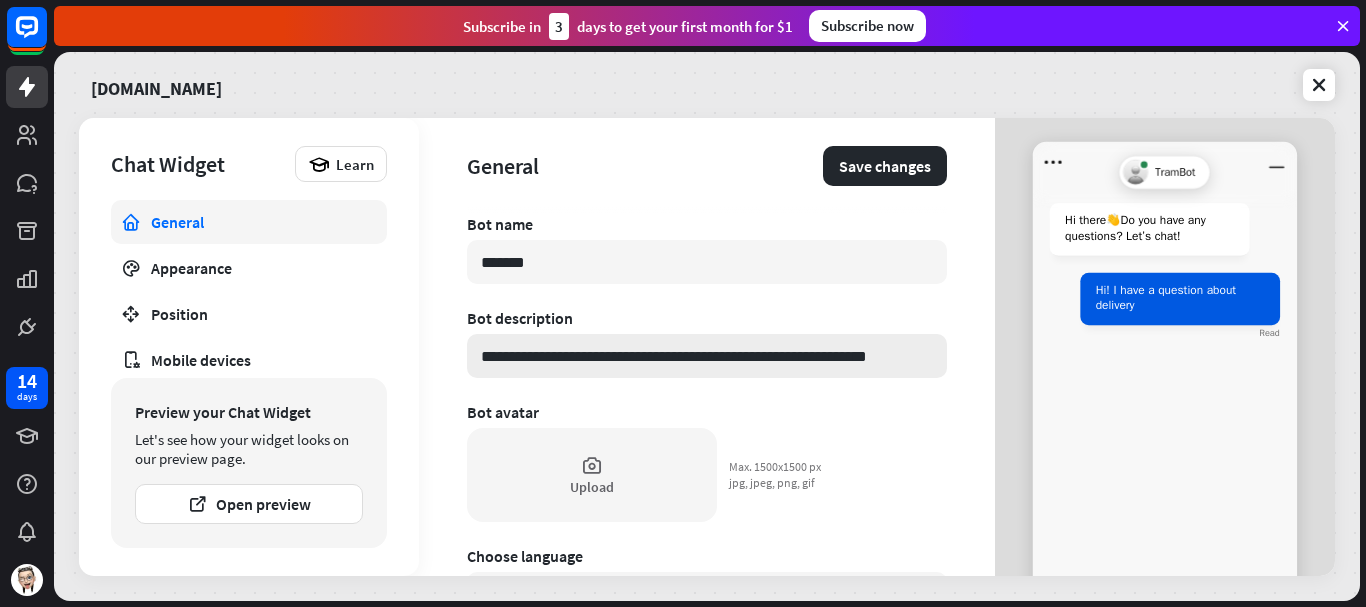 click on "**********" at bounding box center [707, 356] 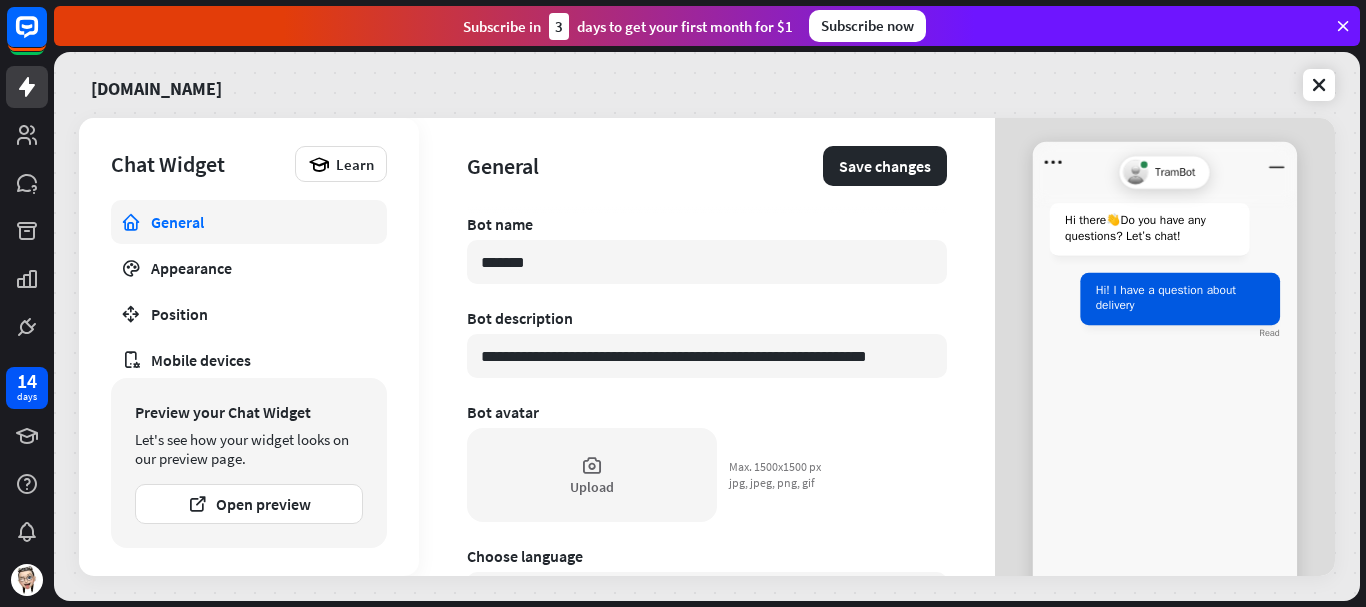 type on "**********" 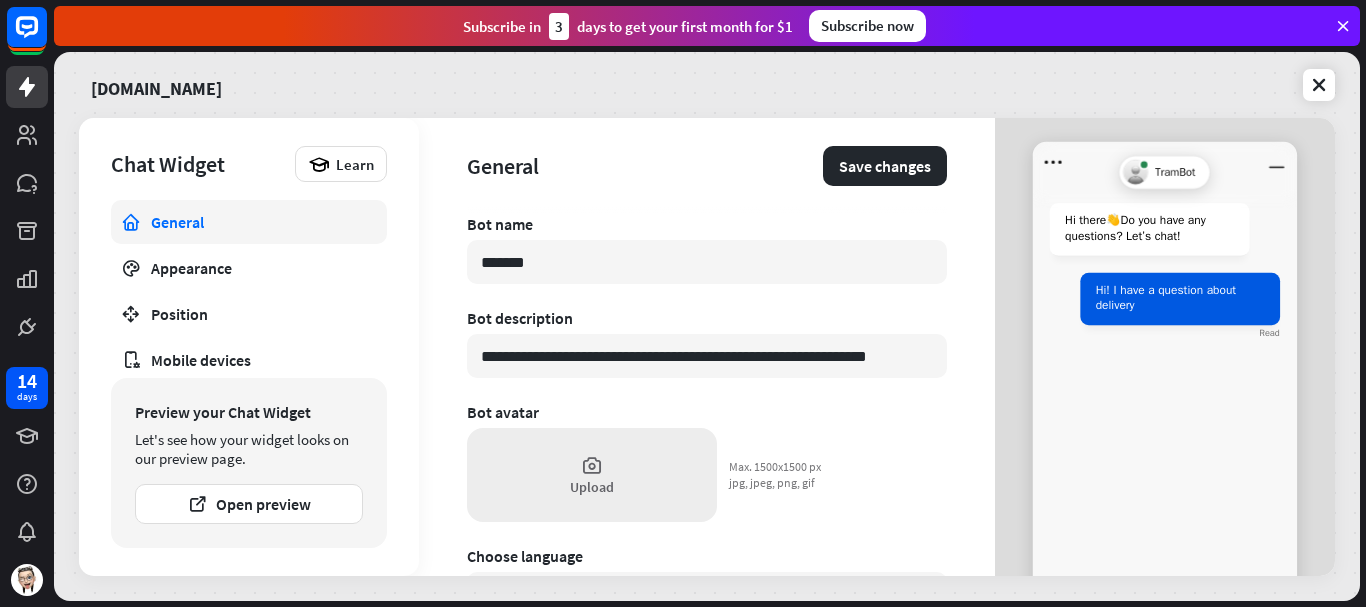 click on "Upload" at bounding box center [592, 475] 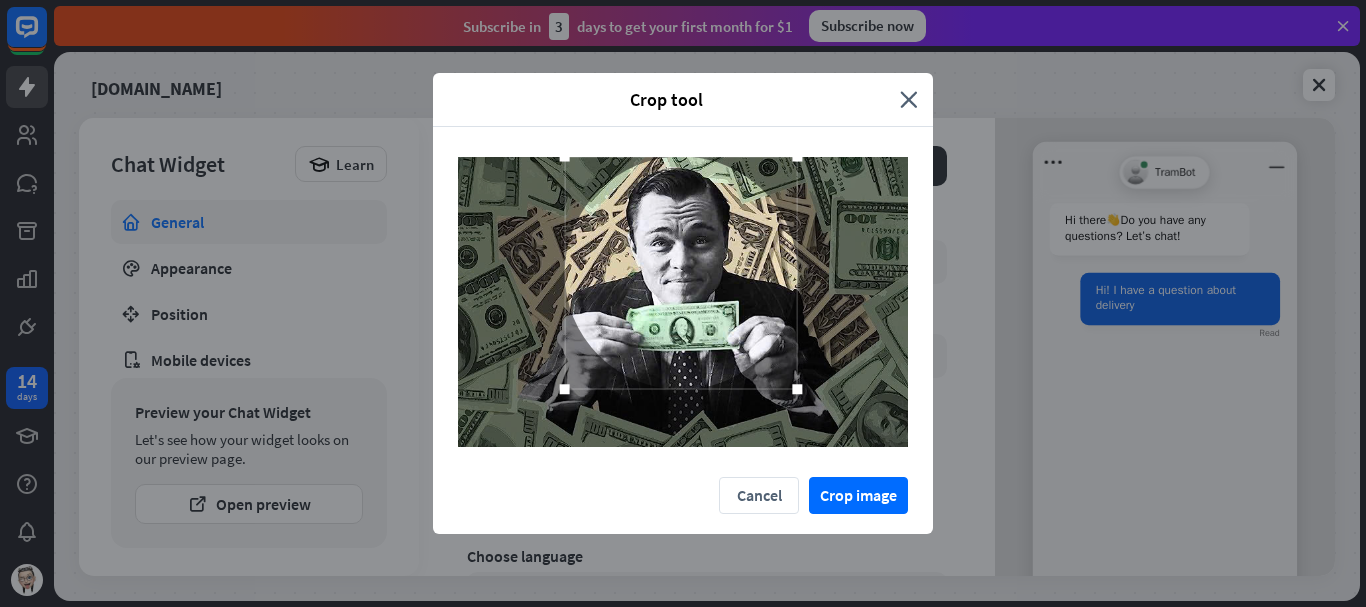 drag, startPoint x: 708, startPoint y: 317, endPoint x: 773, endPoint y: 334, distance: 67.18631 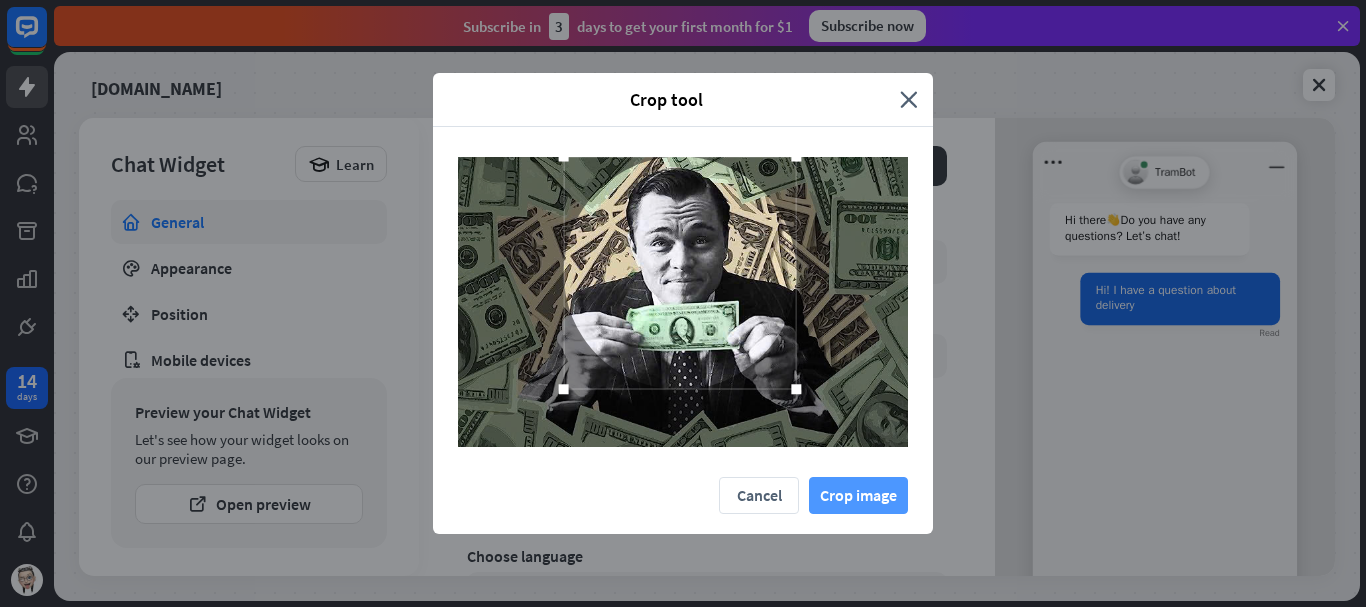 click on "Crop image" at bounding box center (858, 495) 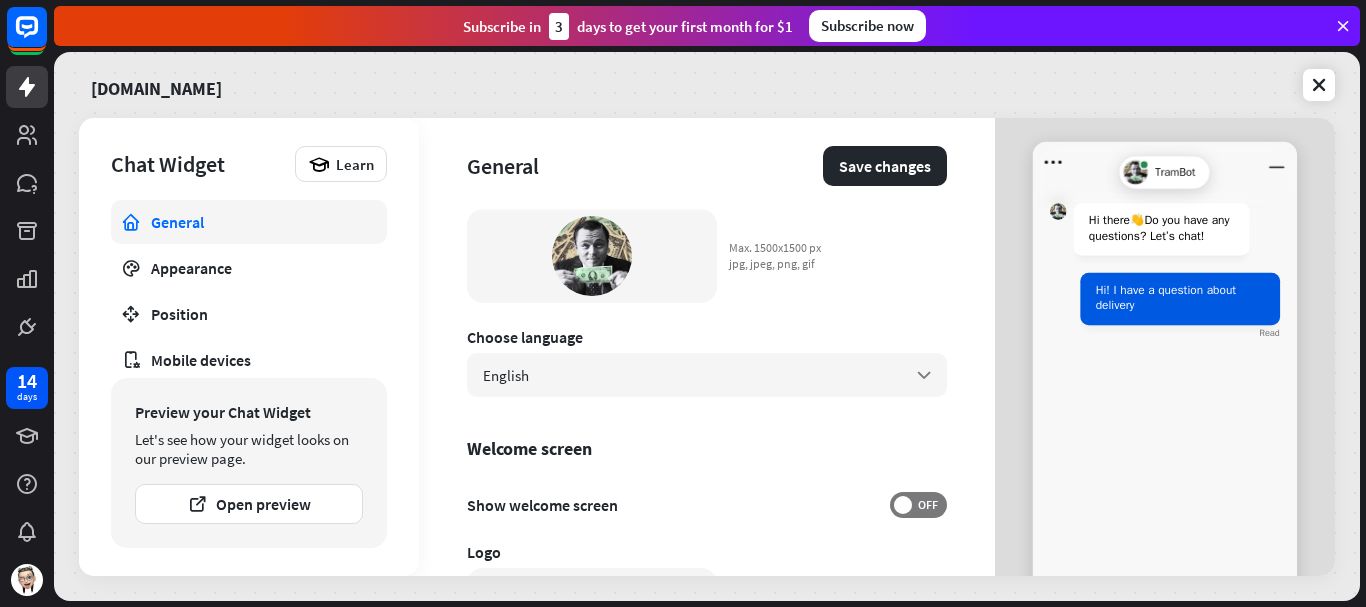 scroll, scrollTop: 300, scrollLeft: 0, axis: vertical 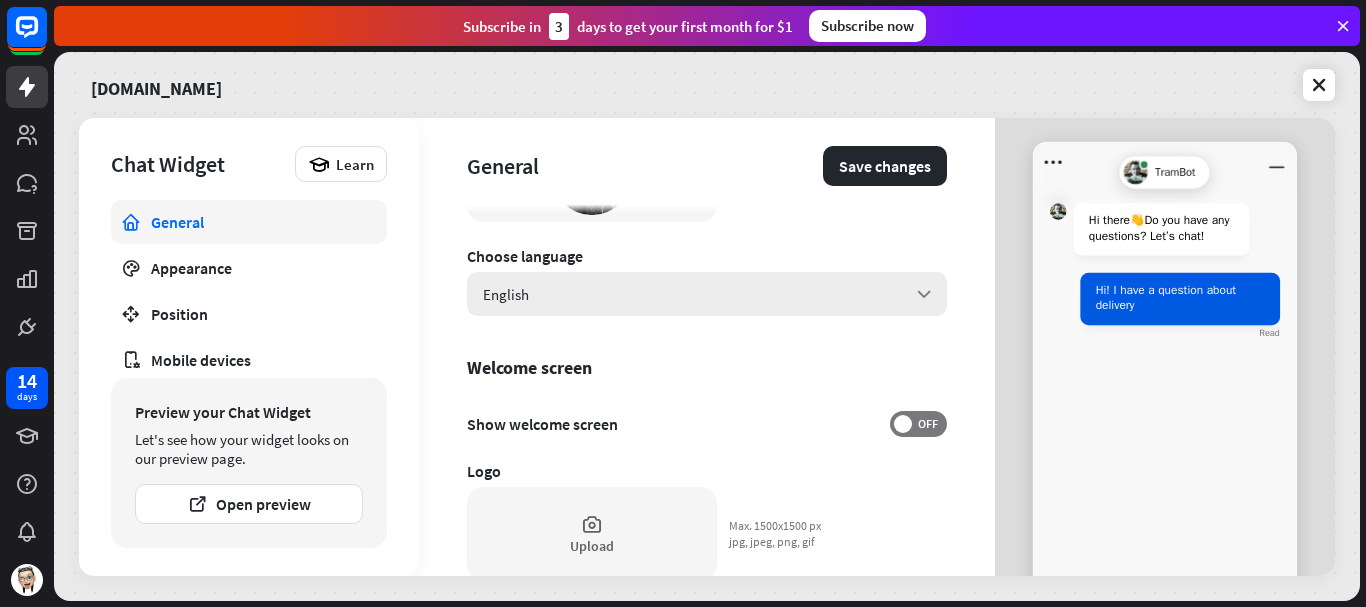 click on "English
arrow_down" at bounding box center [707, 294] 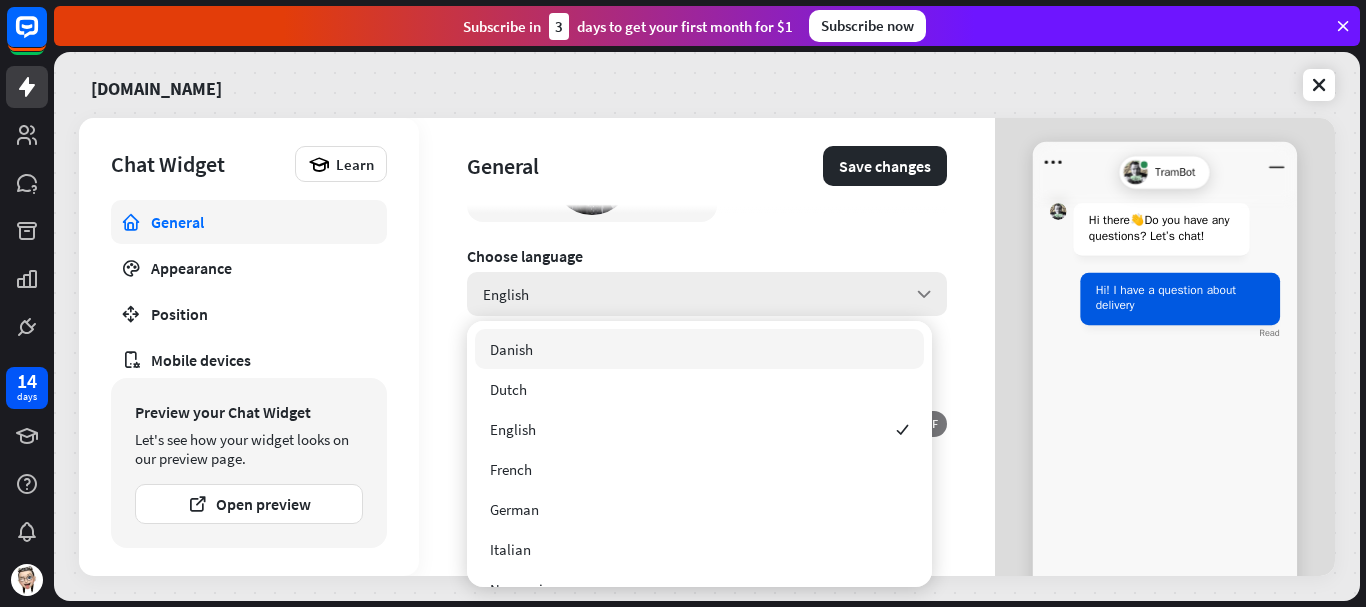 click on "English
arrow_down" at bounding box center [707, 294] 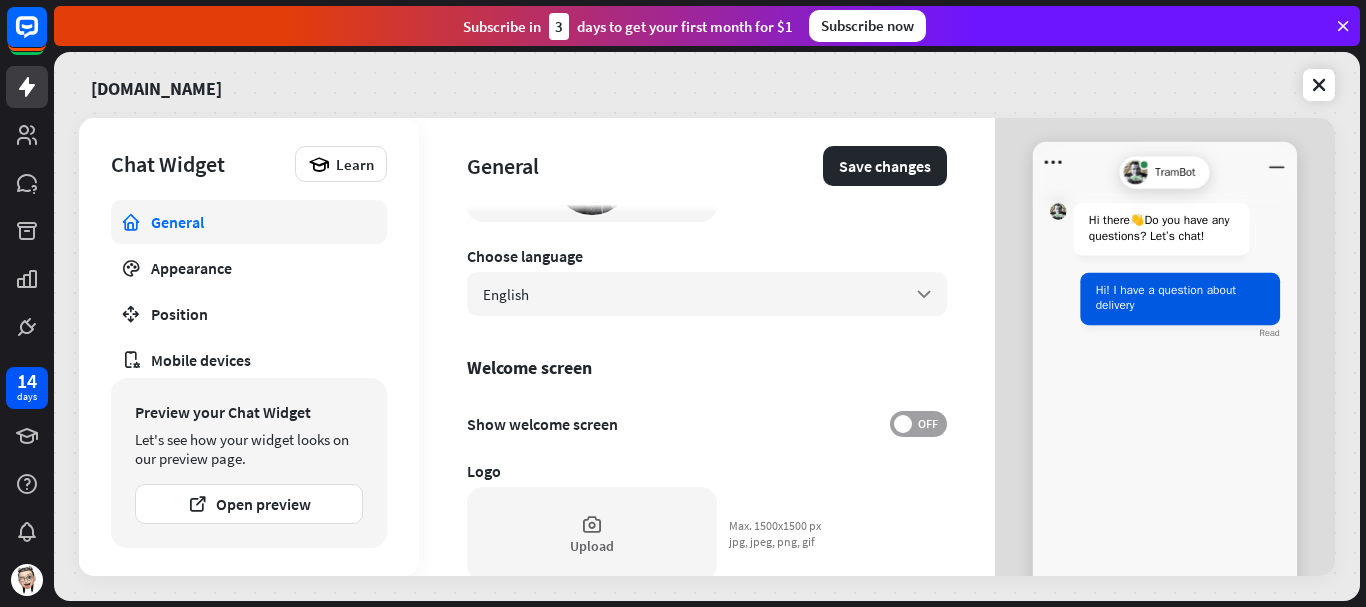 click at bounding box center [903, 424] 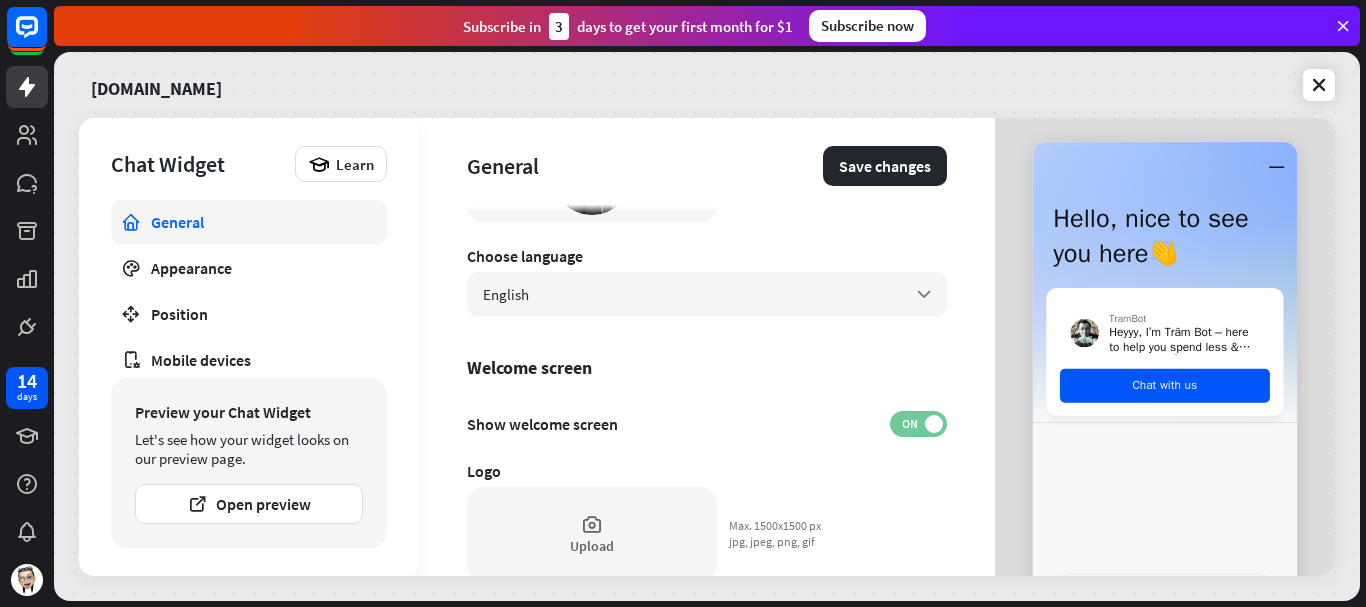 click at bounding box center (934, 424) 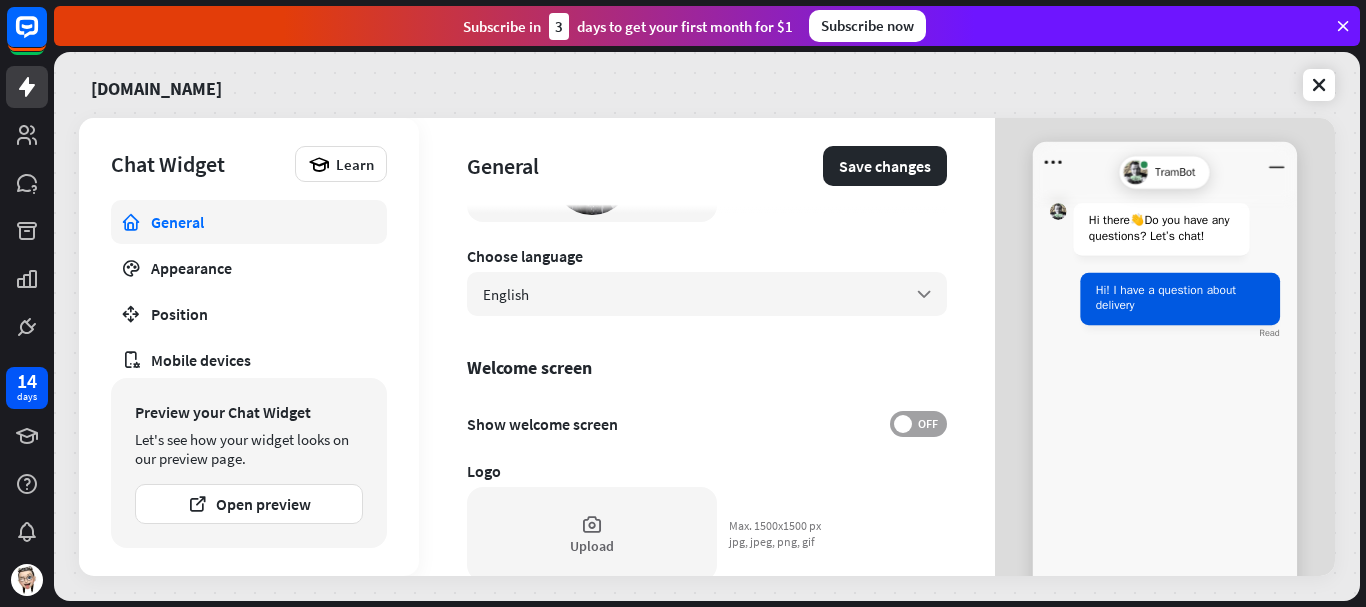 click on "OFF" at bounding box center [927, 424] 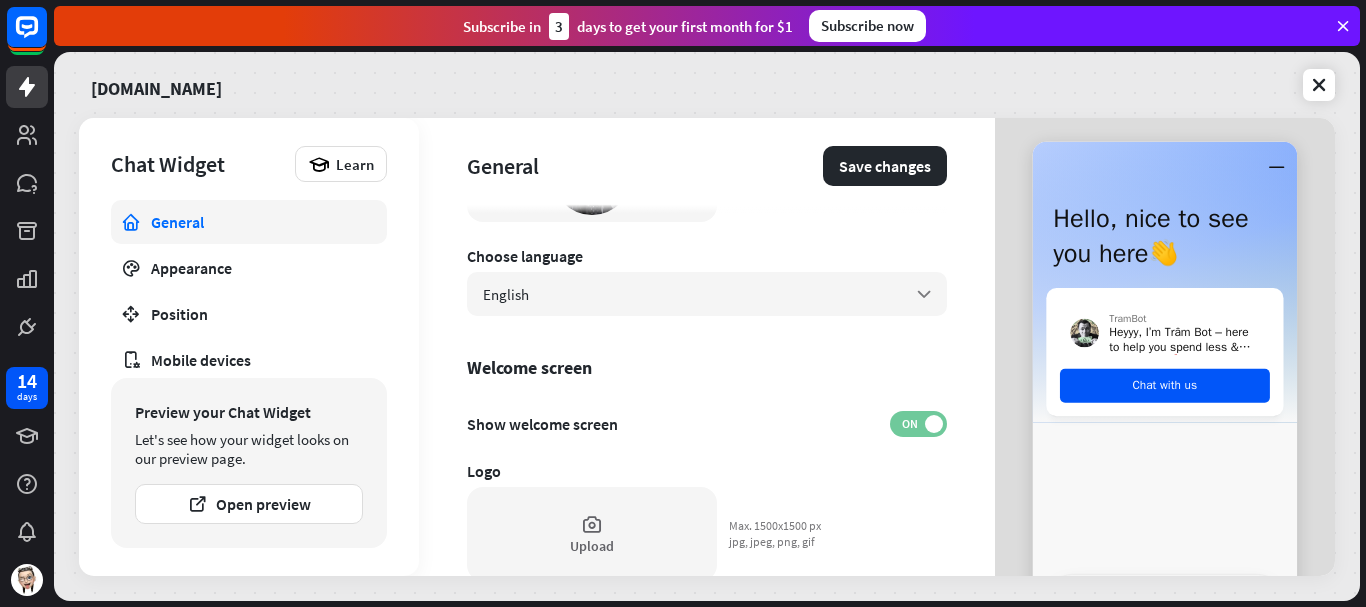 click at bounding box center [934, 424] 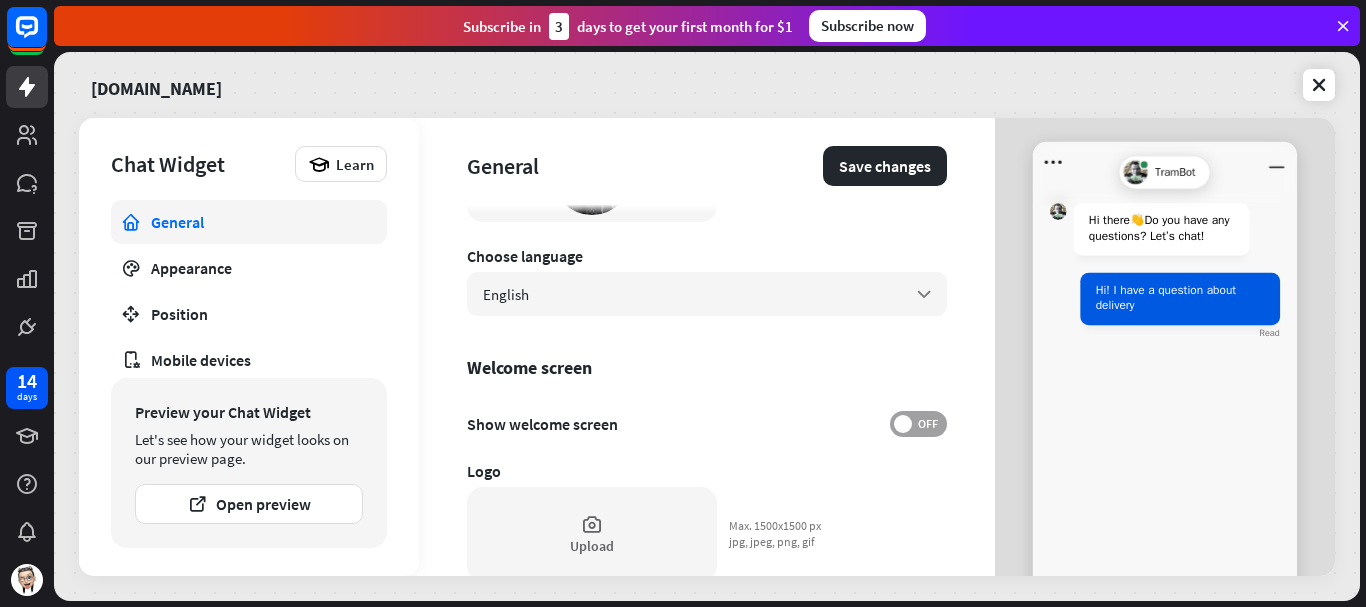 click on "OFF" at bounding box center [927, 424] 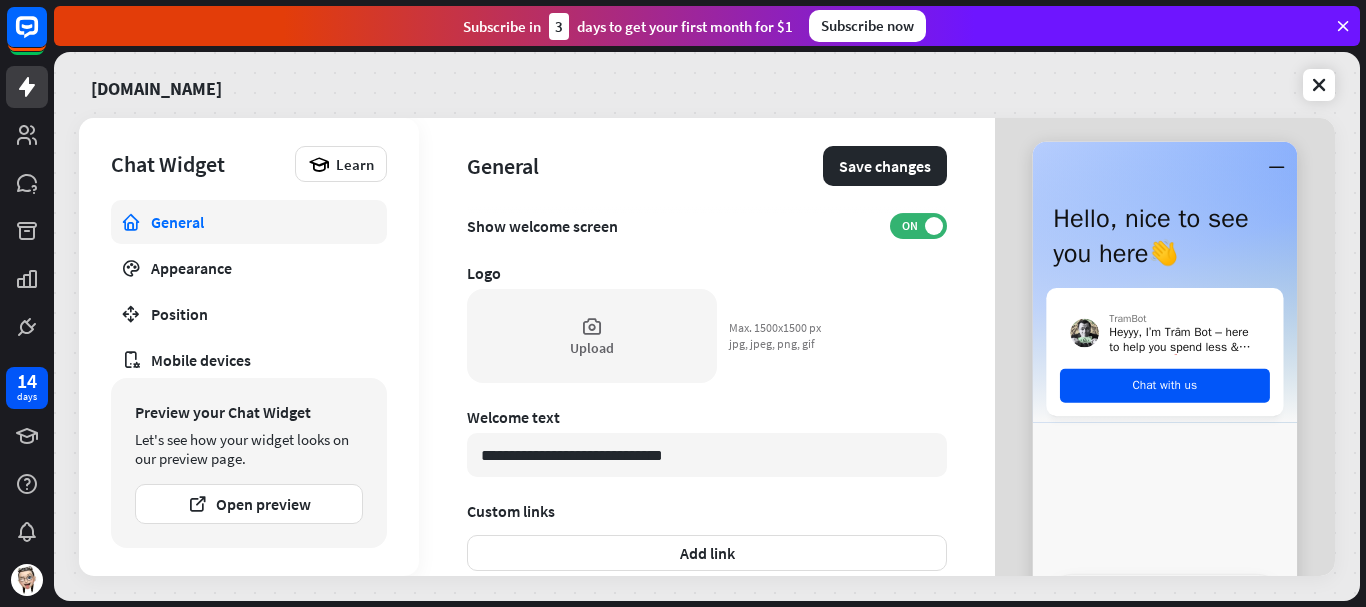 scroll, scrollTop: 500, scrollLeft: 0, axis: vertical 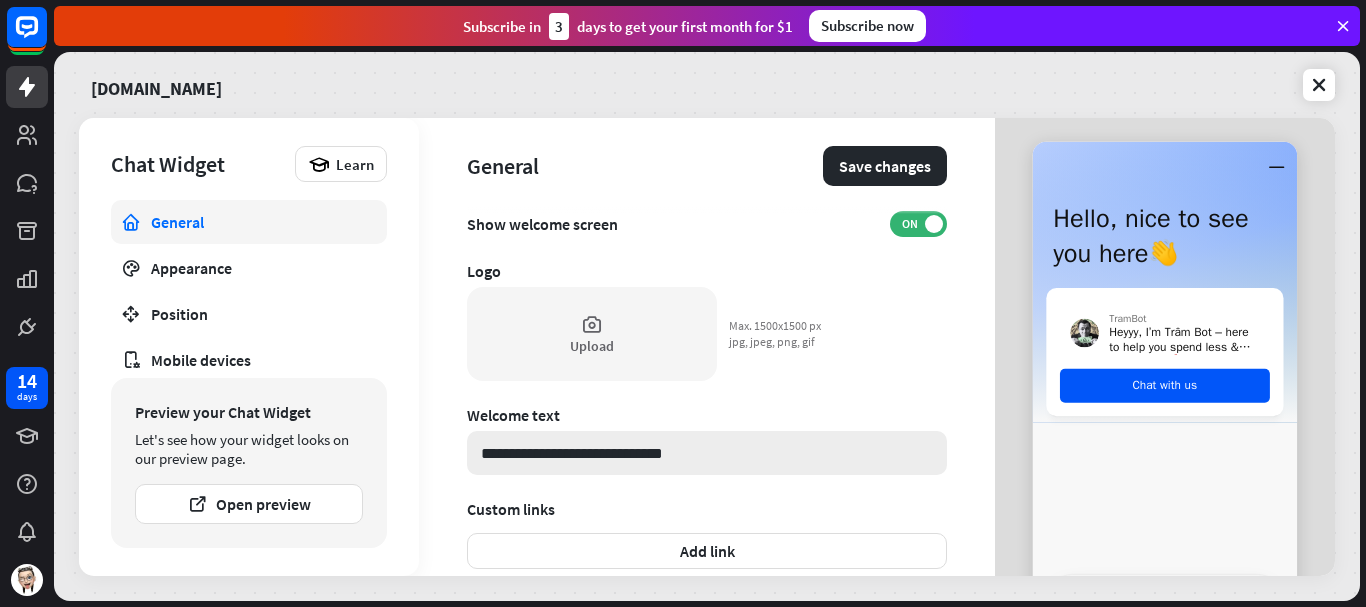 click on "**********" at bounding box center [707, 453] 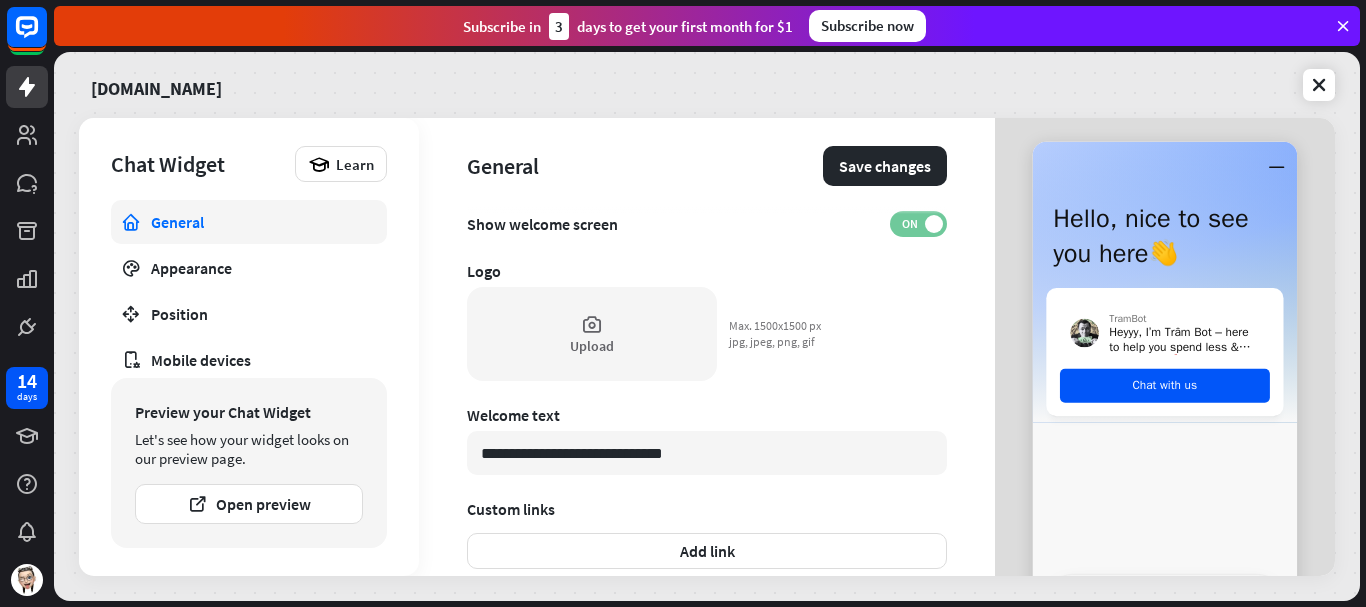 click on "ON" at bounding box center [909, 224] 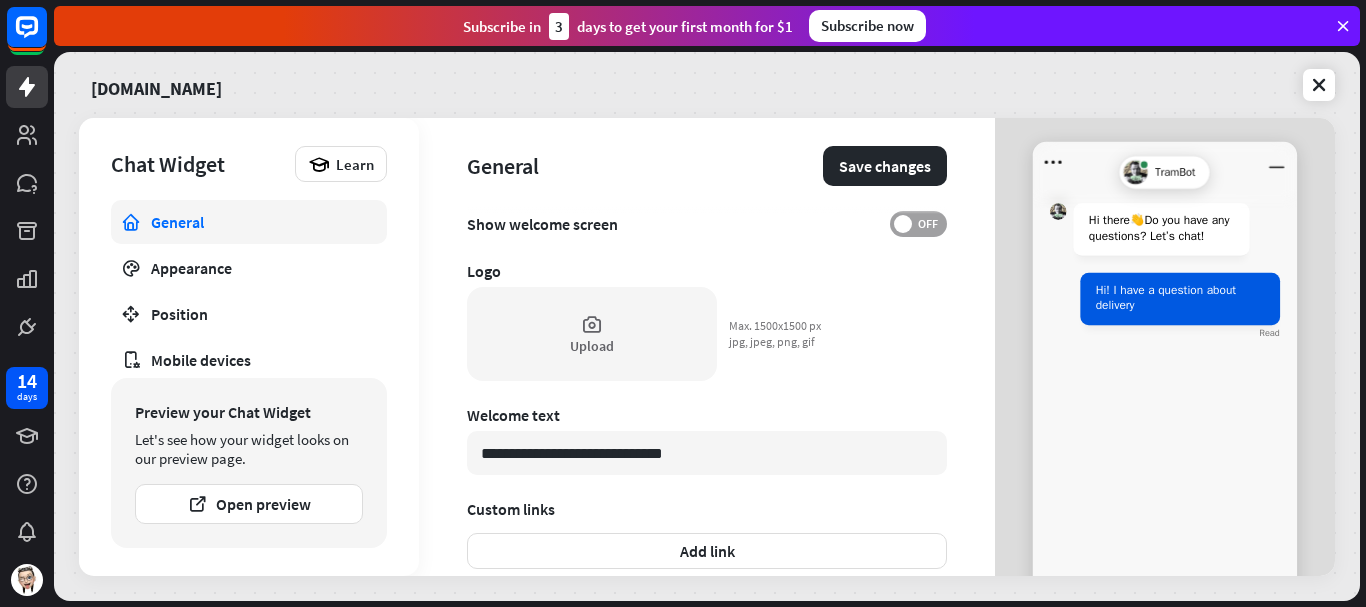 click on "OFF" at bounding box center (927, 224) 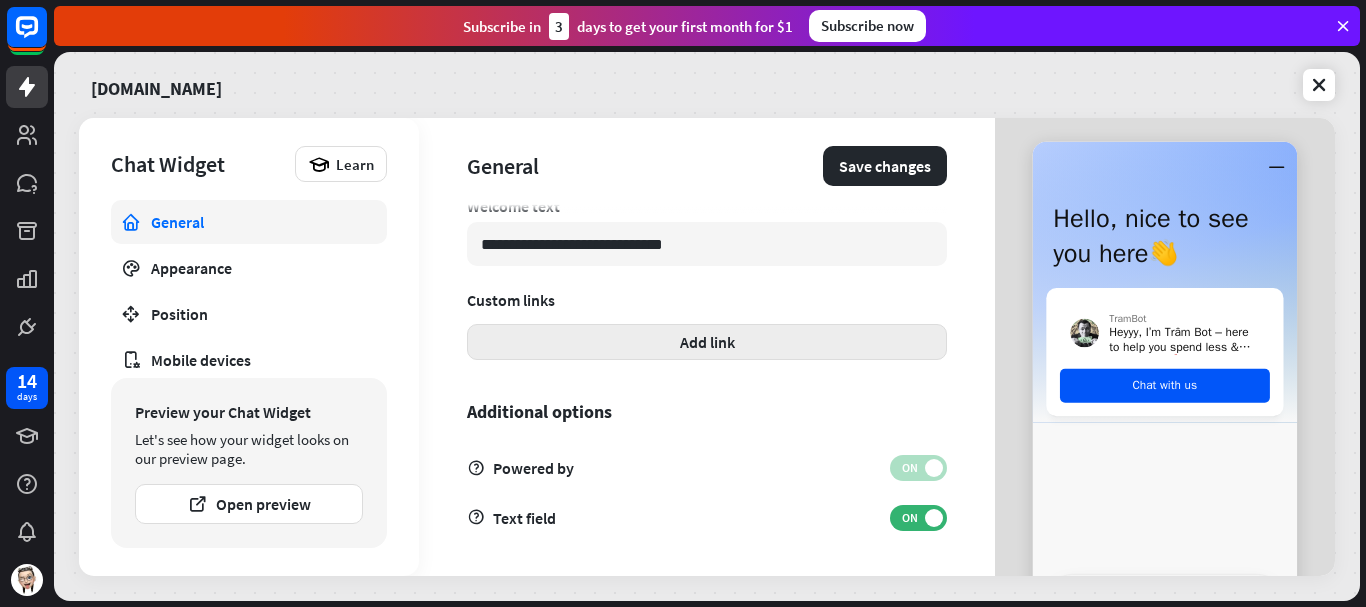 scroll, scrollTop: 710, scrollLeft: 0, axis: vertical 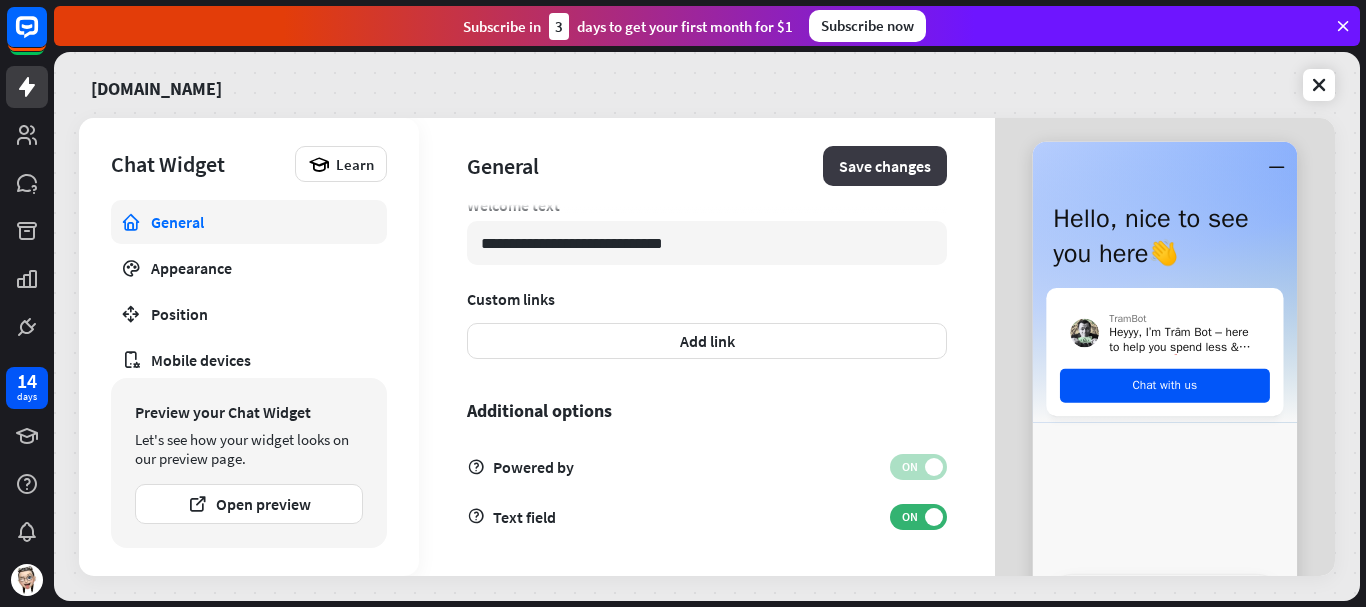 click on "Save changes" at bounding box center [885, 166] 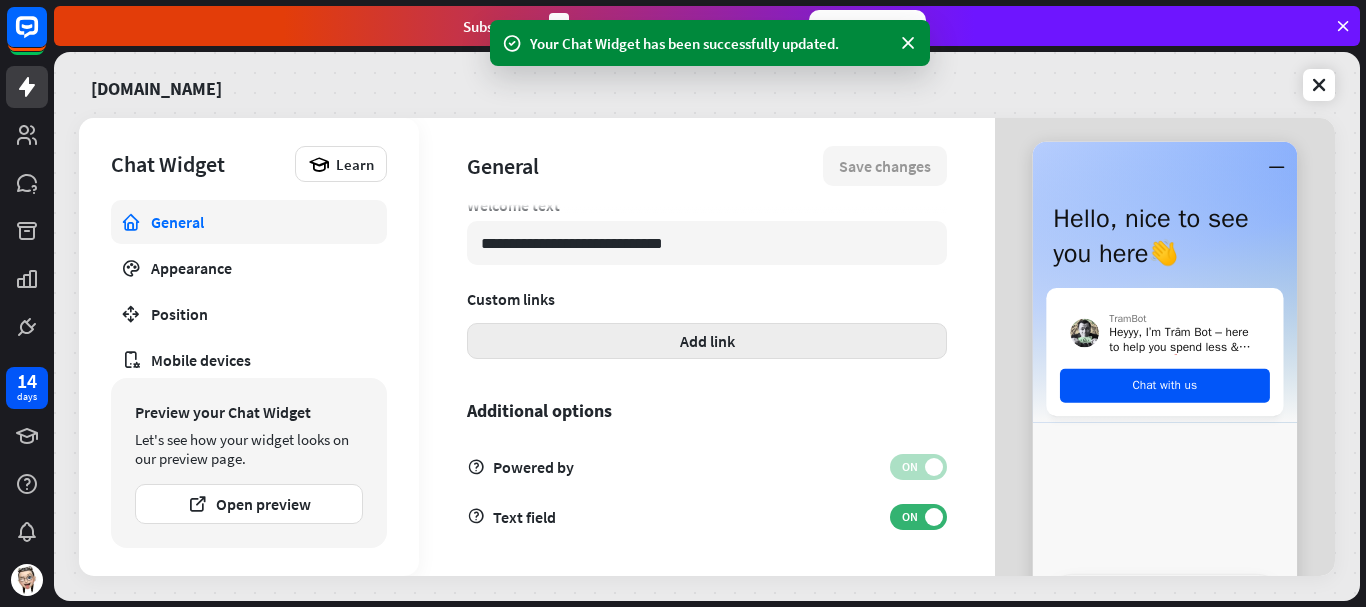 click on "Add link" at bounding box center [707, 341] 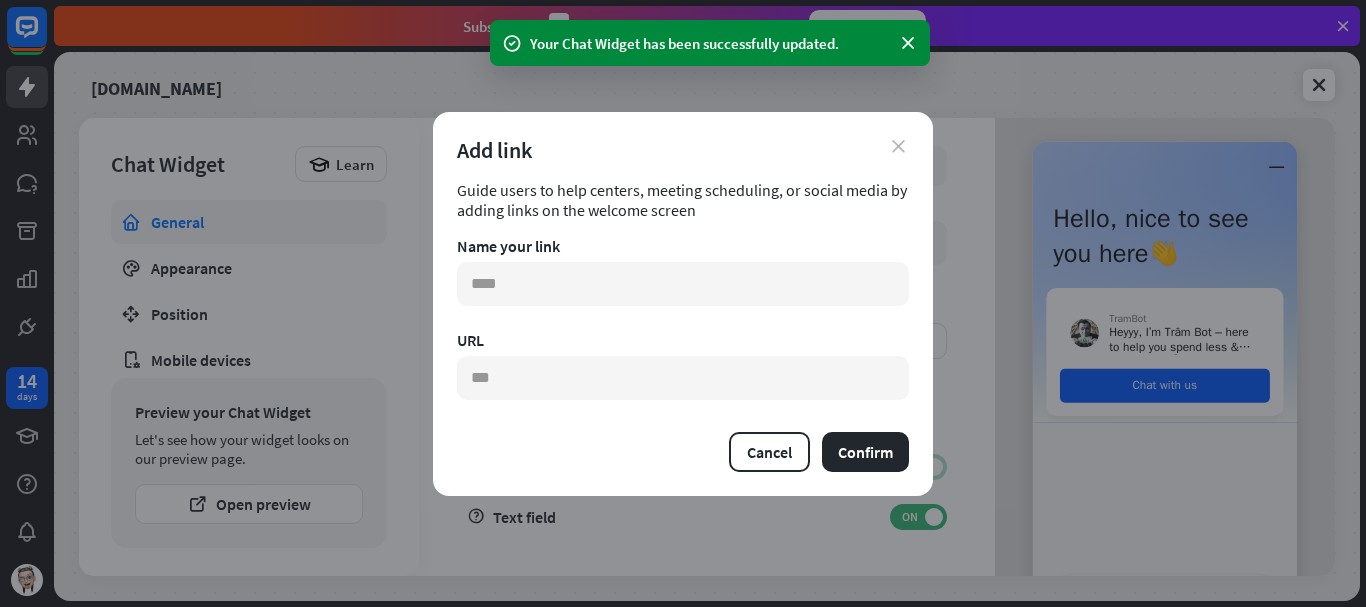 click on "close" at bounding box center [898, 146] 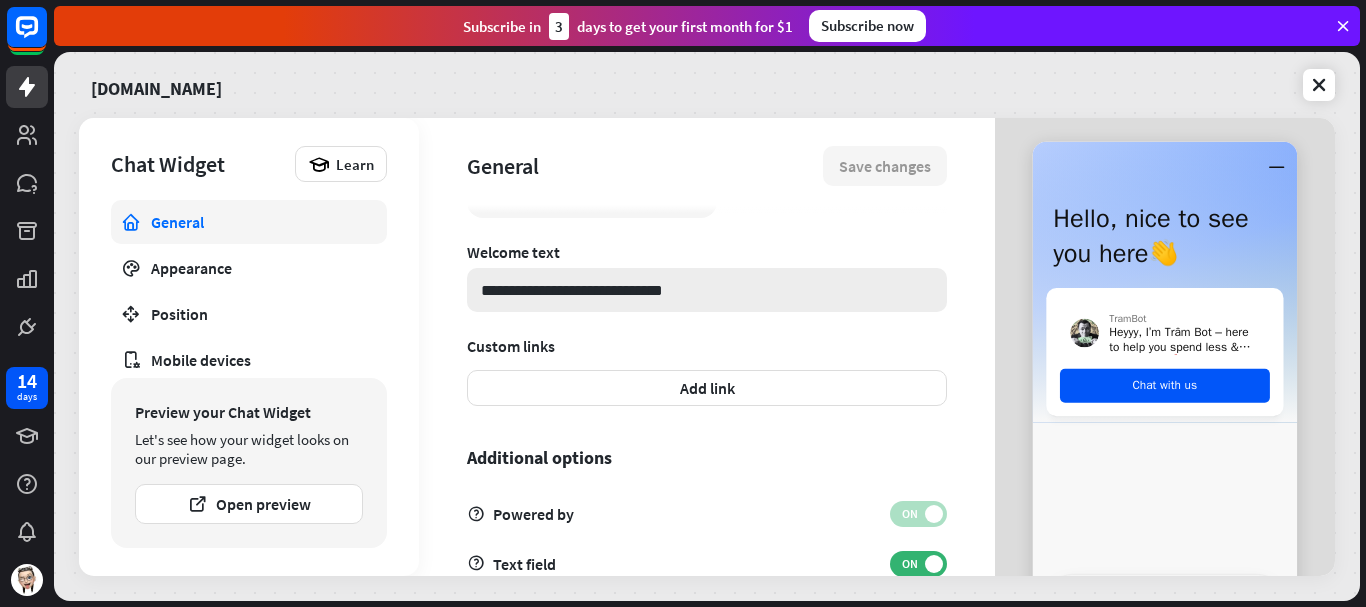 scroll, scrollTop: 710, scrollLeft: 0, axis: vertical 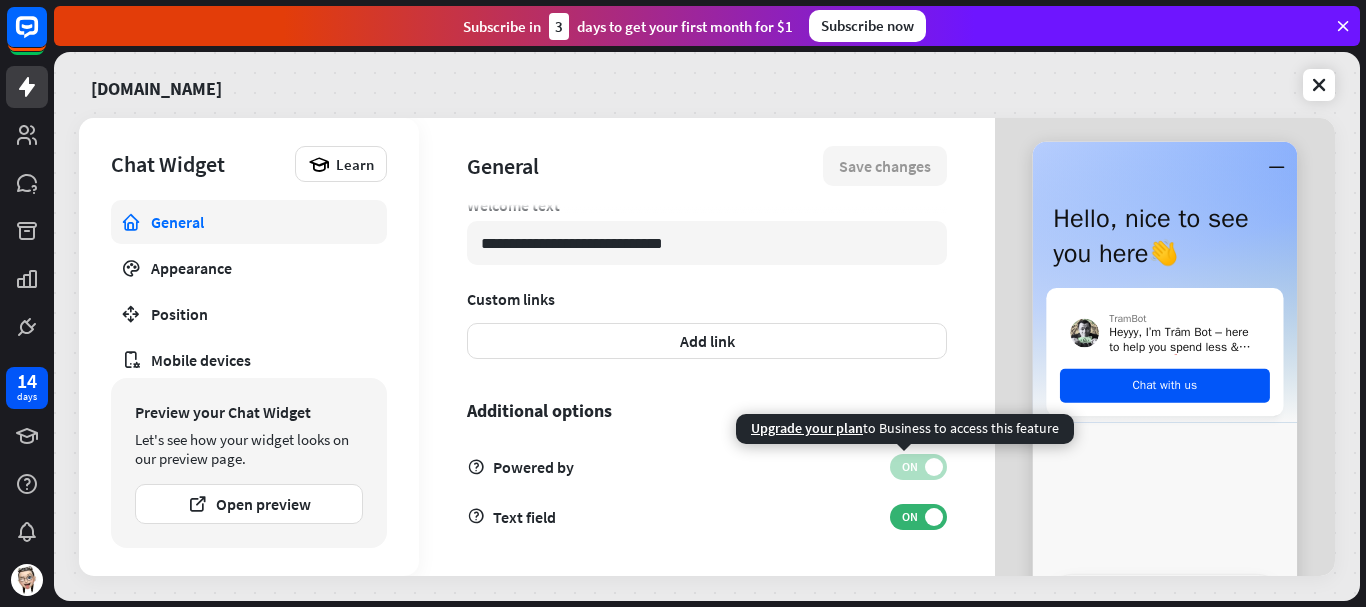 click on "ON" at bounding box center [909, 467] 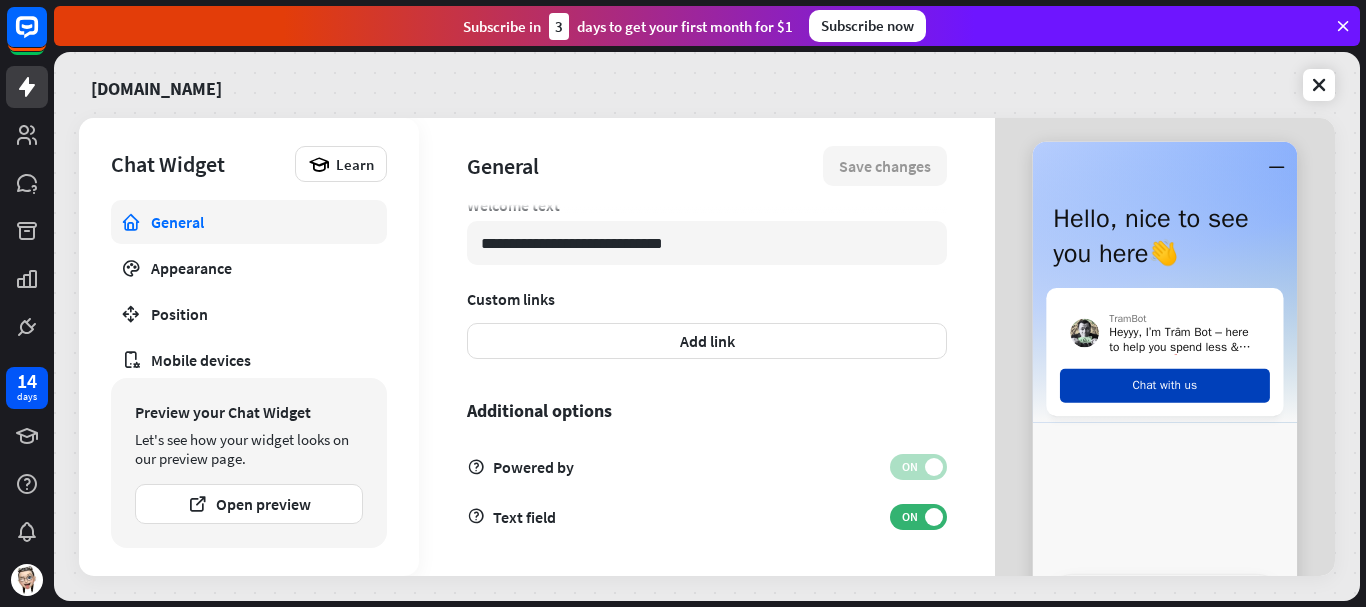 click on "Chat with us" at bounding box center (1165, 386) 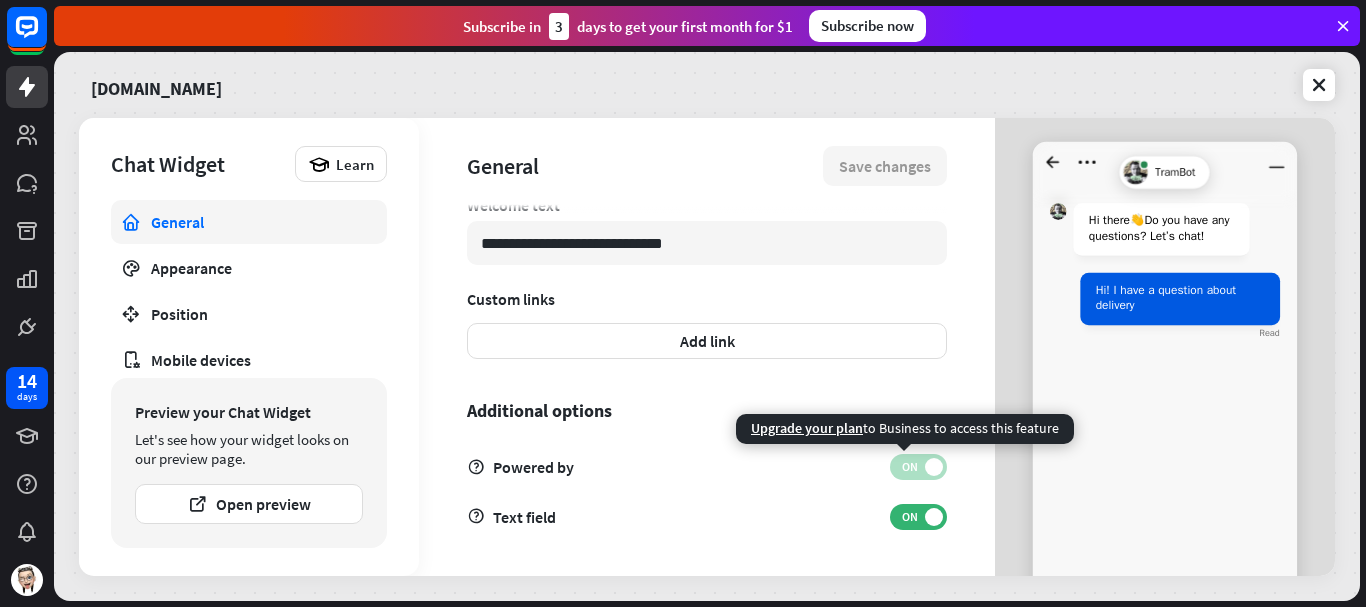 click on "ON" at bounding box center (909, 467) 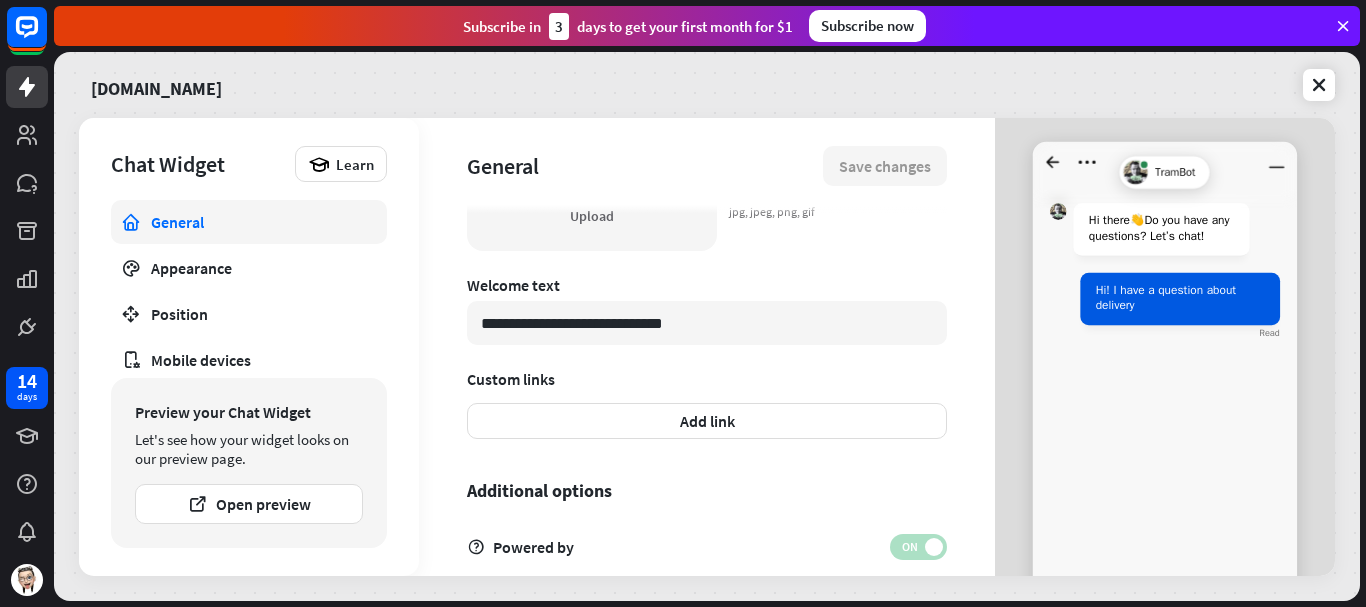 scroll, scrollTop: 610, scrollLeft: 0, axis: vertical 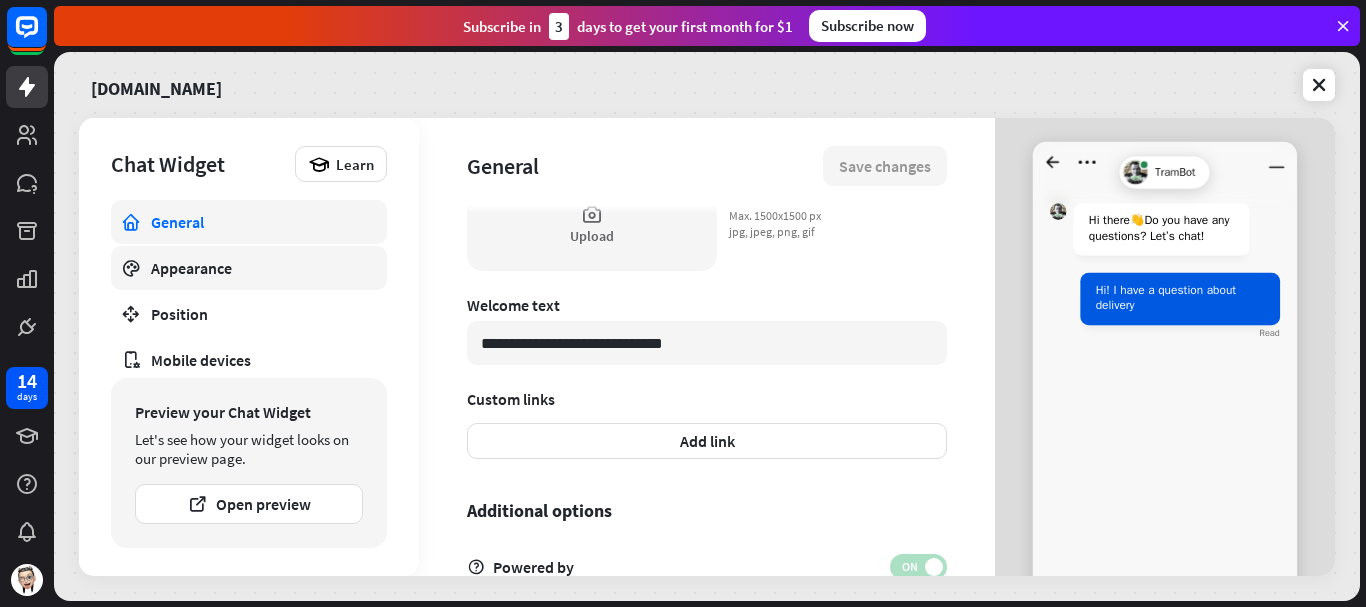 click on "Appearance" at bounding box center [249, 268] 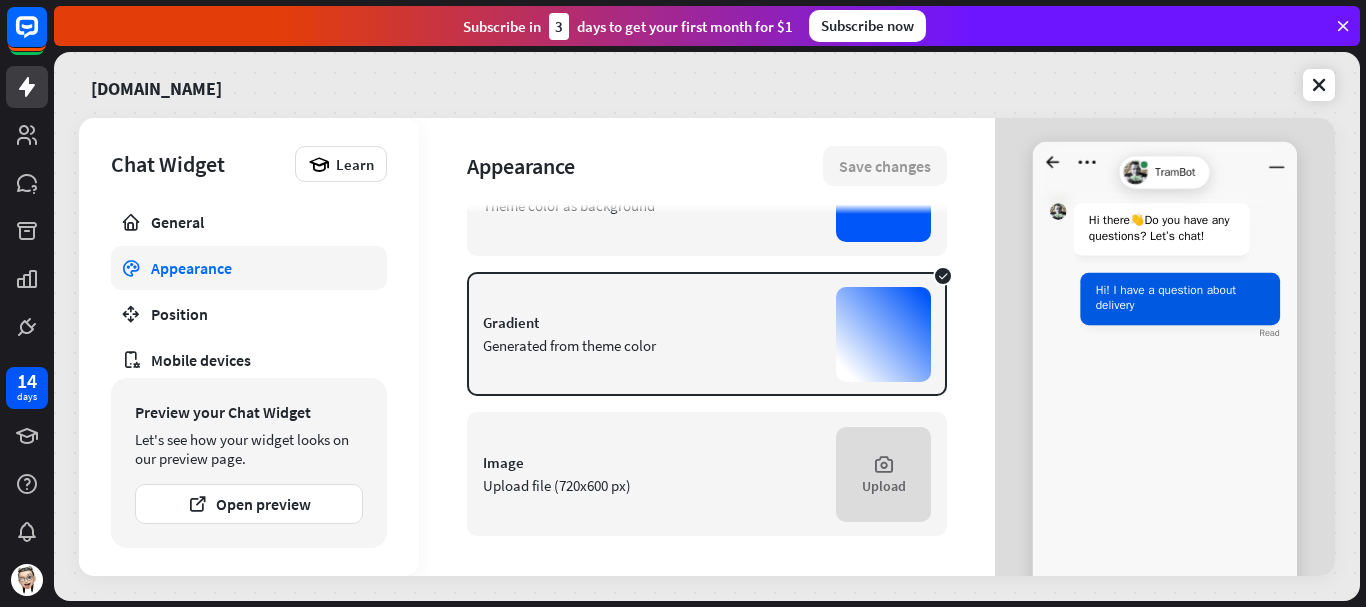 scroll, scrollTop: 0, scrollLeft: 0, axis: both 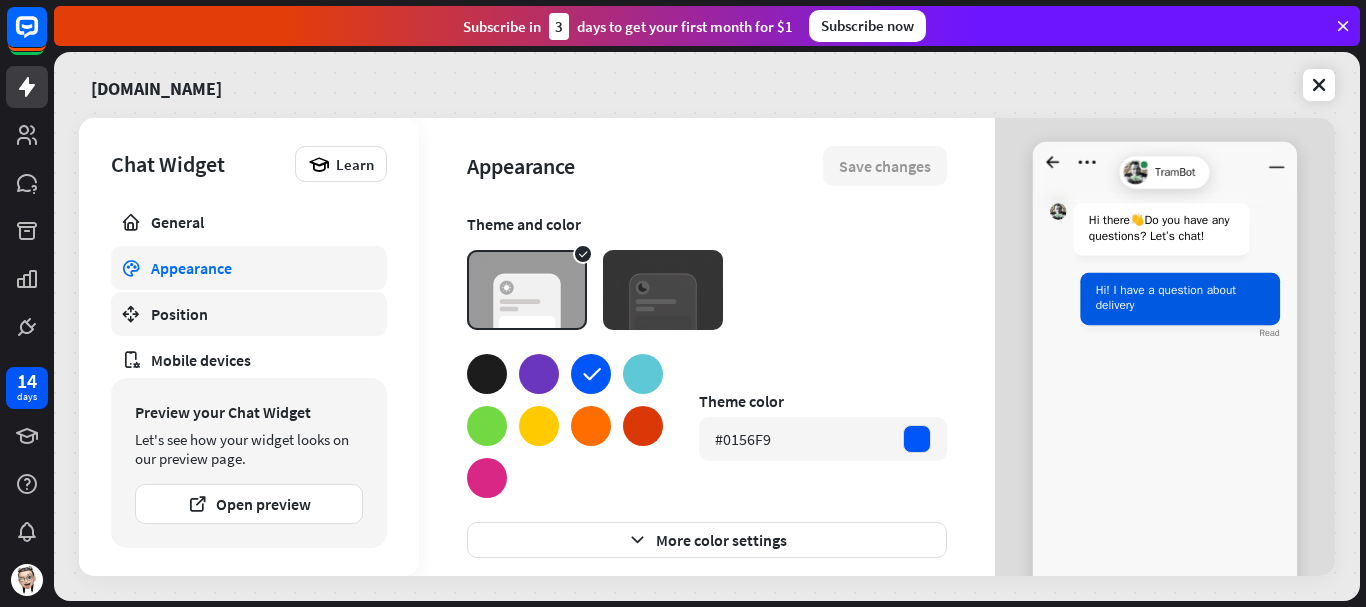 click on "Position" at bounding box center [249, 314] 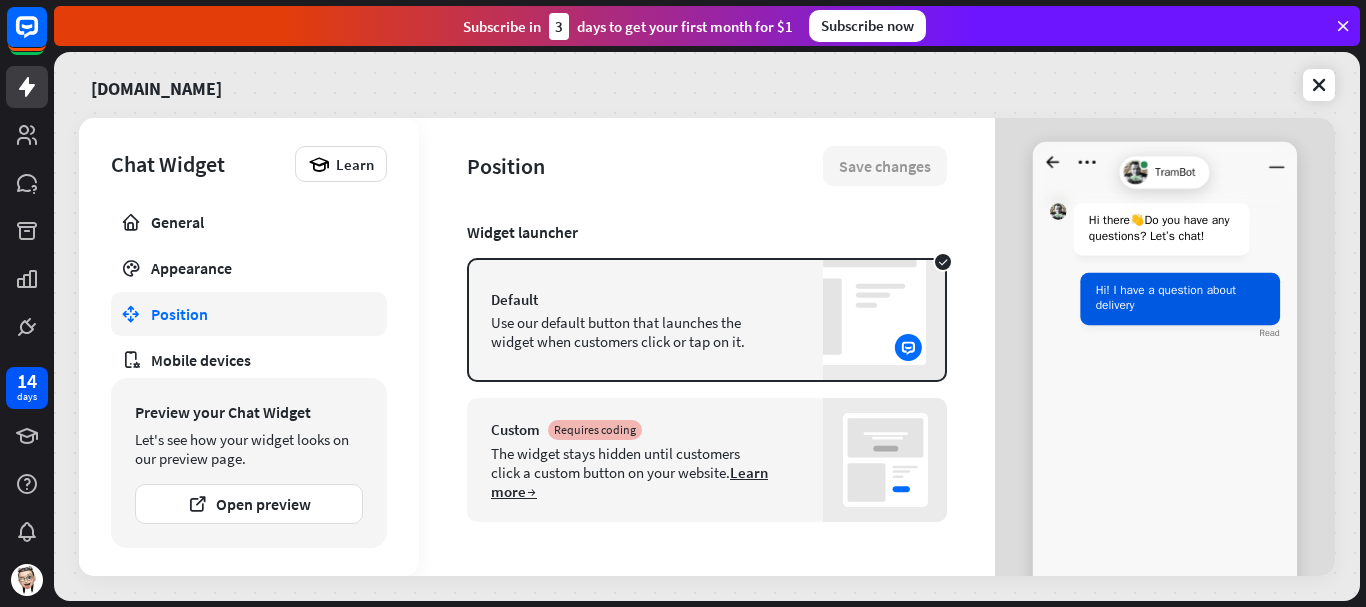 scroll, scrollTop: 202, scrollLeft: 0, axis: vertical 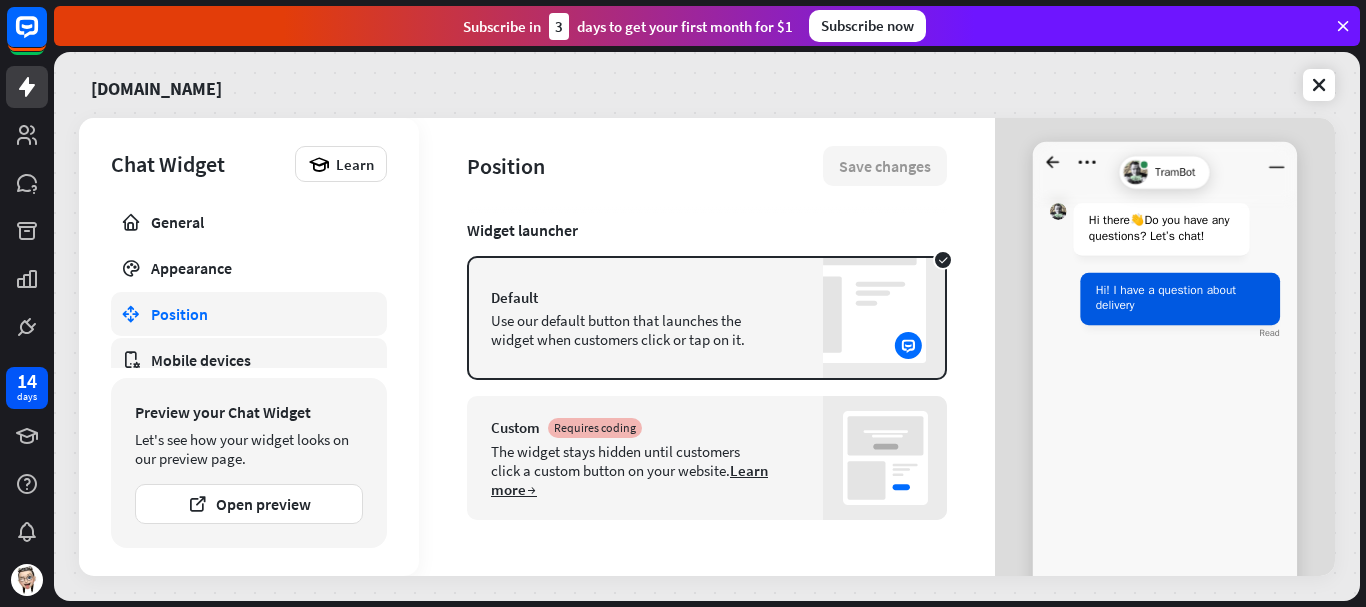 click on "Mobile devices" at bounding box center [249, 360] 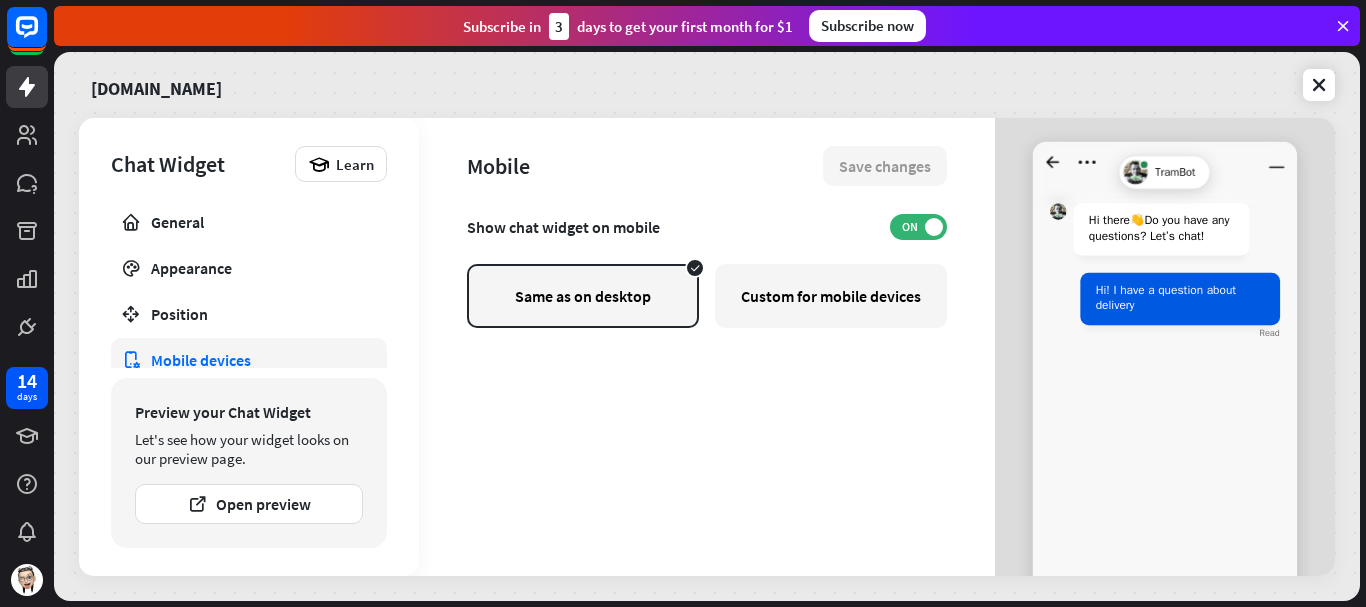 scroll, scrollTop: 0, scrollLeft: 0, axis: both 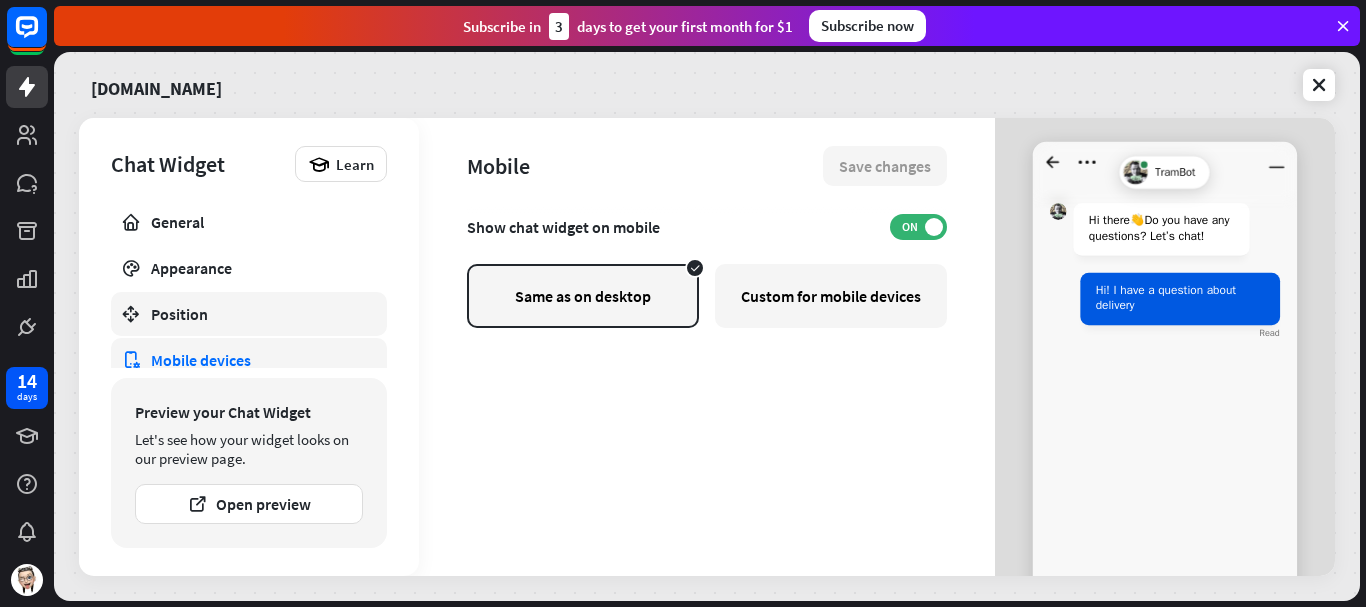 click on "Position" at bounding box center (249, 314) 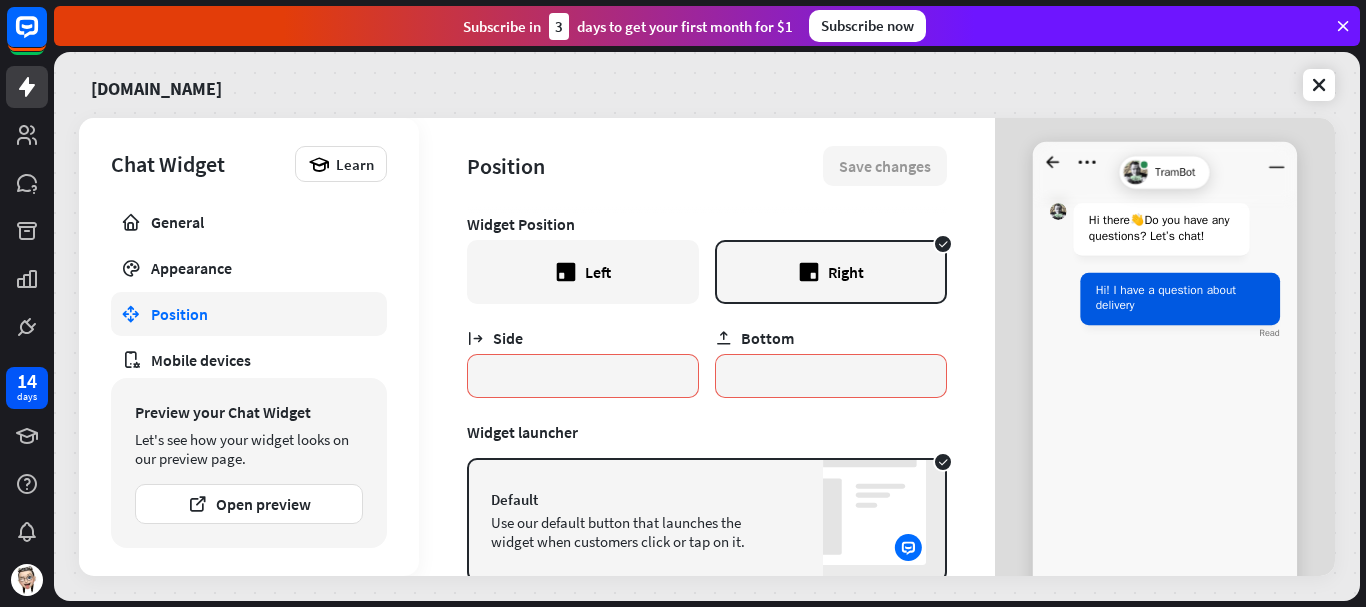 click on "Bottom" at bounding box center (831, 338) 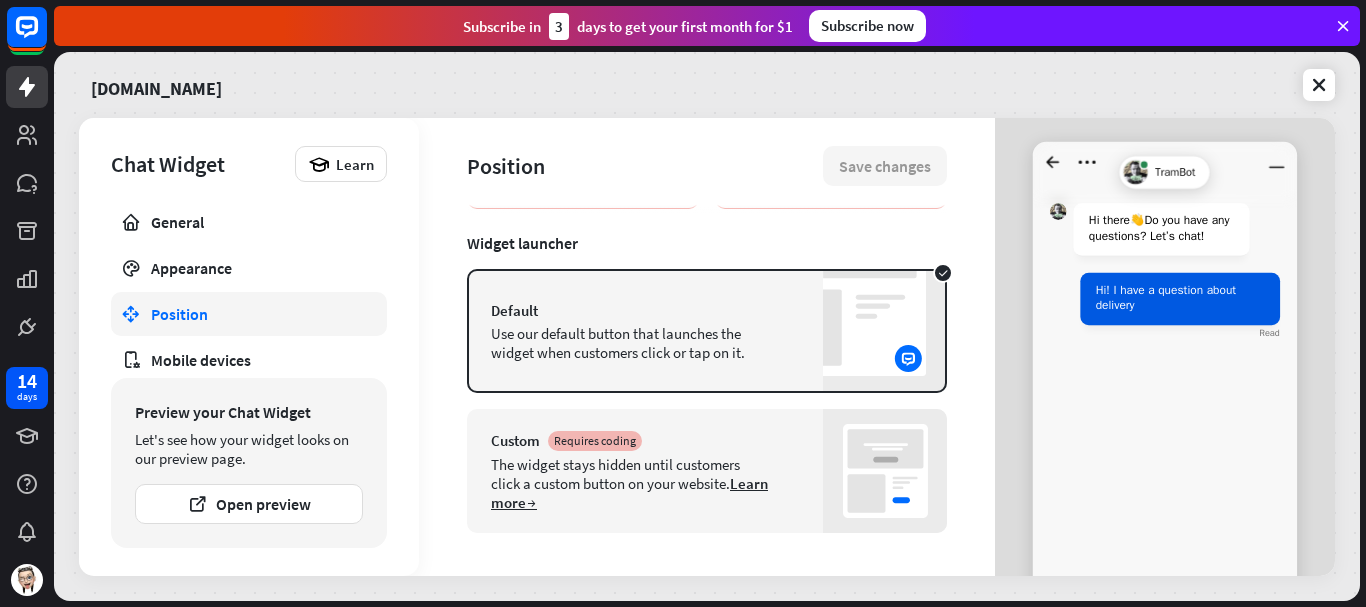scroll, scrollTop: 202, scrollLeft: 0, axis: vertical 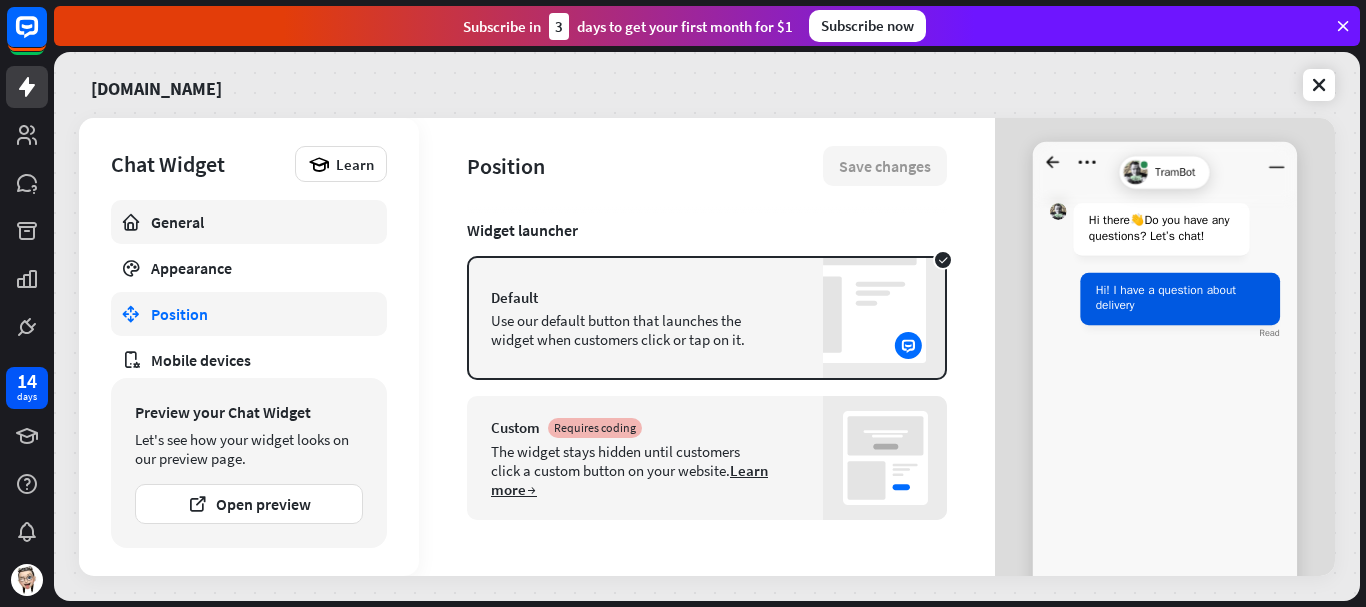 click on "General" at bounding box center (249, 222) 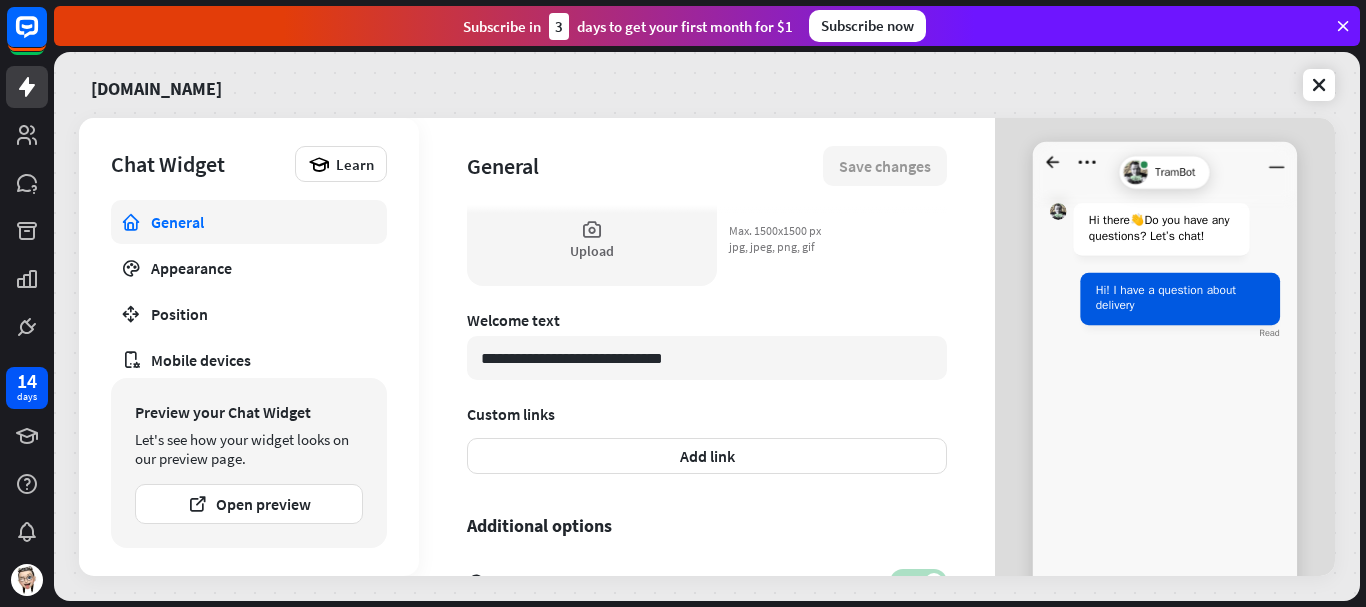 scroll, scrollTop: 600, scrollLeft: 0, axis: vertical 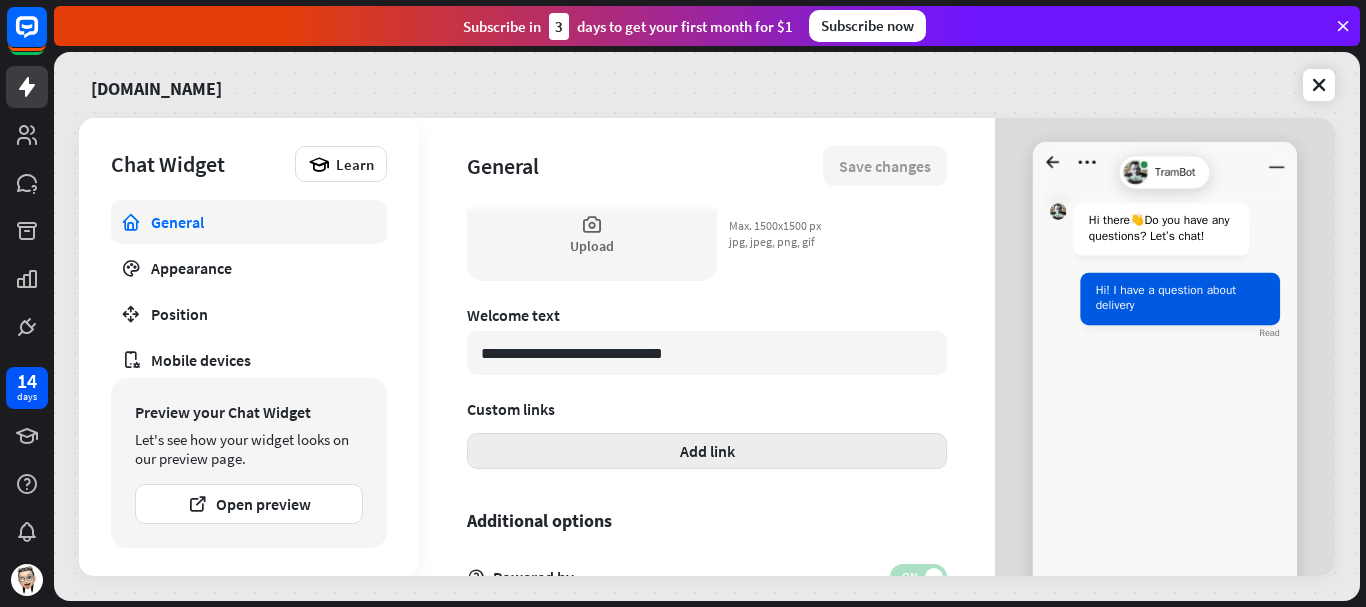 click on "Add link" at bounding box center [707, 451] 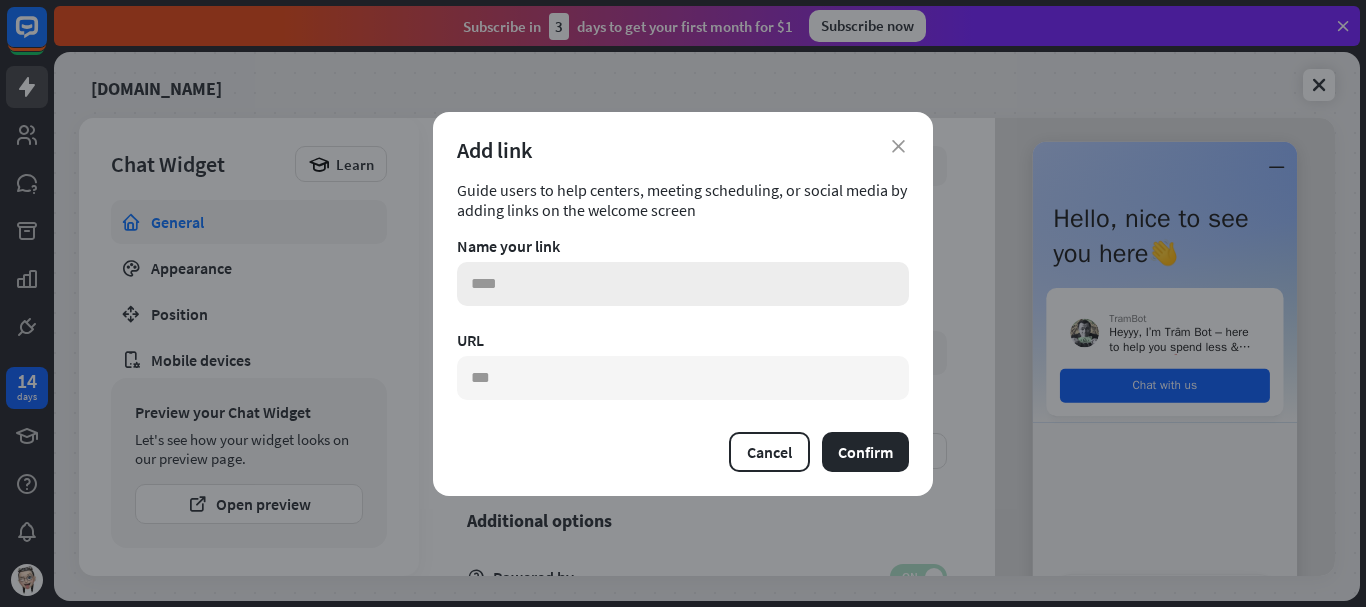 click at bounding box center [683, 284] 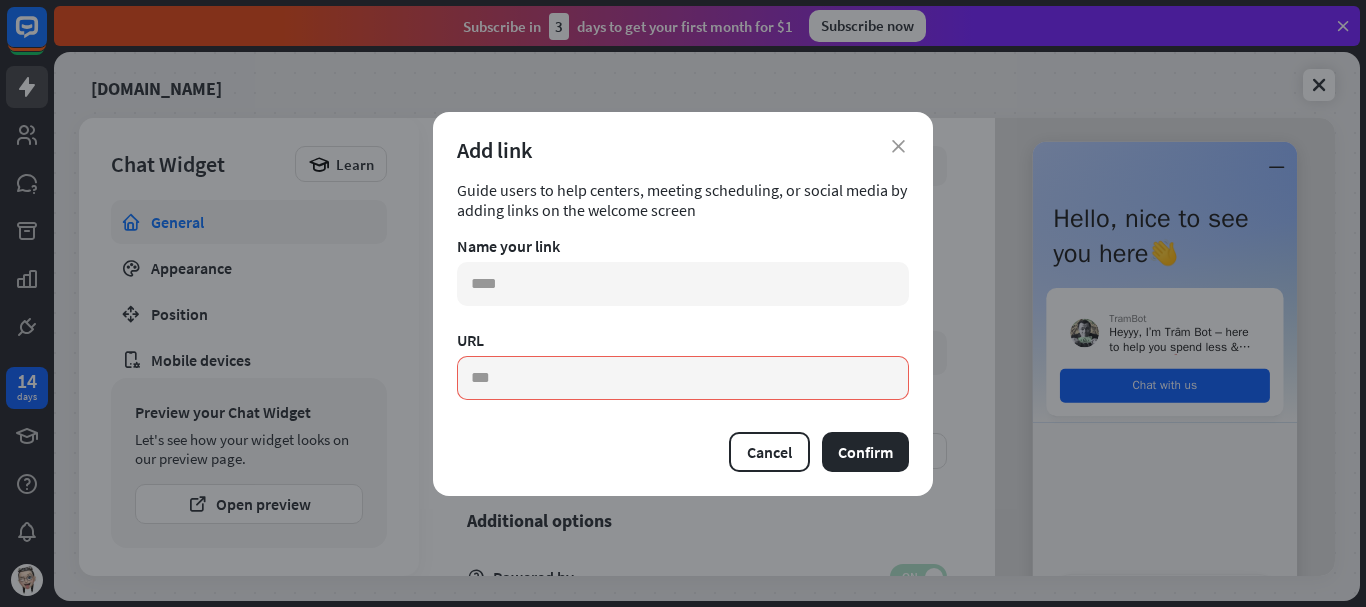 paste on "**********" 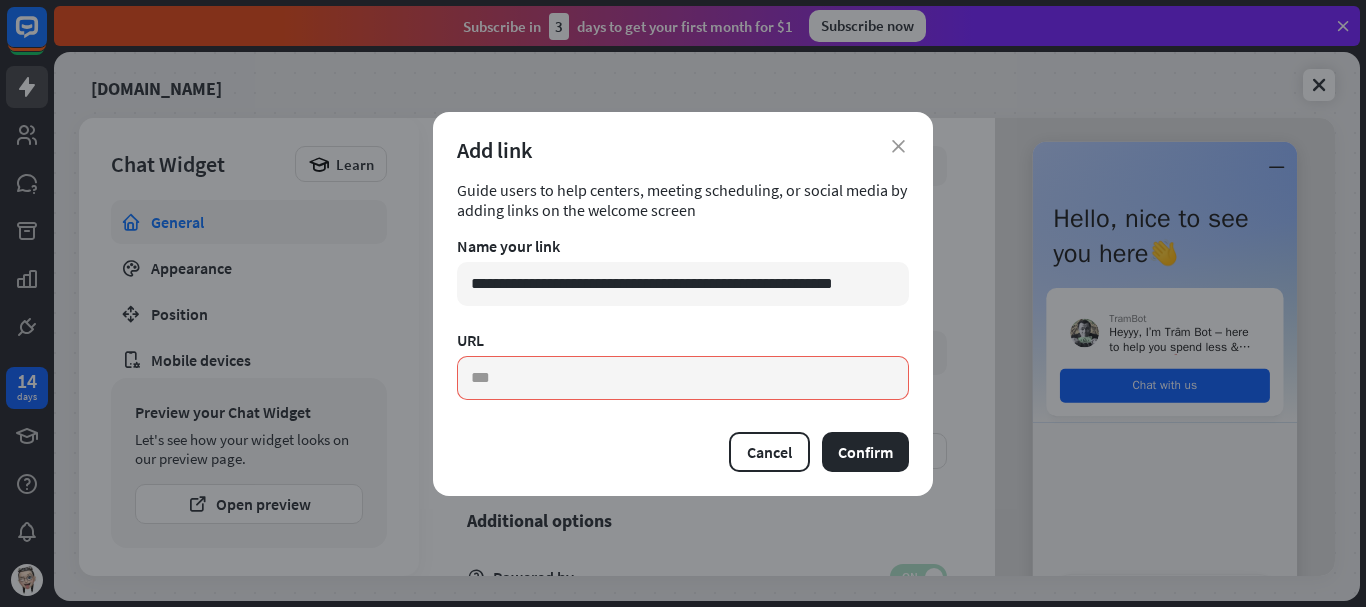 scroll, scrollTop: 0, scrollLeft: 12, axis: horizontal 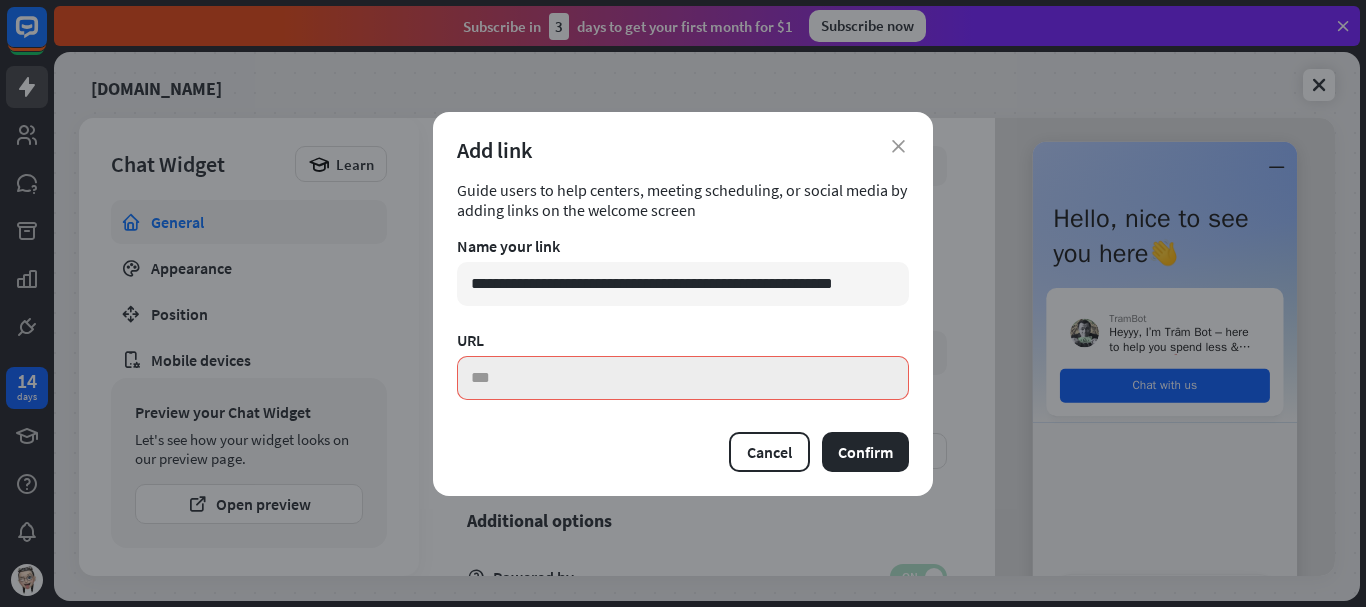 type on "**********" 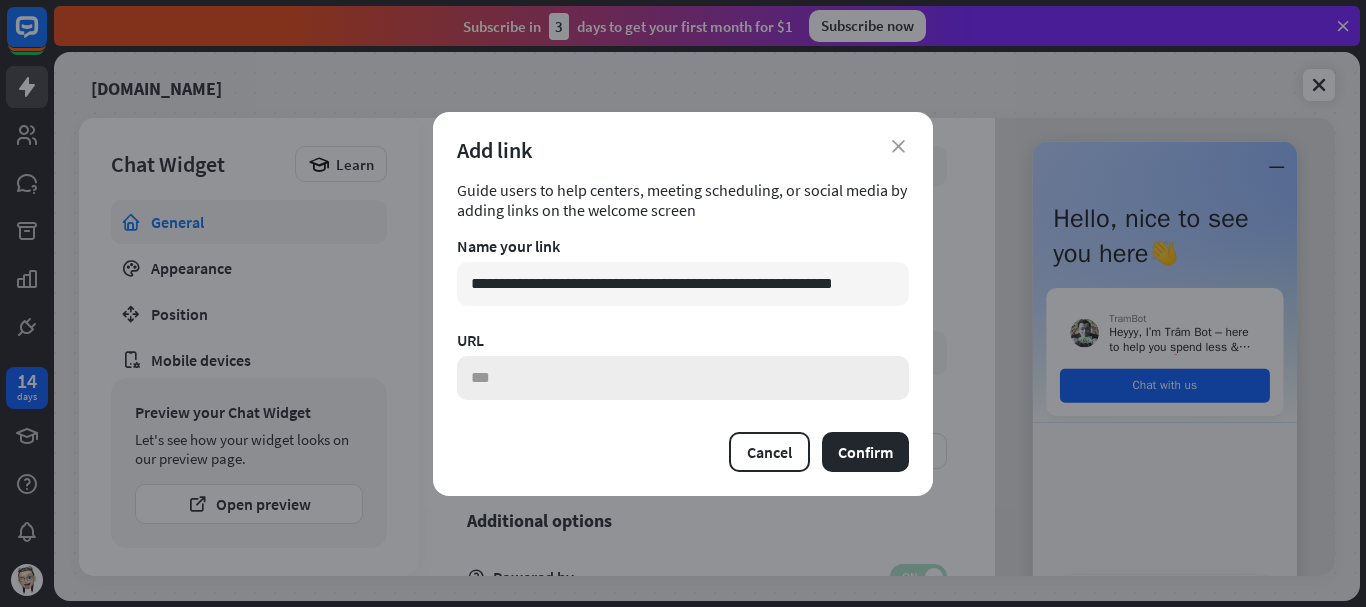 click at bounding box center [683, 378] 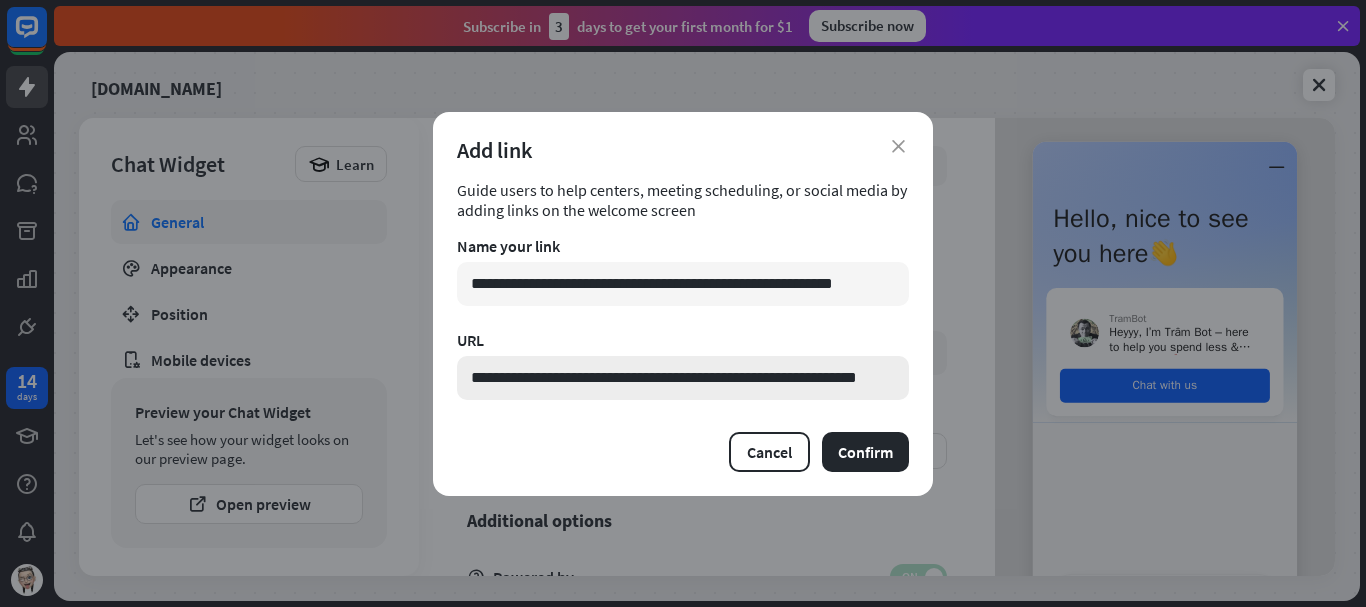 scroll, scrollTop: 0, scrollLeft: 44, axis: horizontal 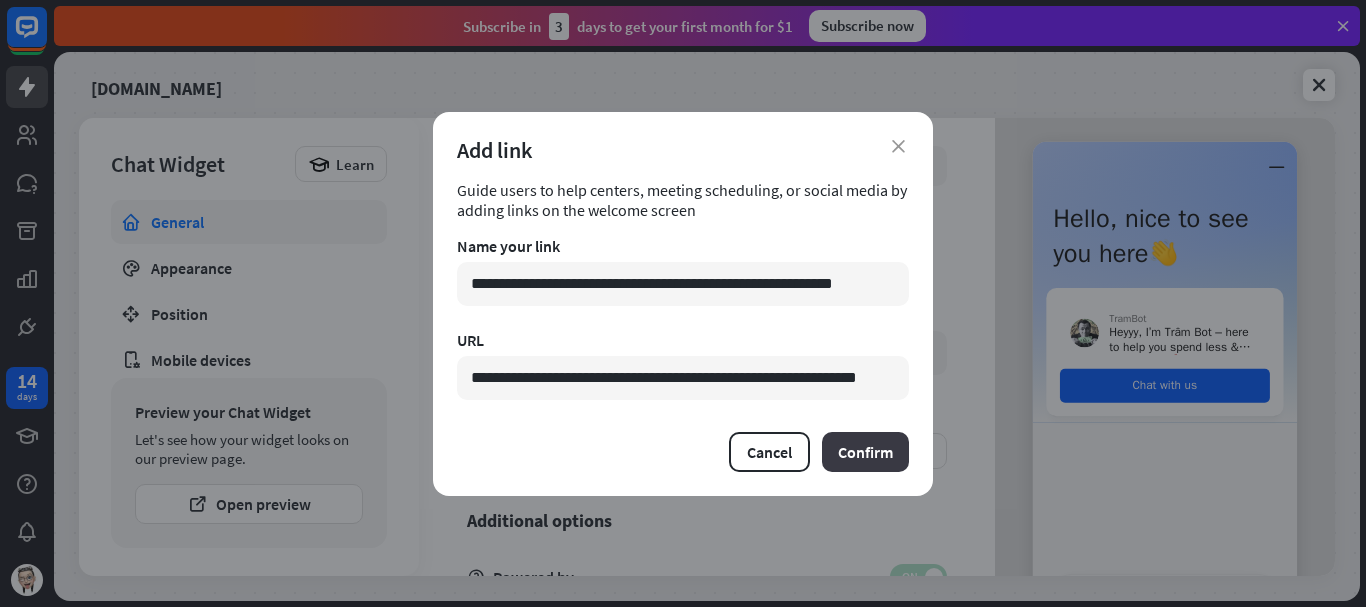 type on "**********" 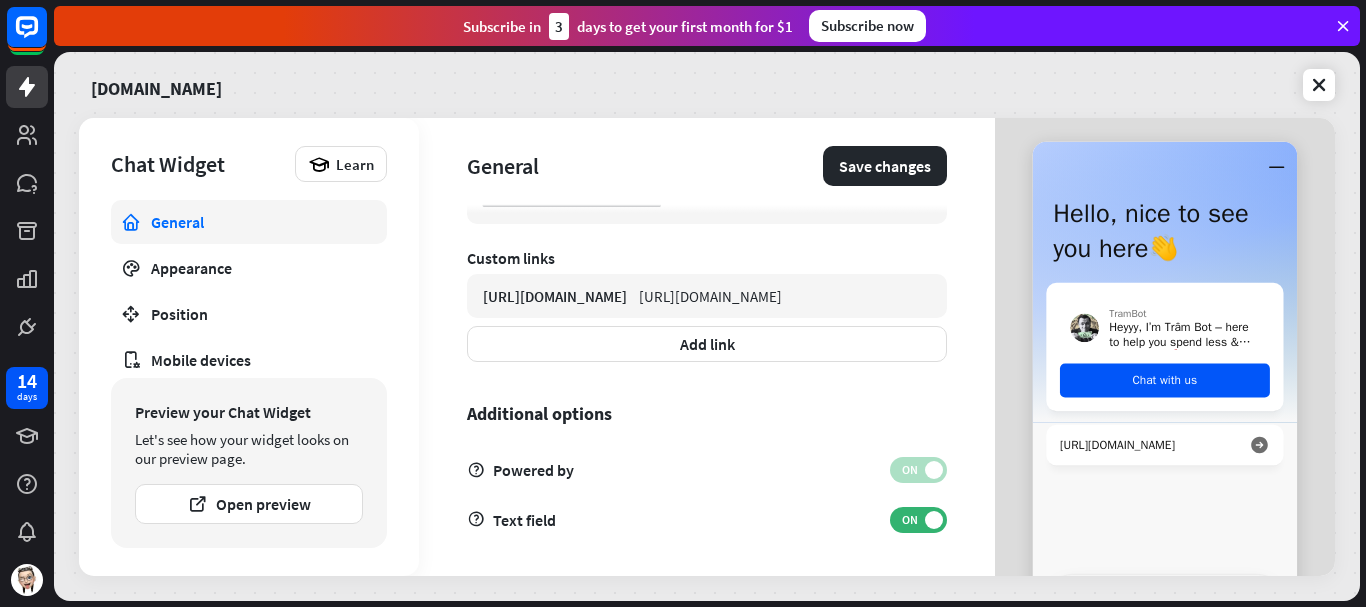 scroll, scrollTop: 754, scrollLeft: 0, axis: vertical 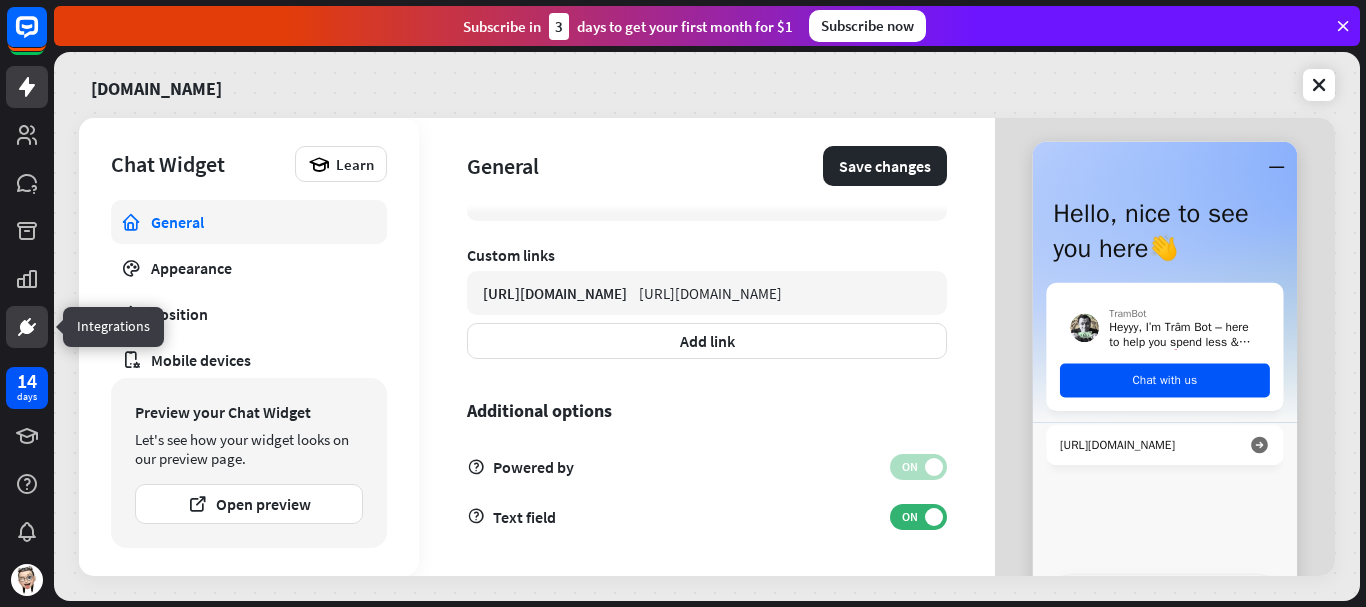 click 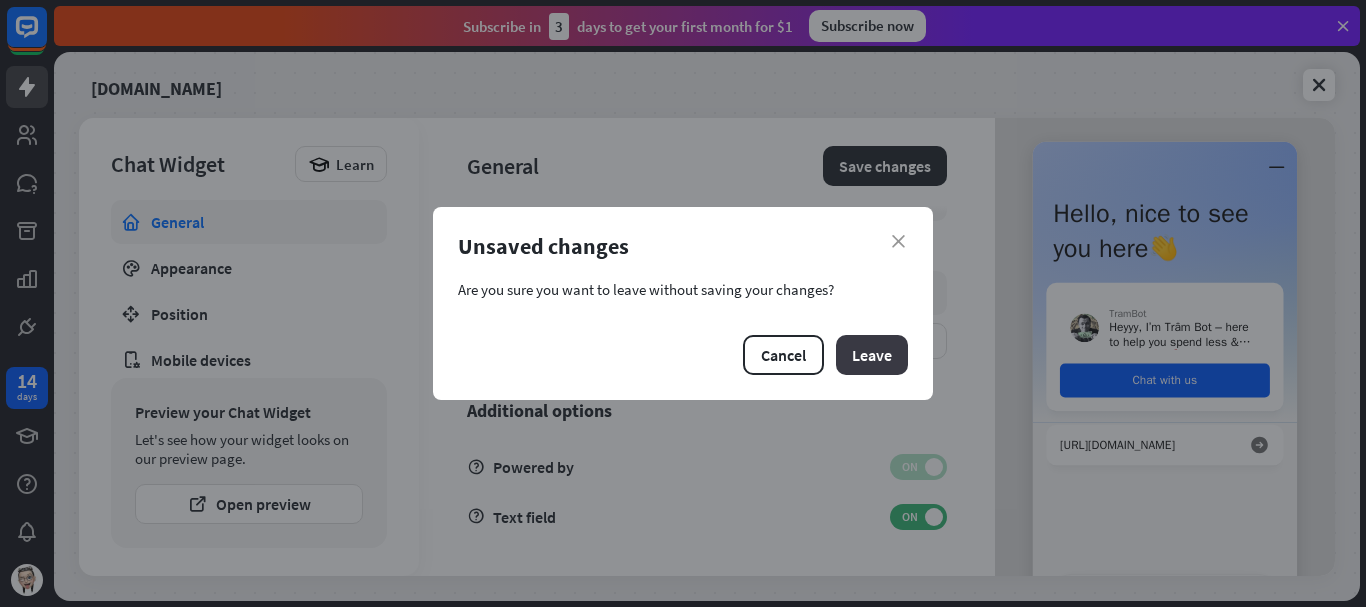click on "Leave" at bounding box center (872, 355) 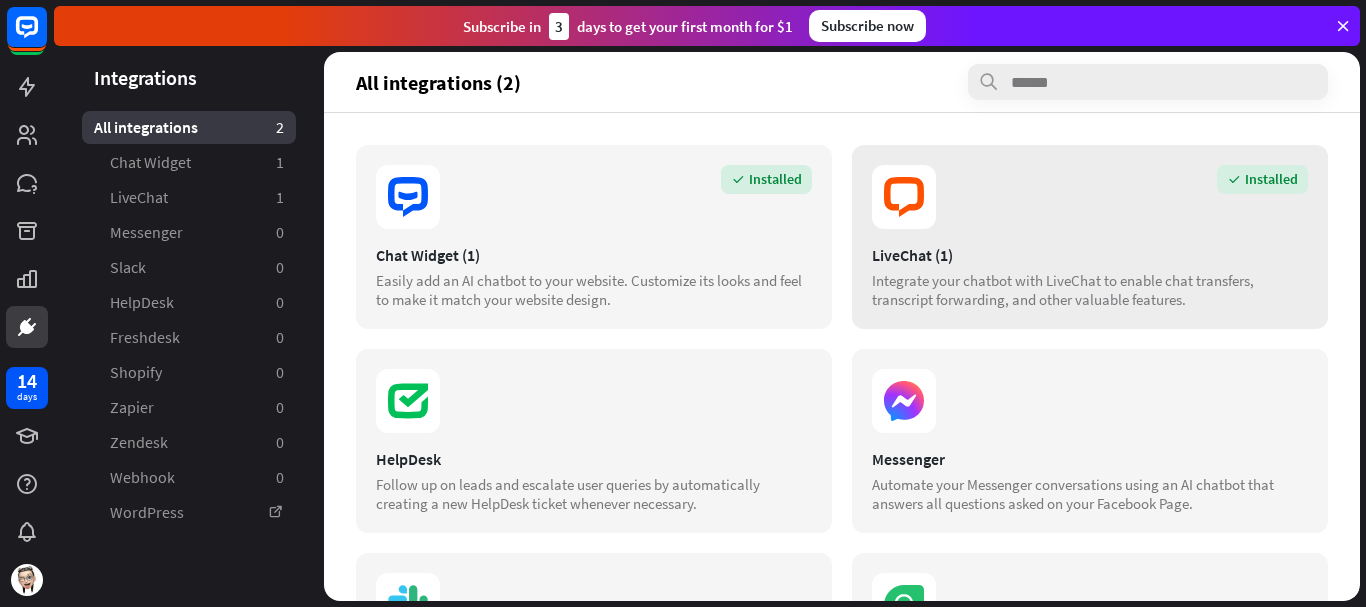 click on "LiveChat
(1)" at bounding box center [1090, 255] 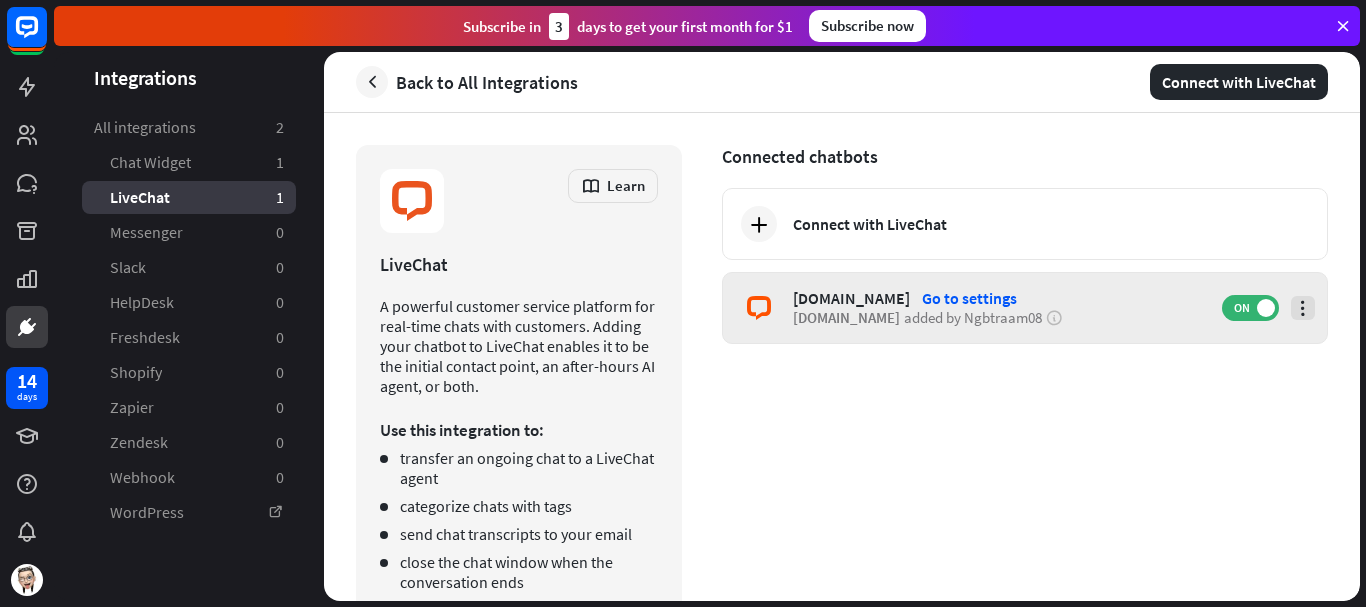 click at bounding box center (1303, 308) 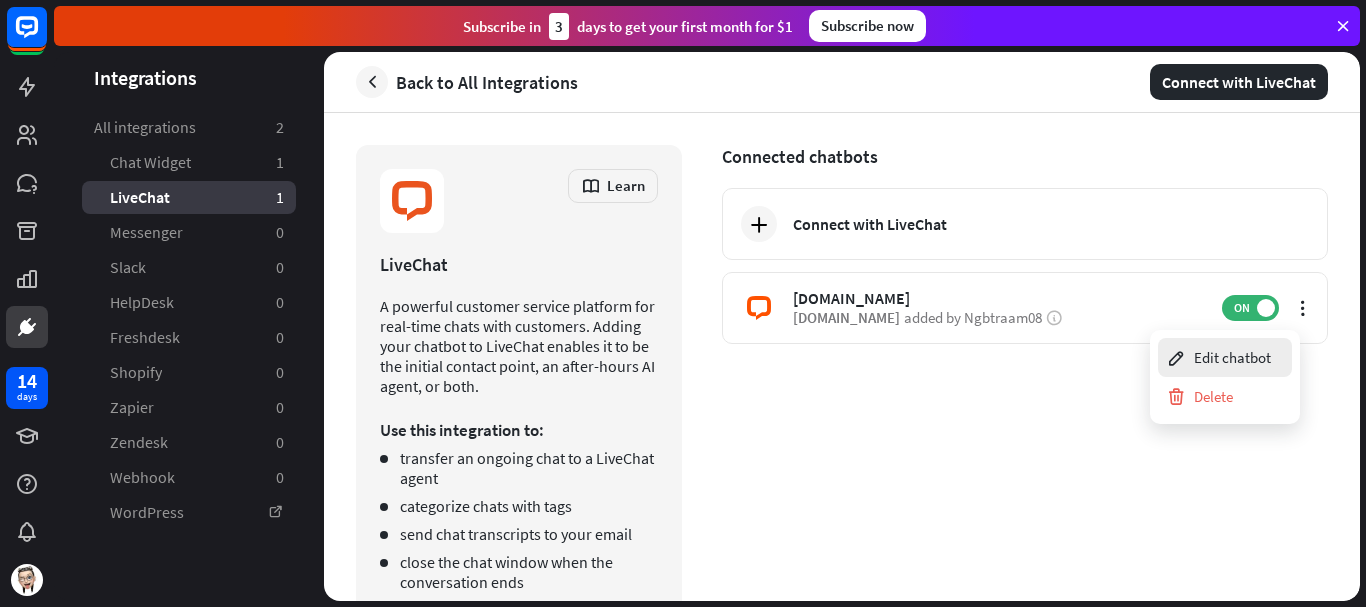 click on "Edit chatbot" at bounding box center [1218, 357] 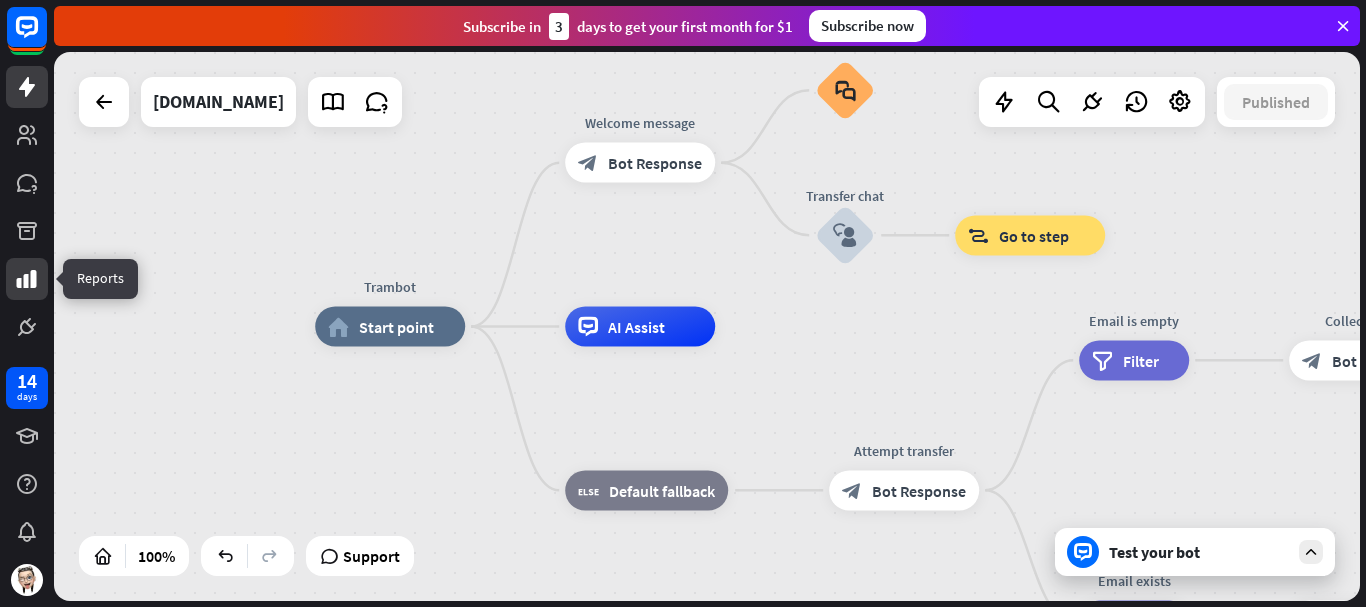 click 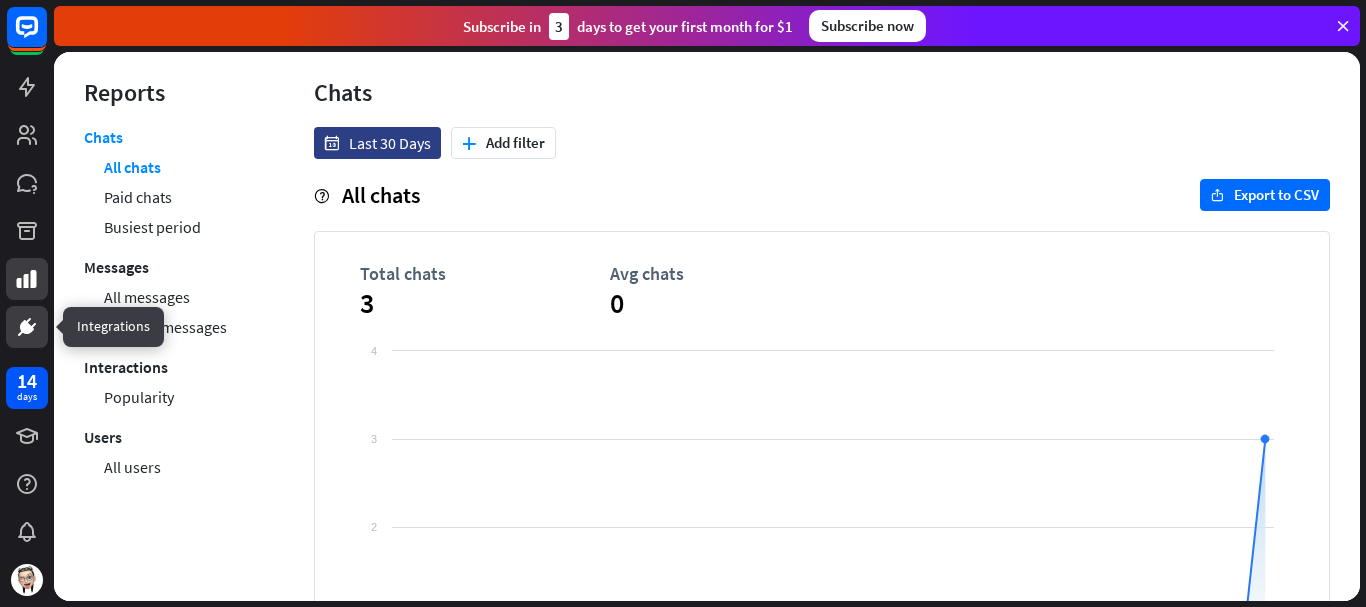 click 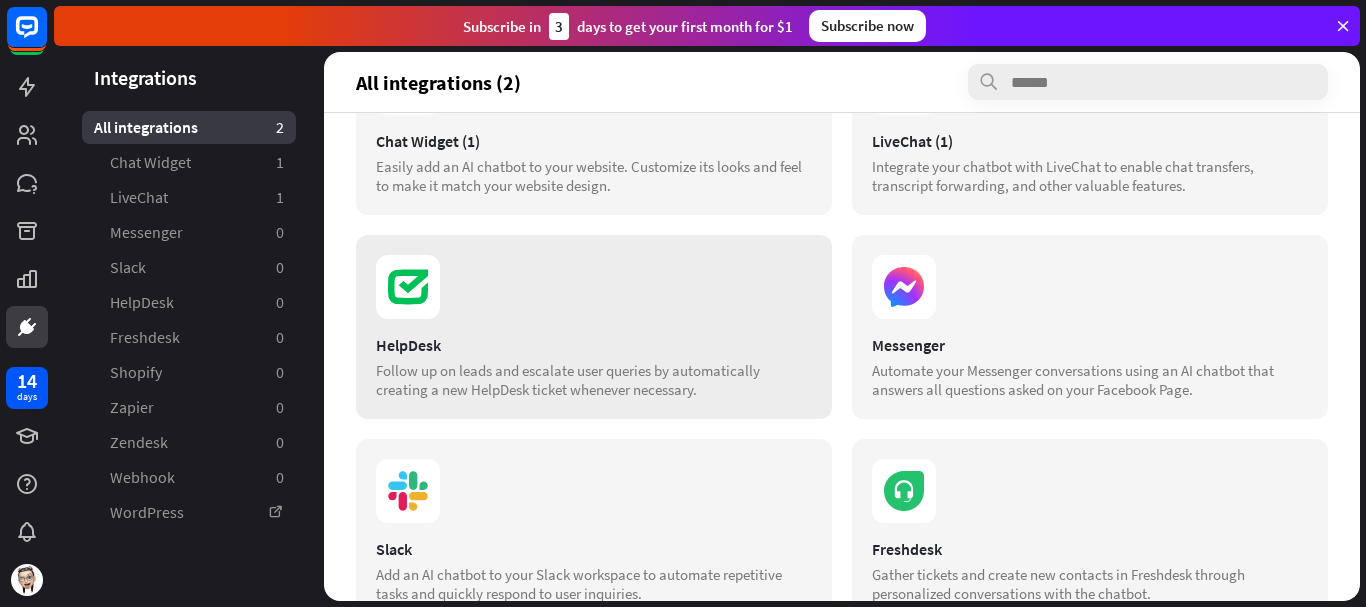 scroll, scrollTop: 0, scrollLeft: 0, axis: both 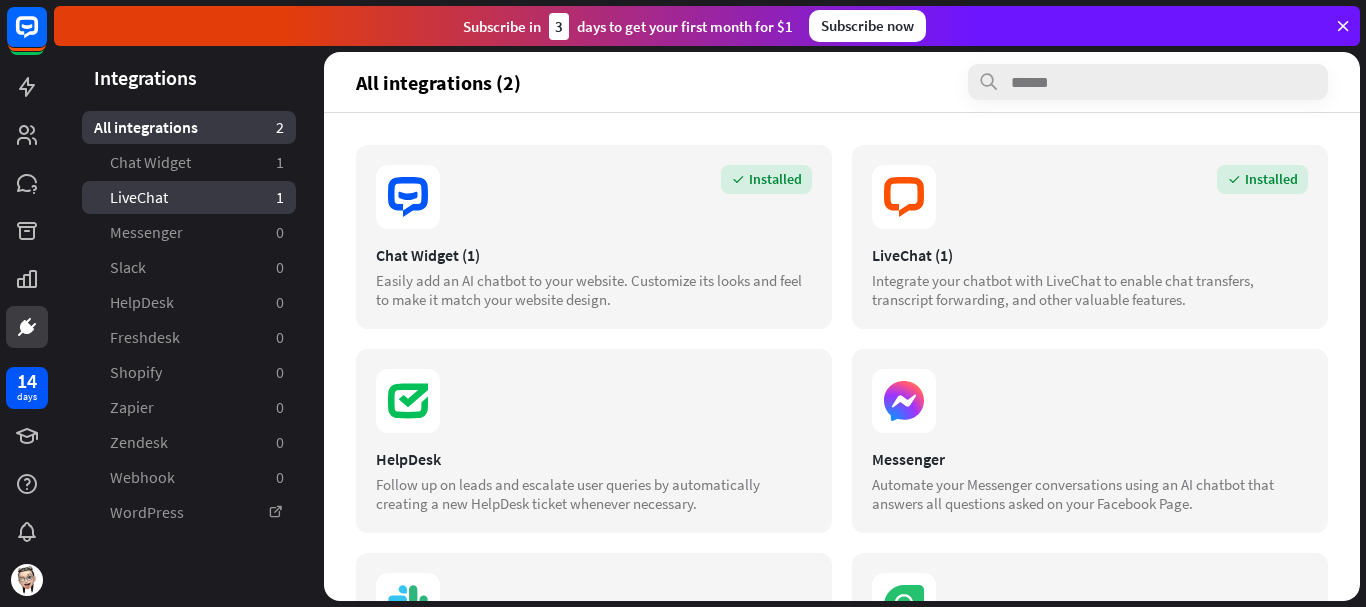 click on "LiveChat
1" at bounding box center [189, 197] 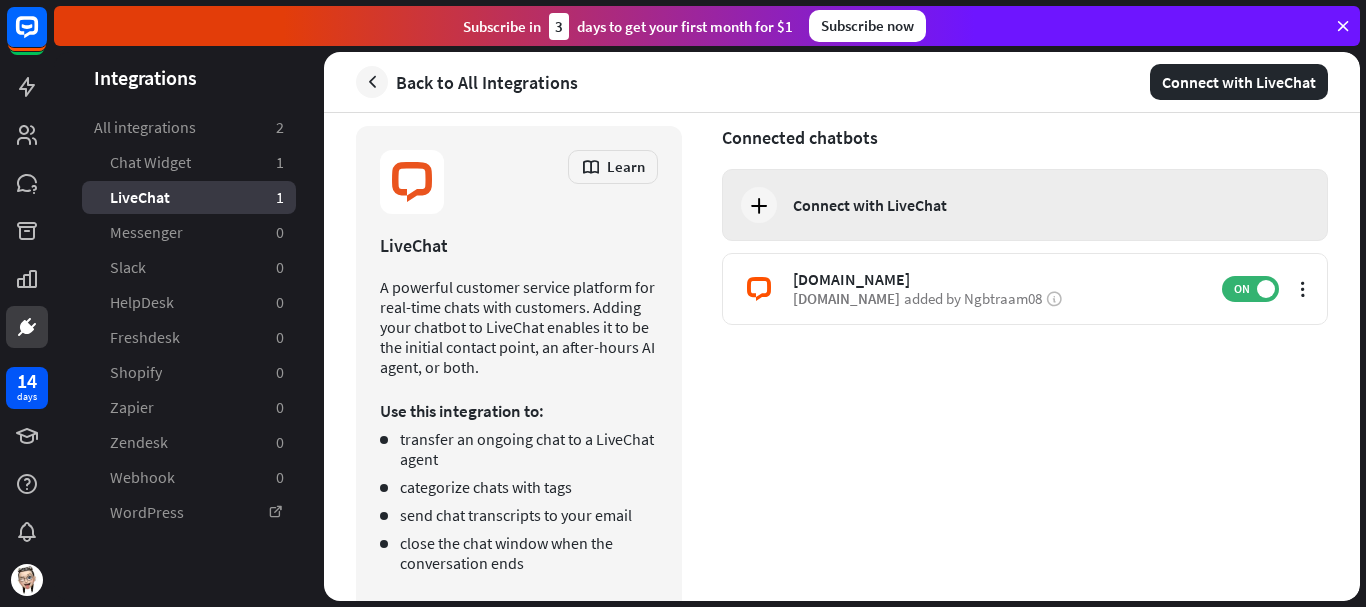 scroll, scrollTop: 0, scrollLeft: 0, axis: both 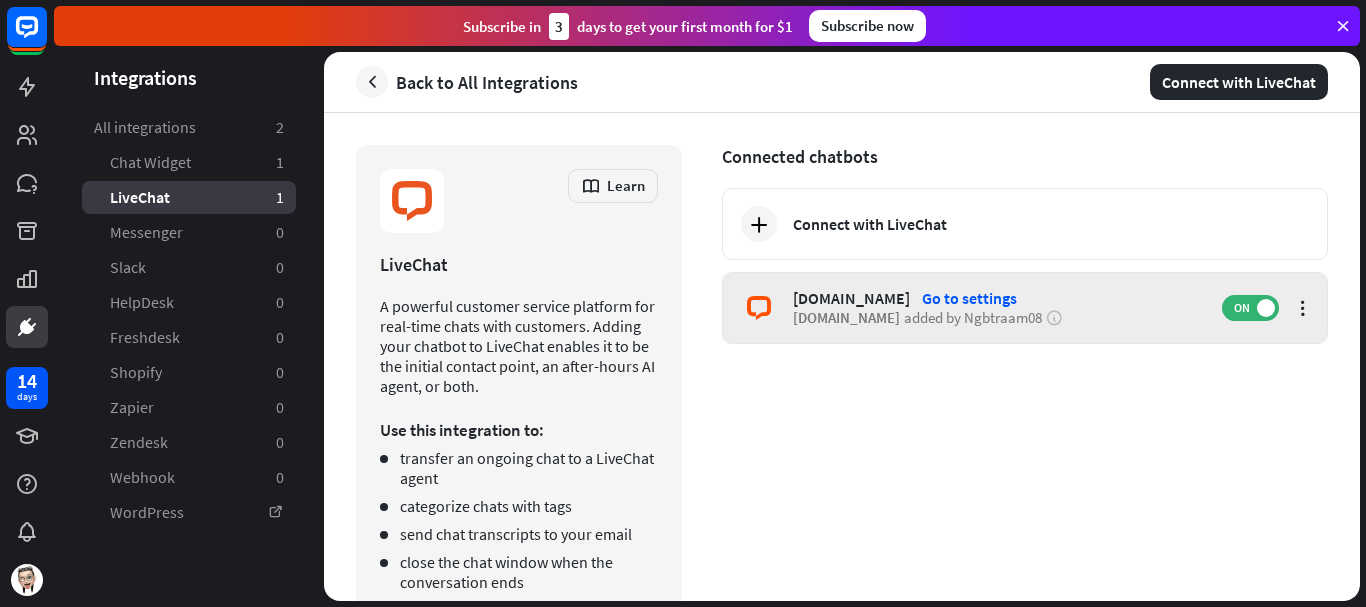 click on "Go to settings" at bounding box center [969, 298] 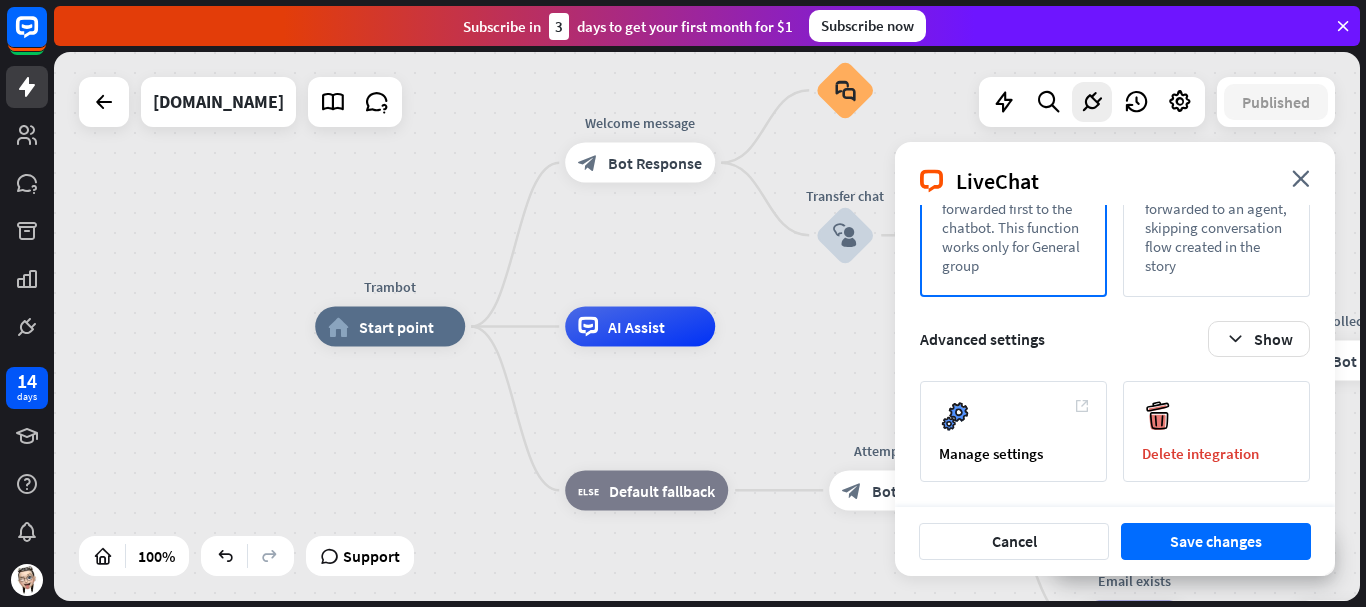 scroll, scrollTop: 0, scrollLeft: 0, axis: both 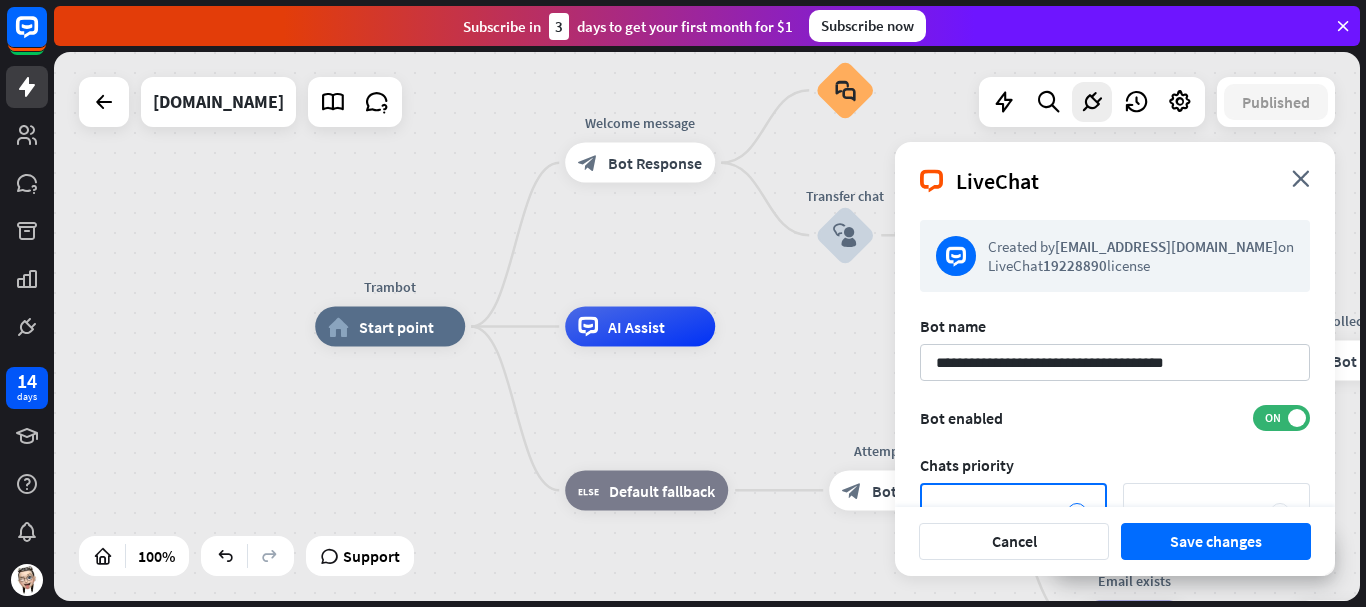 drag, startPoint x: 982, startPoint y: 243, endPoint x: 962, endPoint y: 253, distance: 22.36068 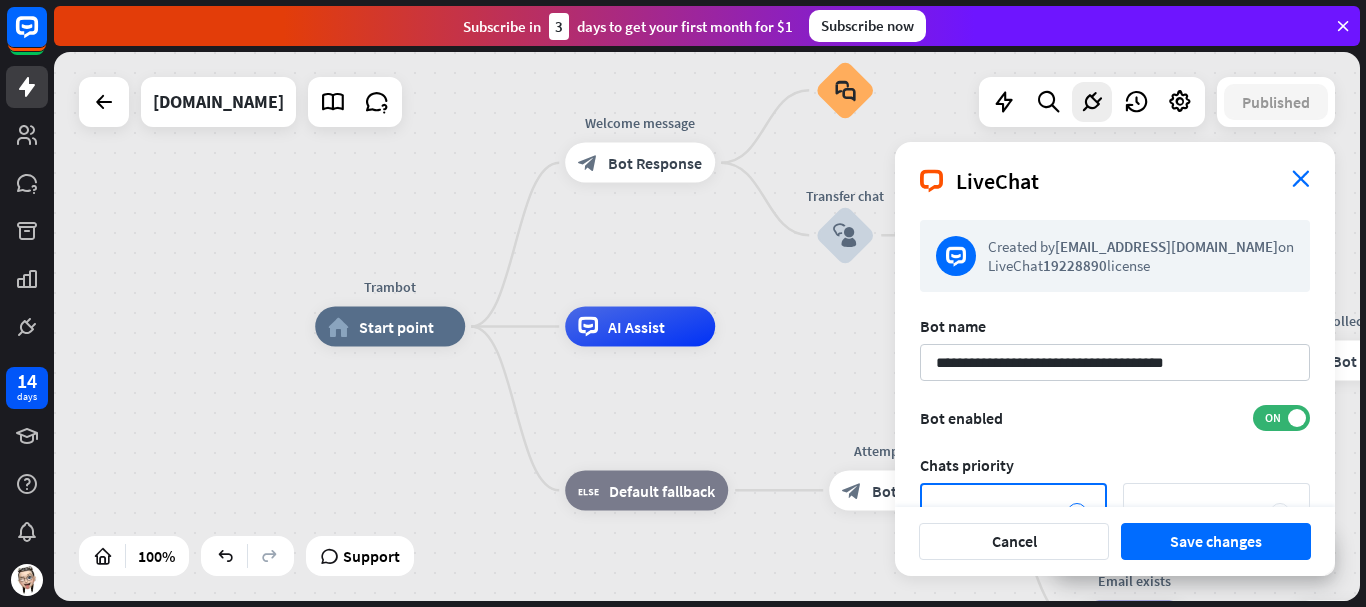 click on "close" at bounding box center (1301, 178) 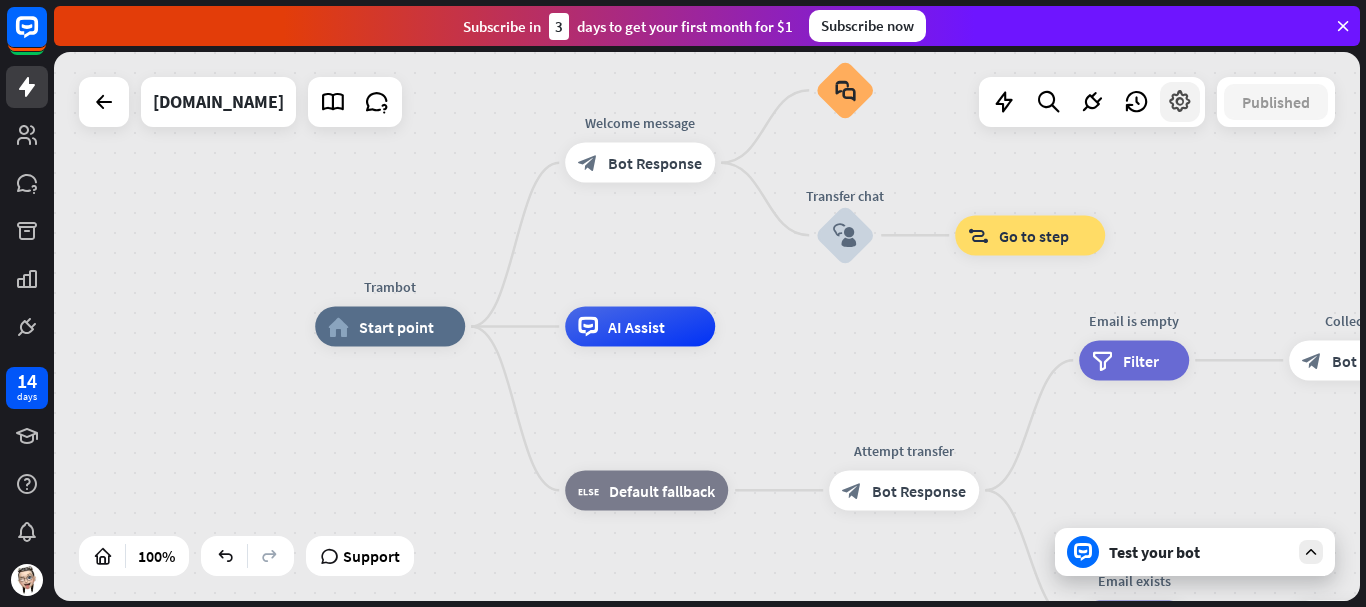 click at bounding box center [1180, 102] 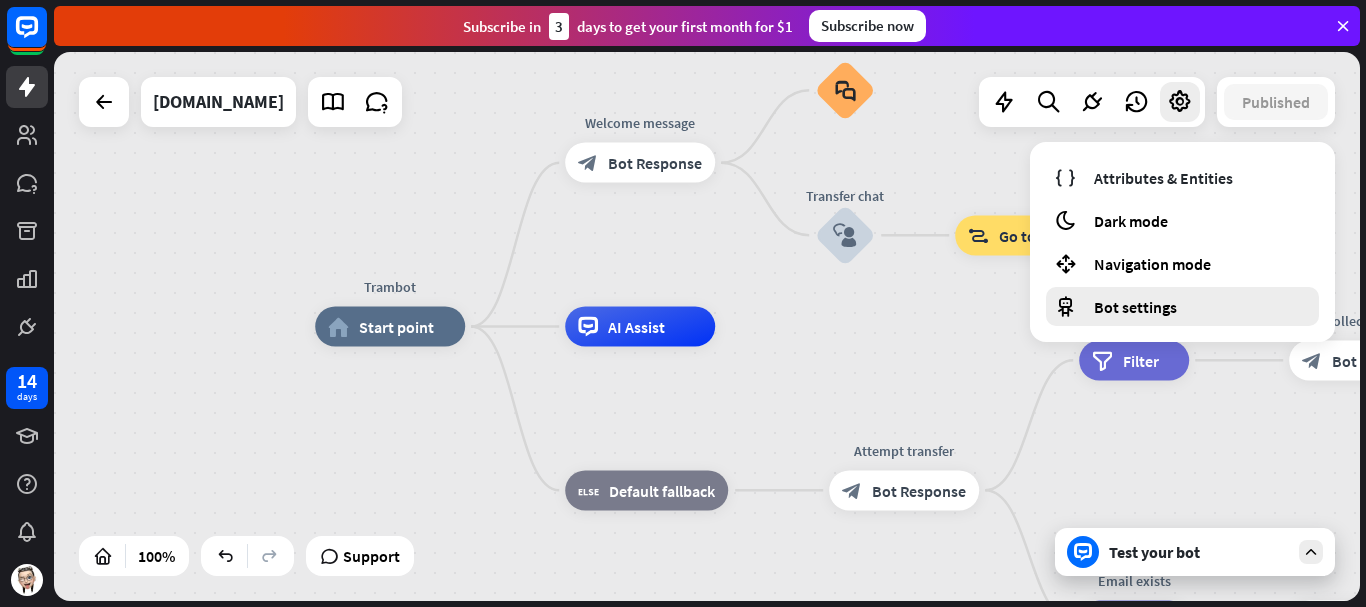 click on "Bot settings" at bounding box center [1182, 306] 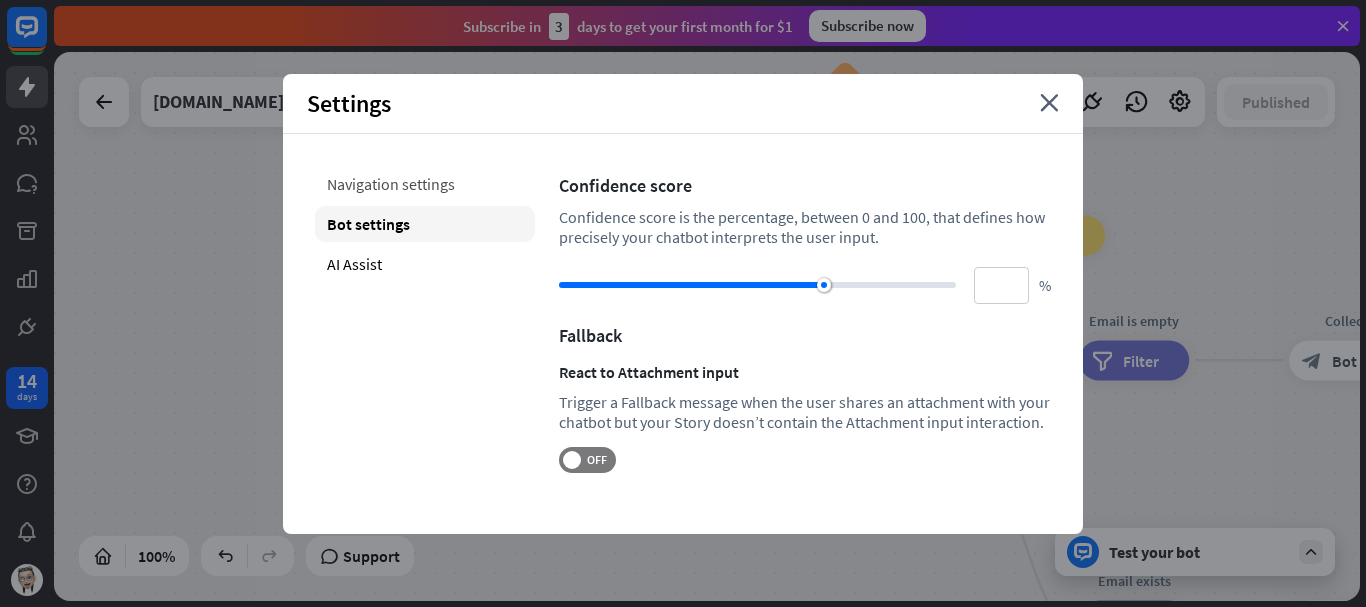 click on "Navigation settings" at bounding box center [425, 184] 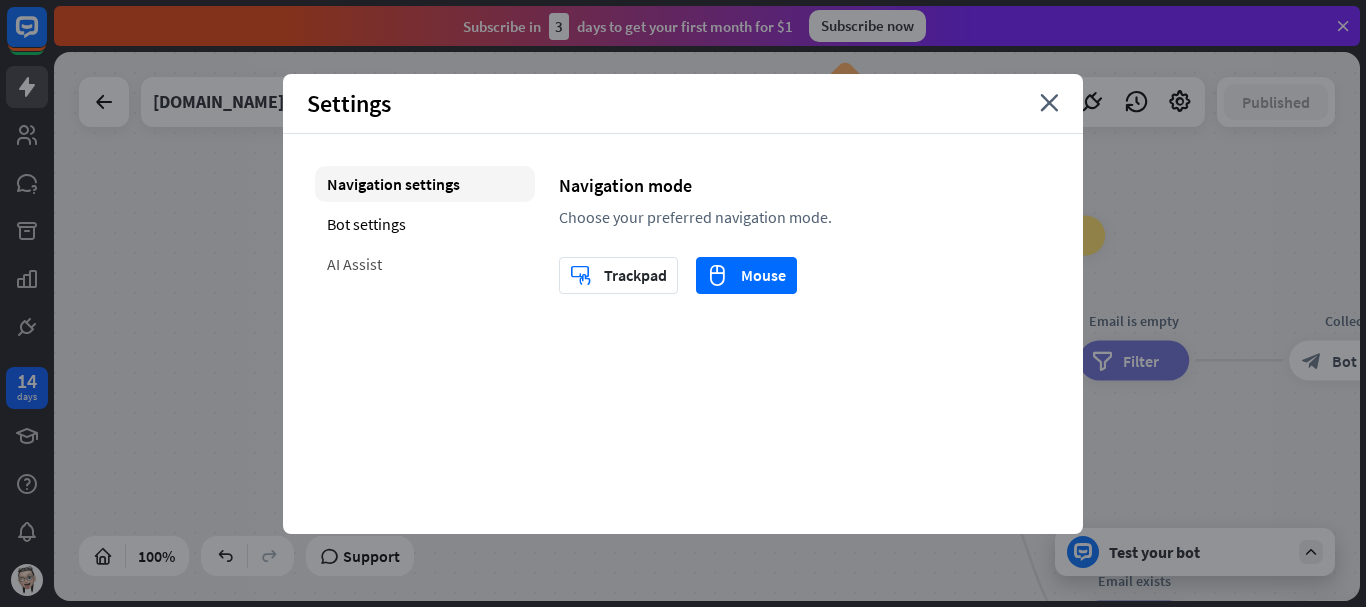 click on "AI Assist" at bounding box center [425, 264] 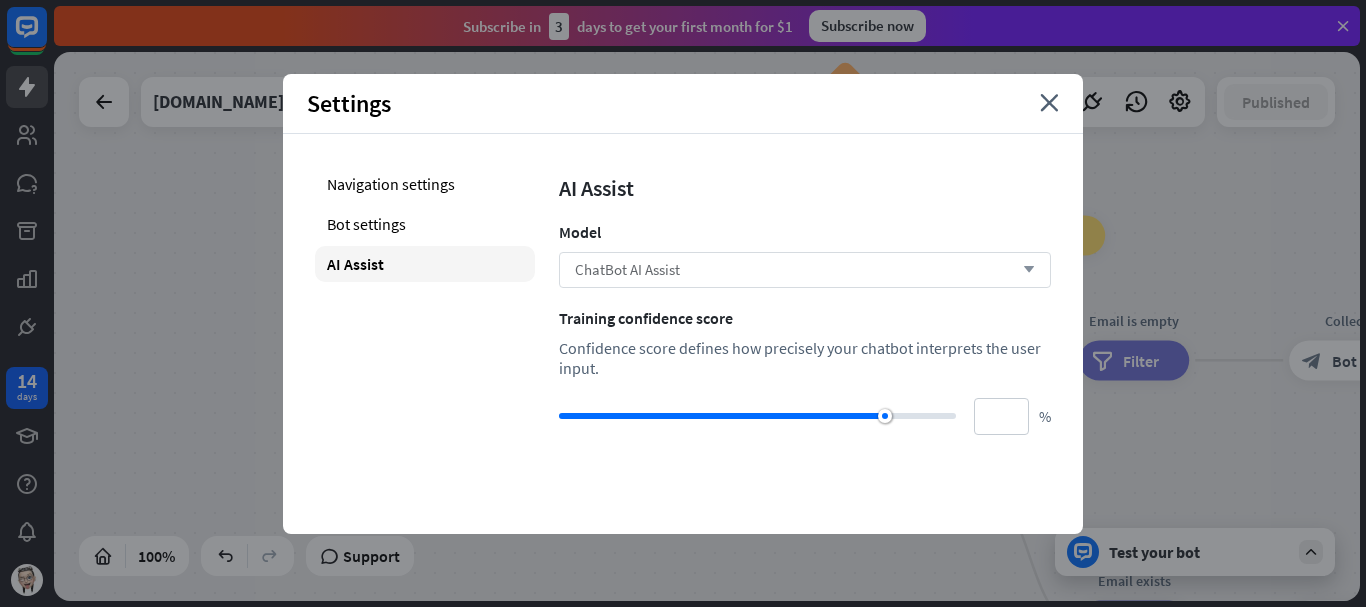 click on "ChatBot AI Assist
arrow_down" at bounding box center (805, 270) 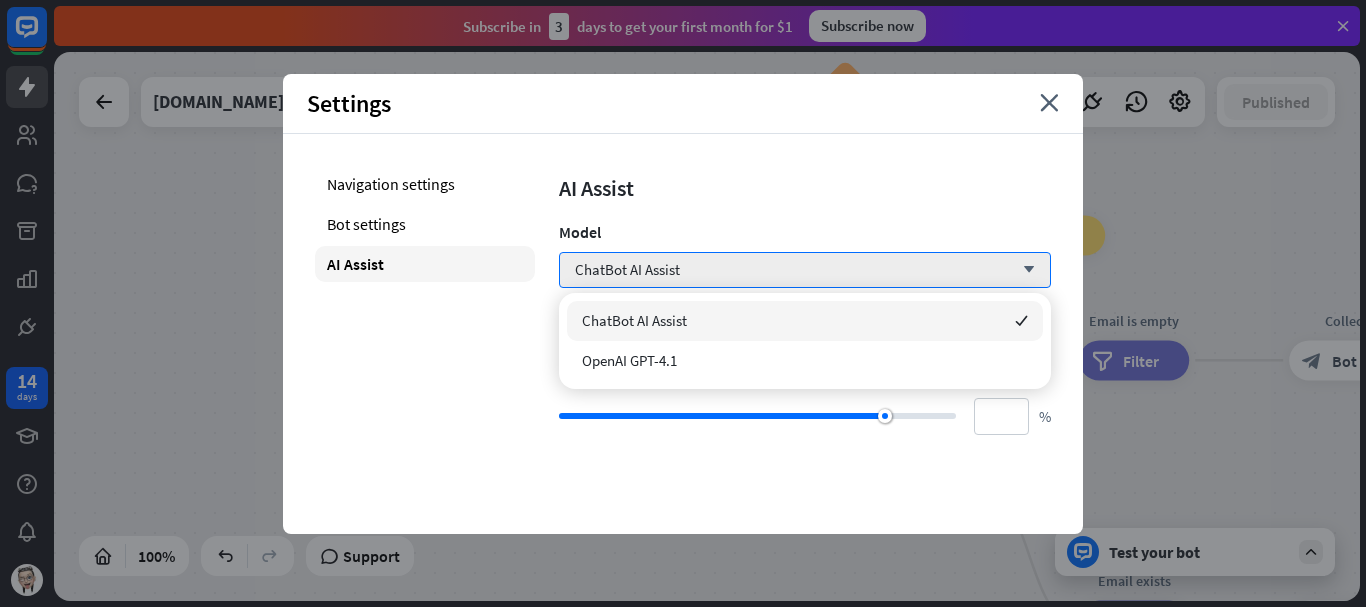 click on "AI Assist" at bounding box center [805, 188] 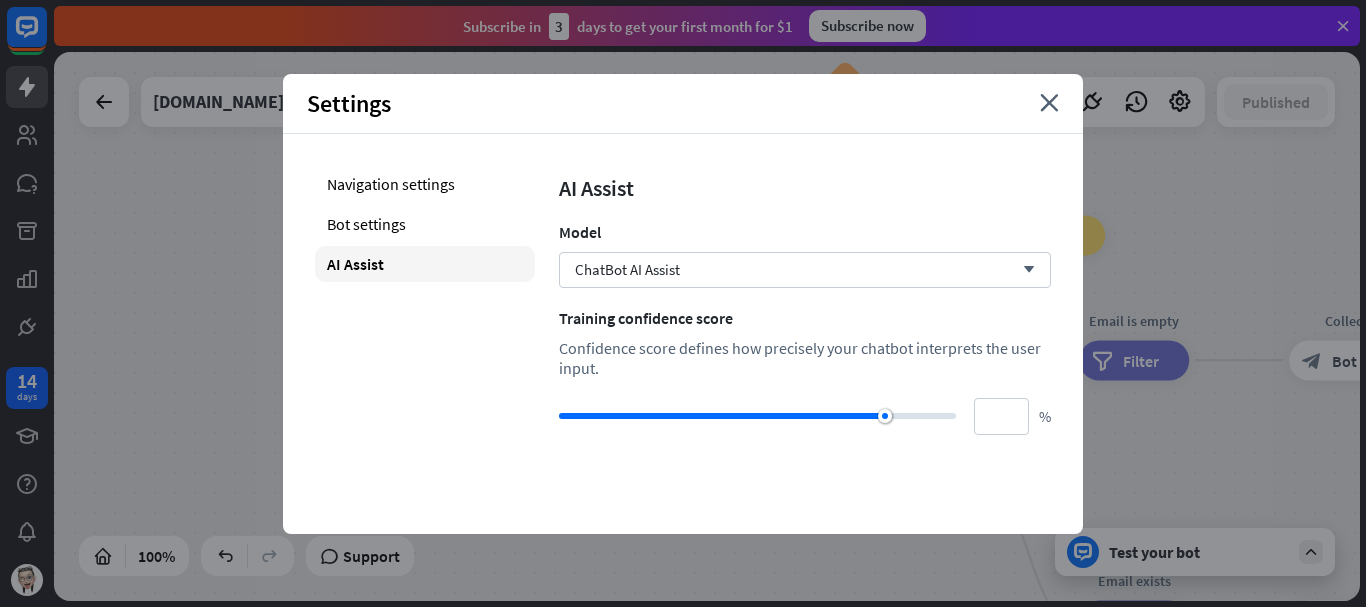 click on "Settings
close" at bounding box center [683, 104] 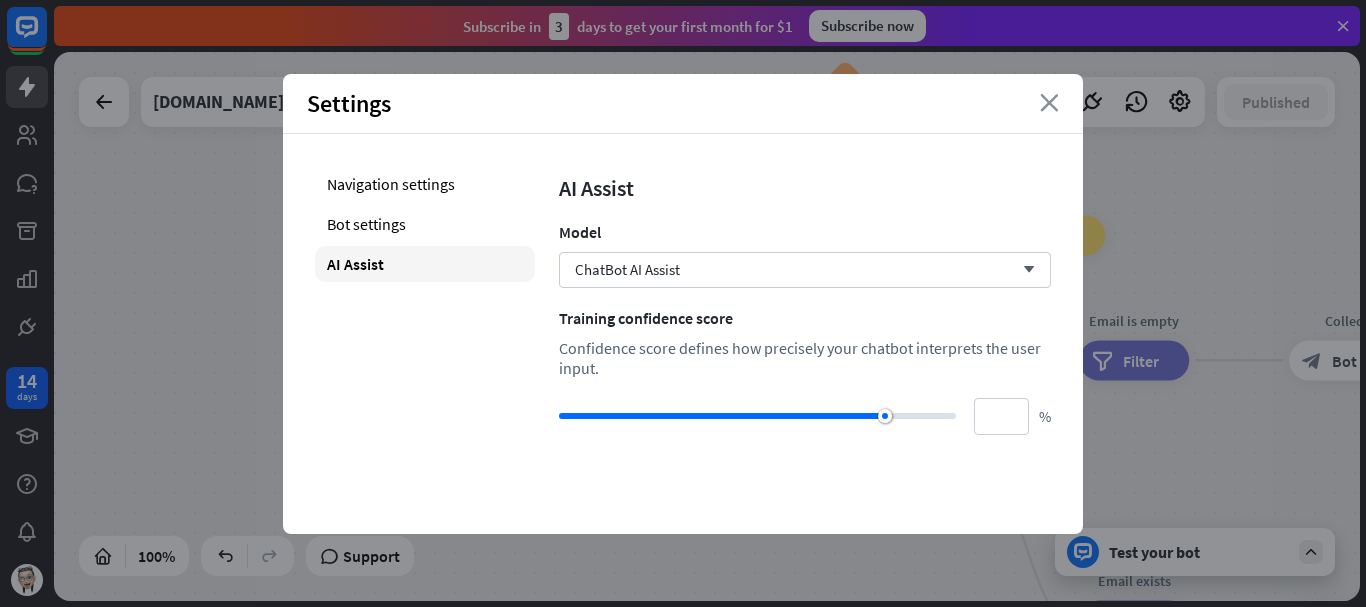 click on "close" at bounding box center (1049, 103) 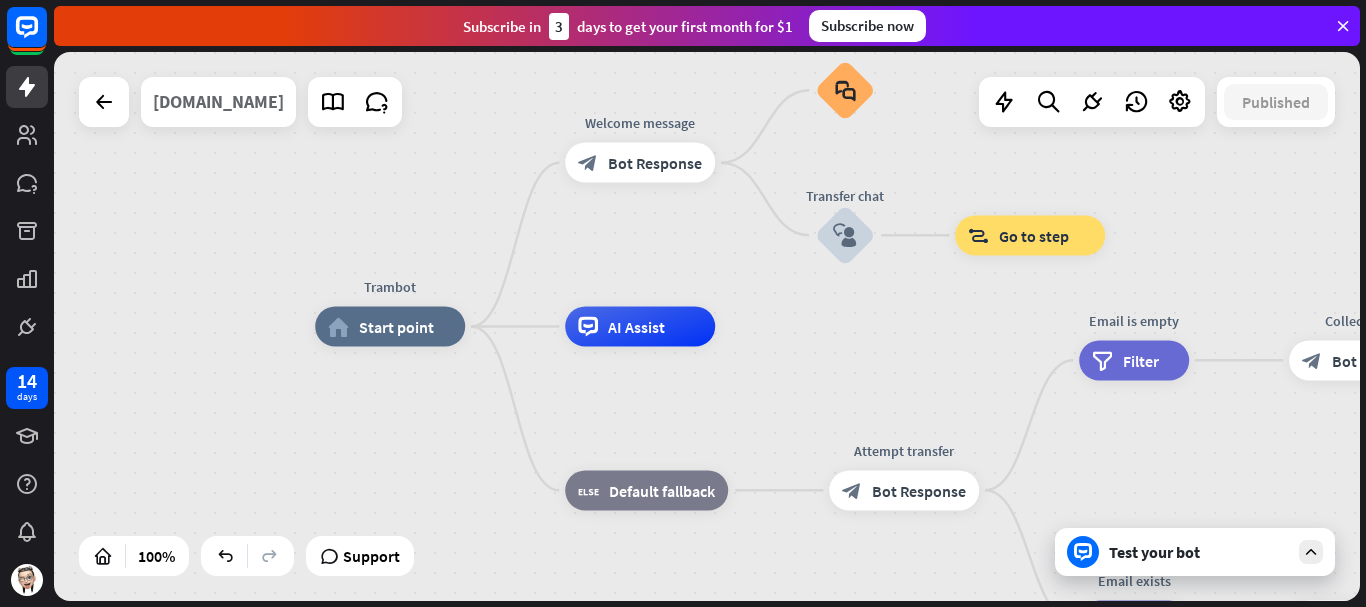 click on "[DOMAIN_NAME]" at bounding box center (218, 102) 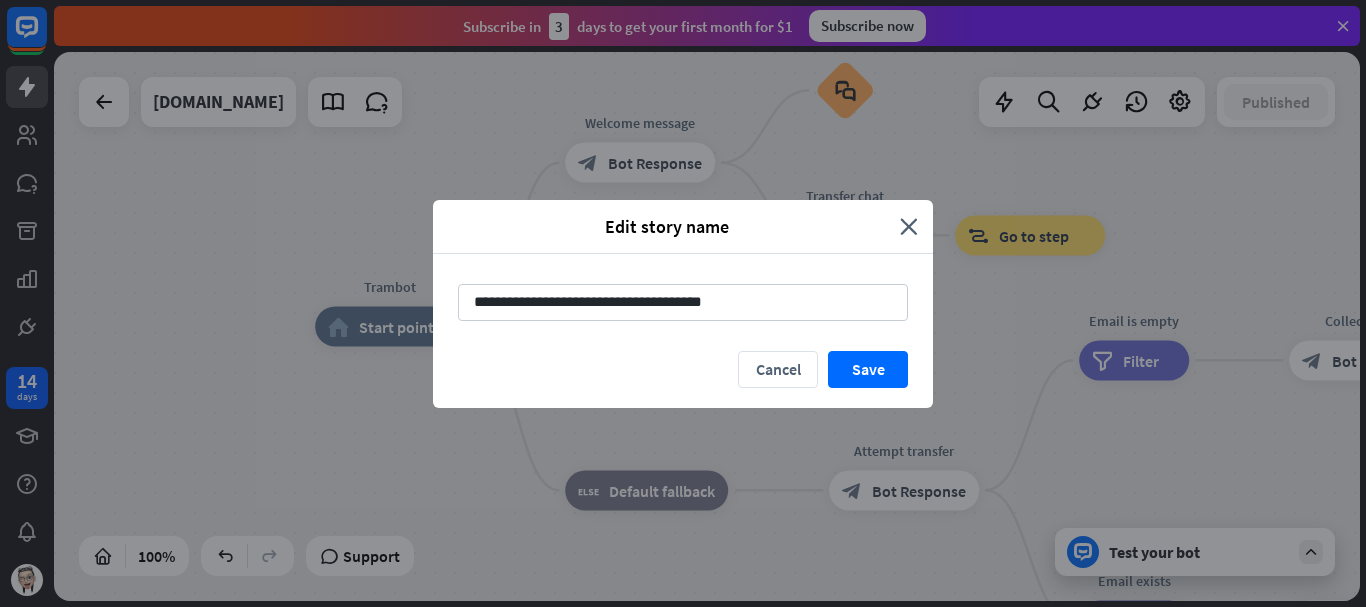 drag, startPoint x: 752, startPoint y: 304, endPoint x: 5, endPoint y: 334, distance: 747.6022 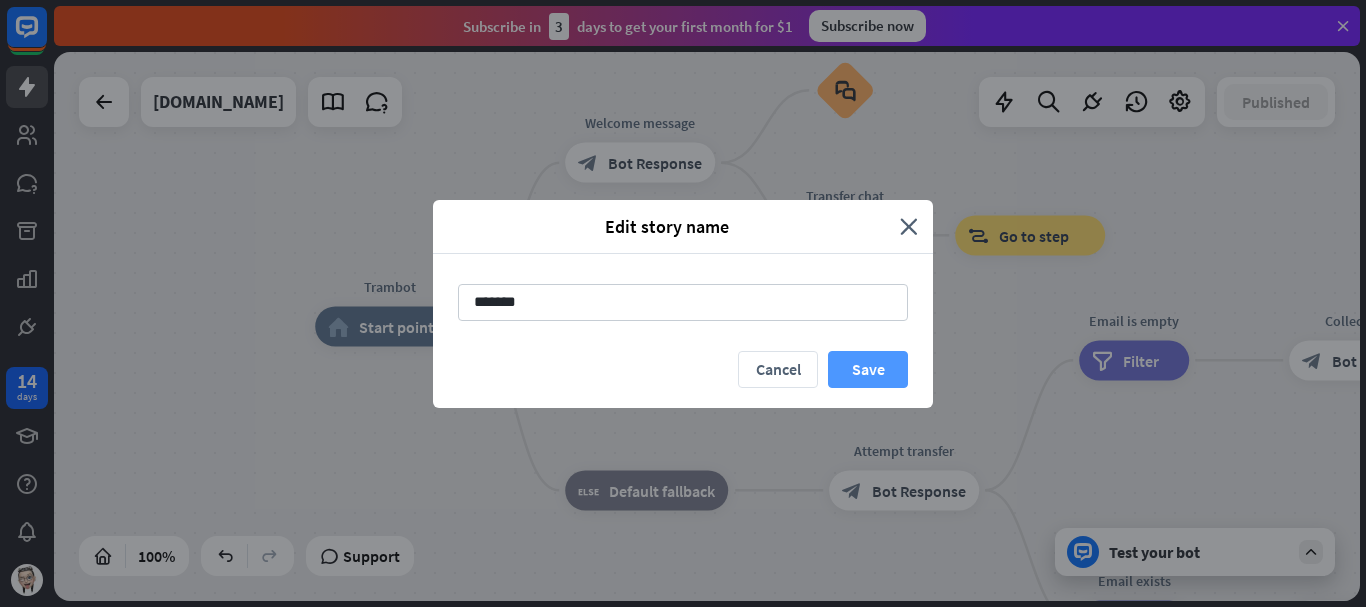 type on "*******" 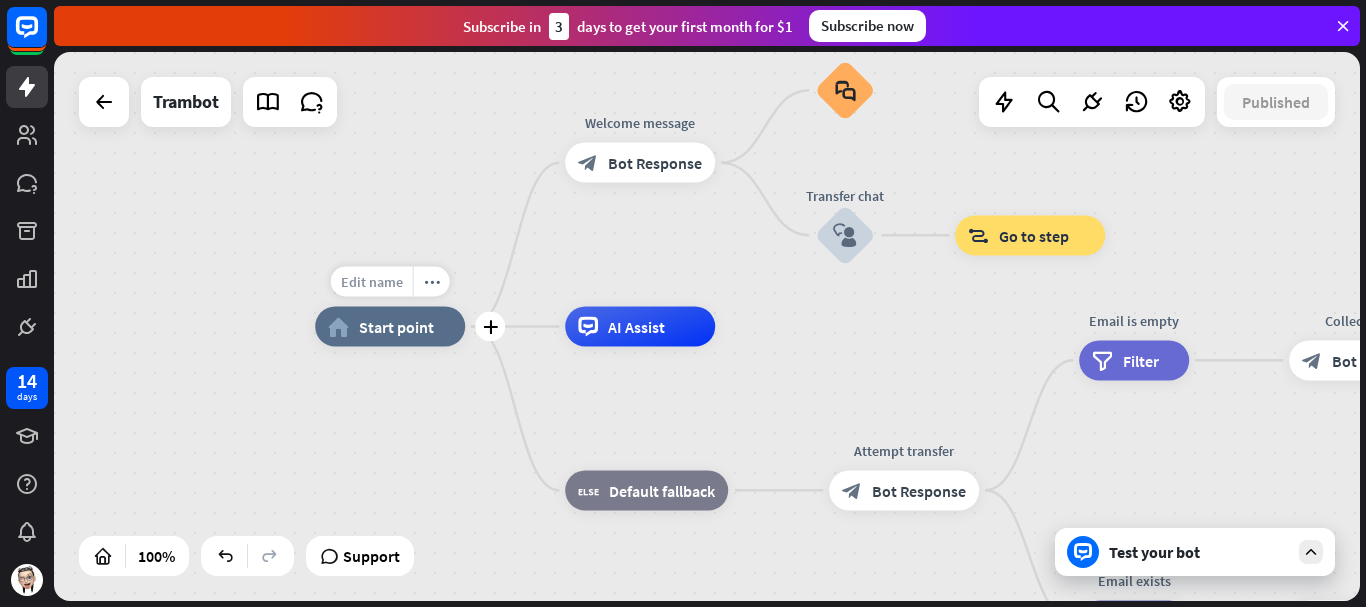 click on "Edit name" at bounding box center (372, 282) 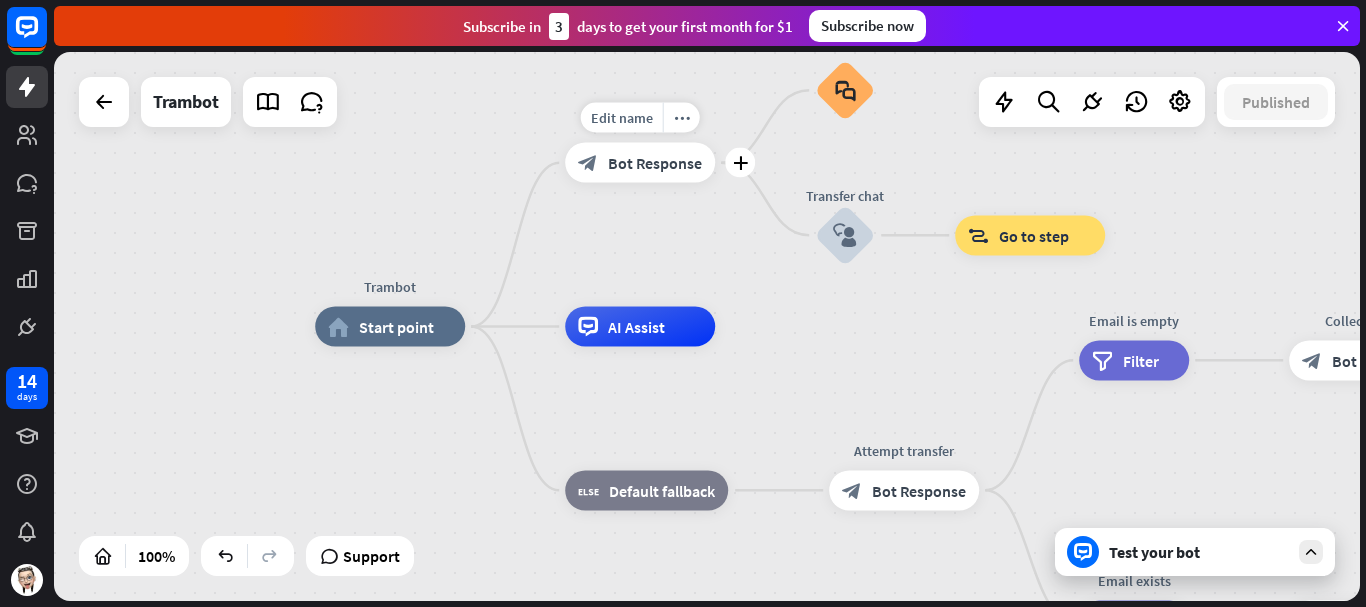 click on "block_bot_response   Bot Response" at bounding box center [640, 163] 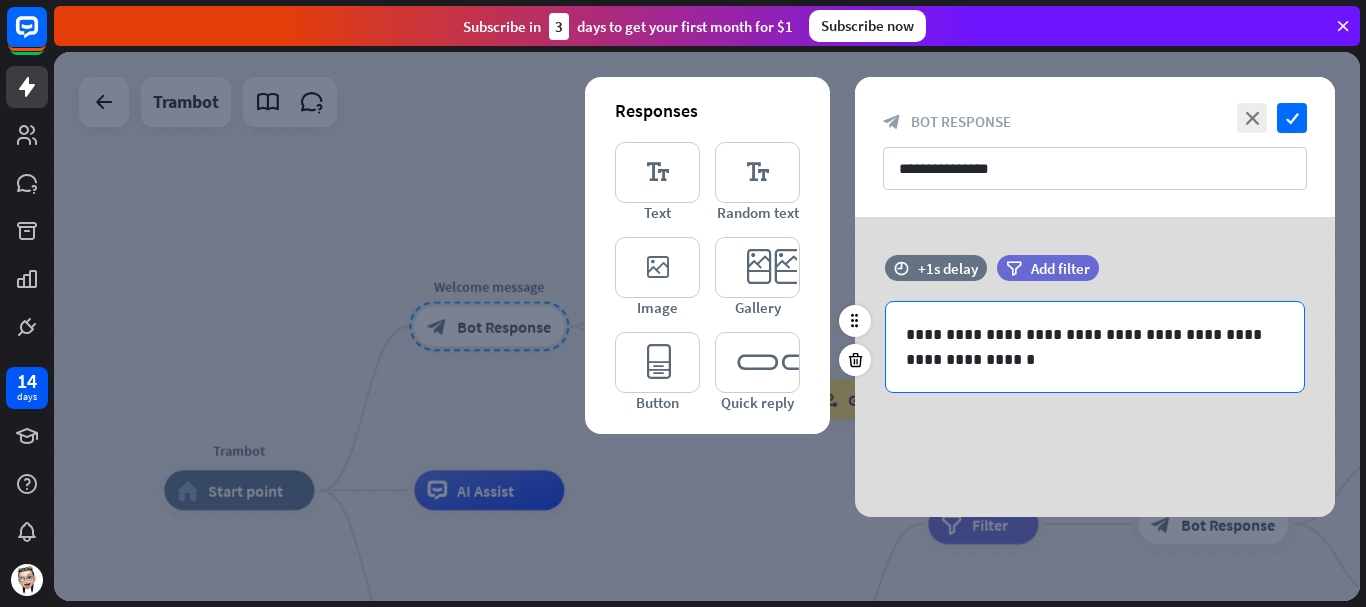 click on "**********" at bounding box center [1095, 347] 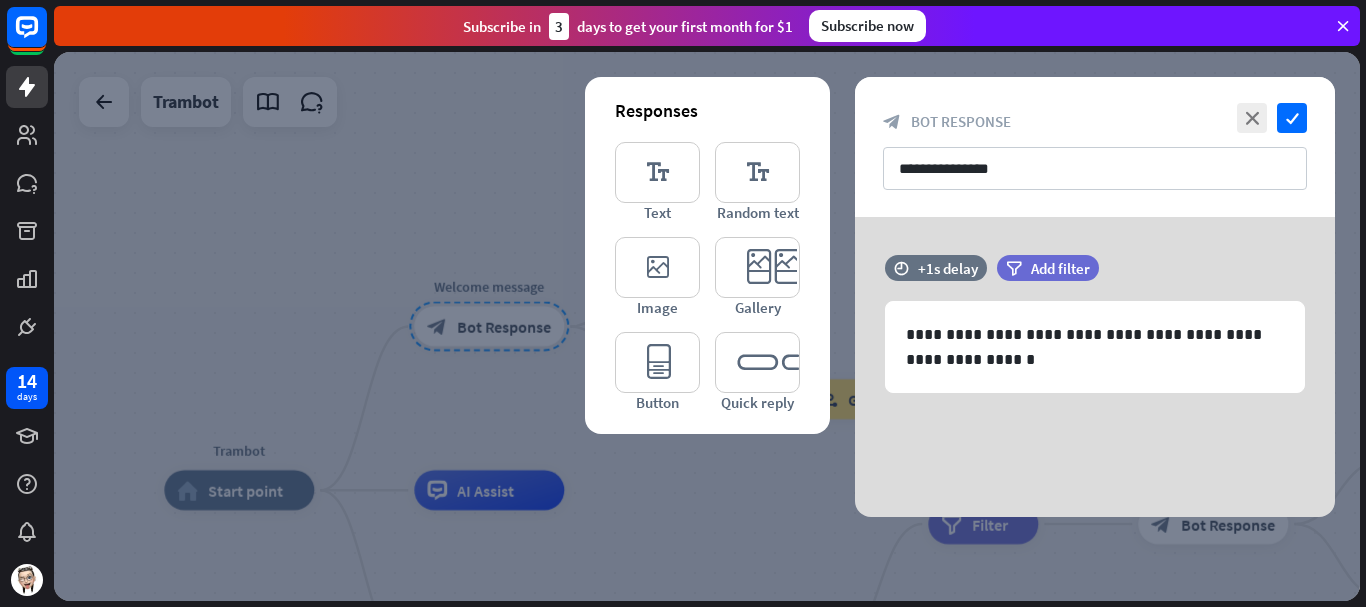 click on "**********" at bounding box center [1095, 147] 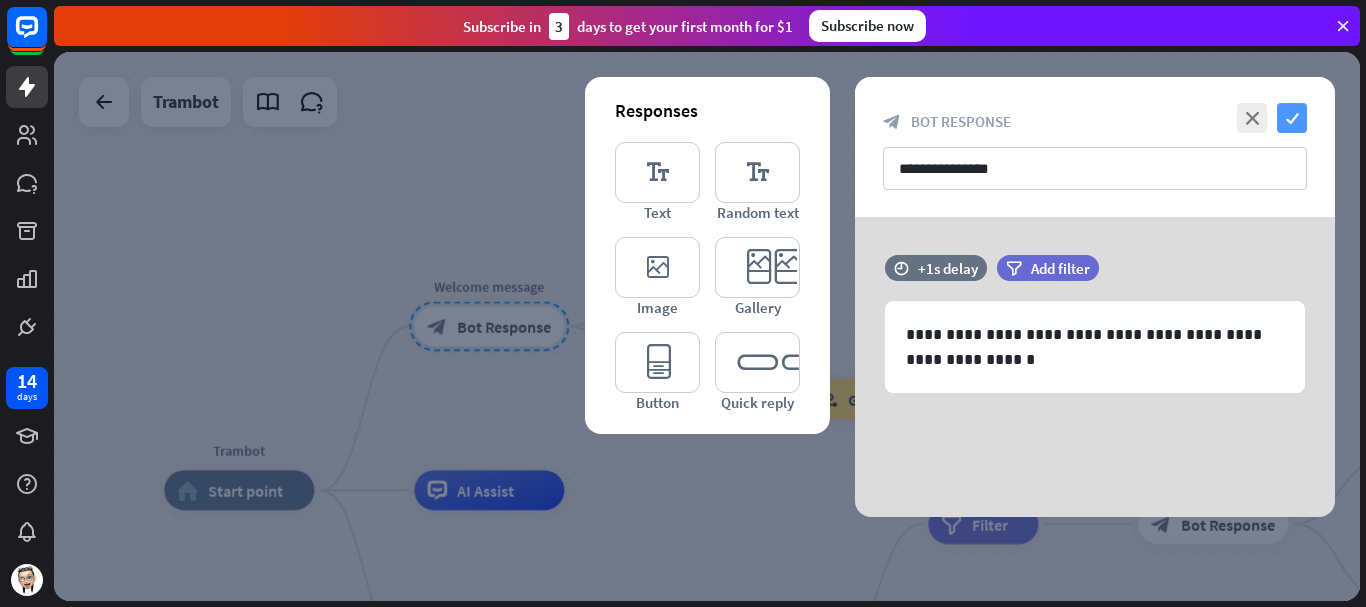 click on "check" at bounding box center (1292, 118) 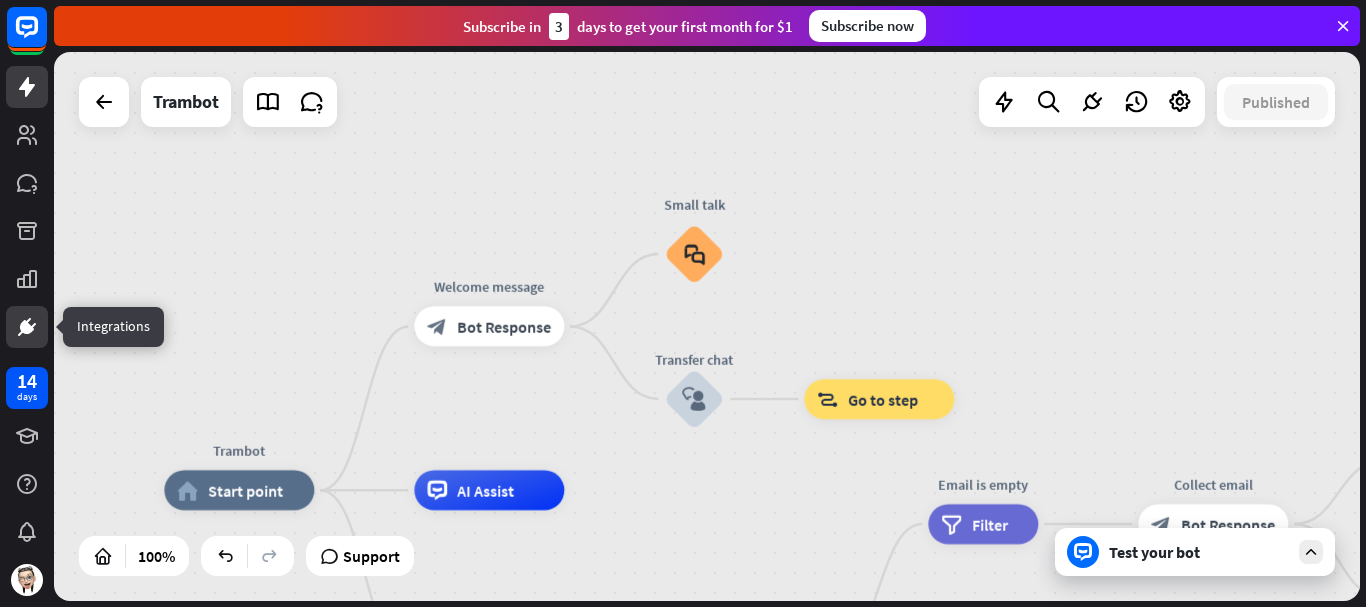 click 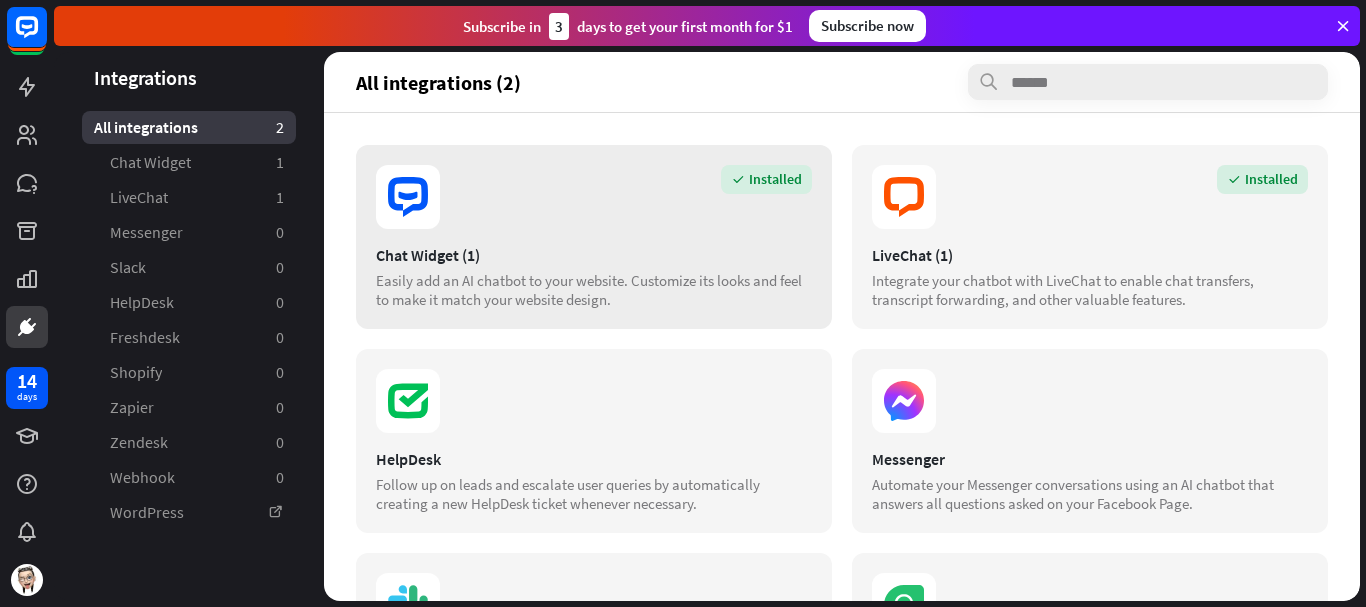 click on "Installed" at bounding box center [766, 179] 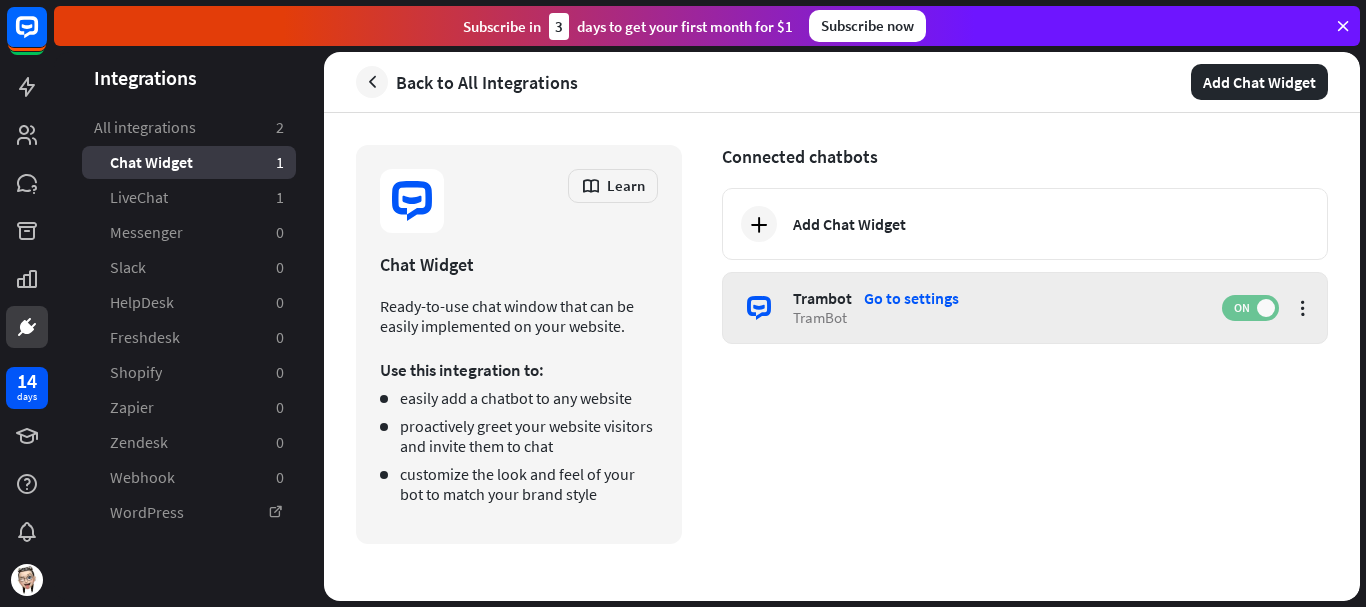 click on "ON" at bounding box center [1241, 308] 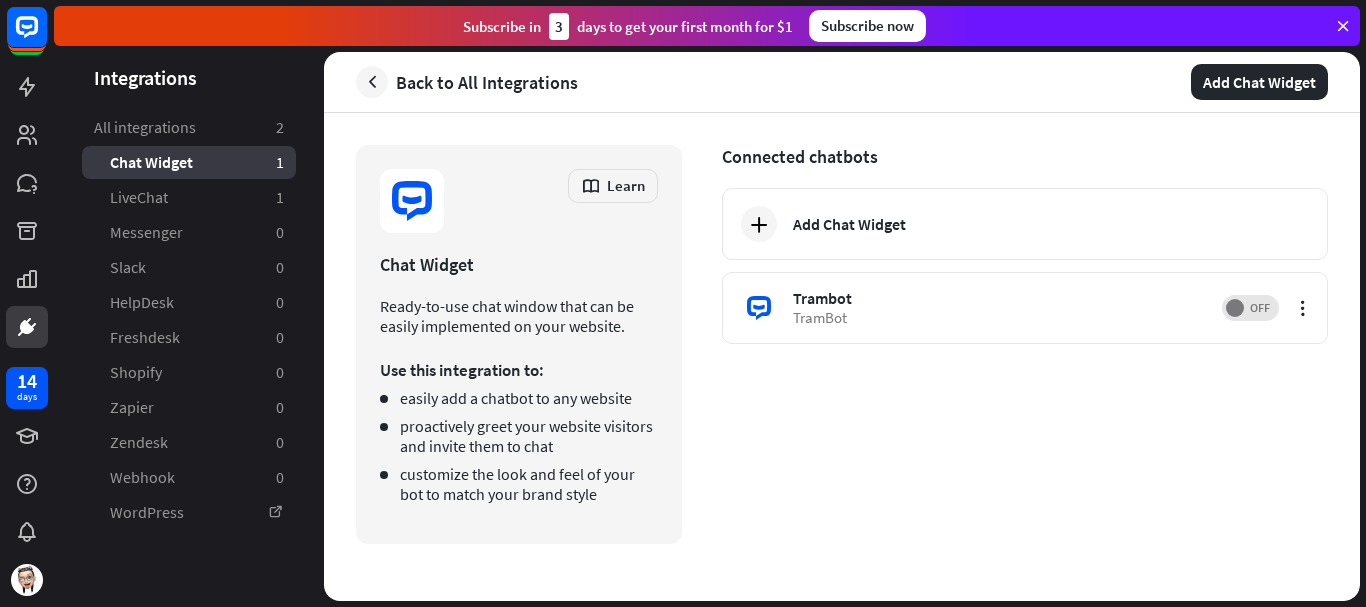 click on "Chat Widget
1" at bounding box center (189, 162) 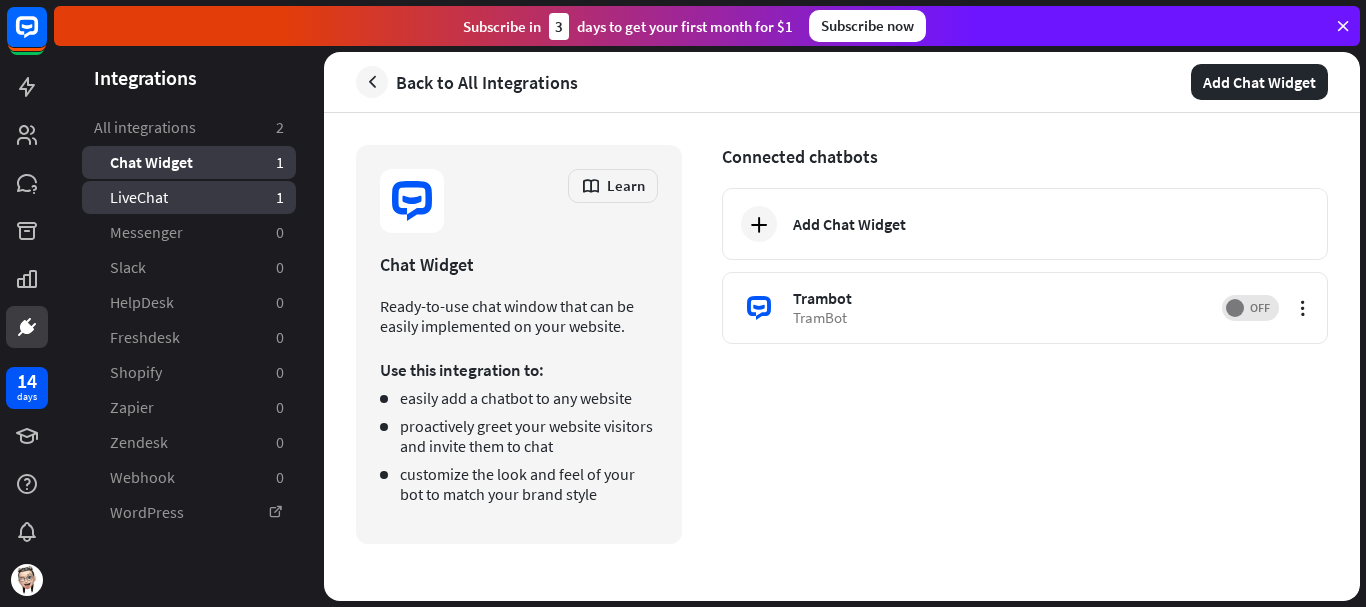 click on "LiveChat
1" at bounding box center [189, 197] 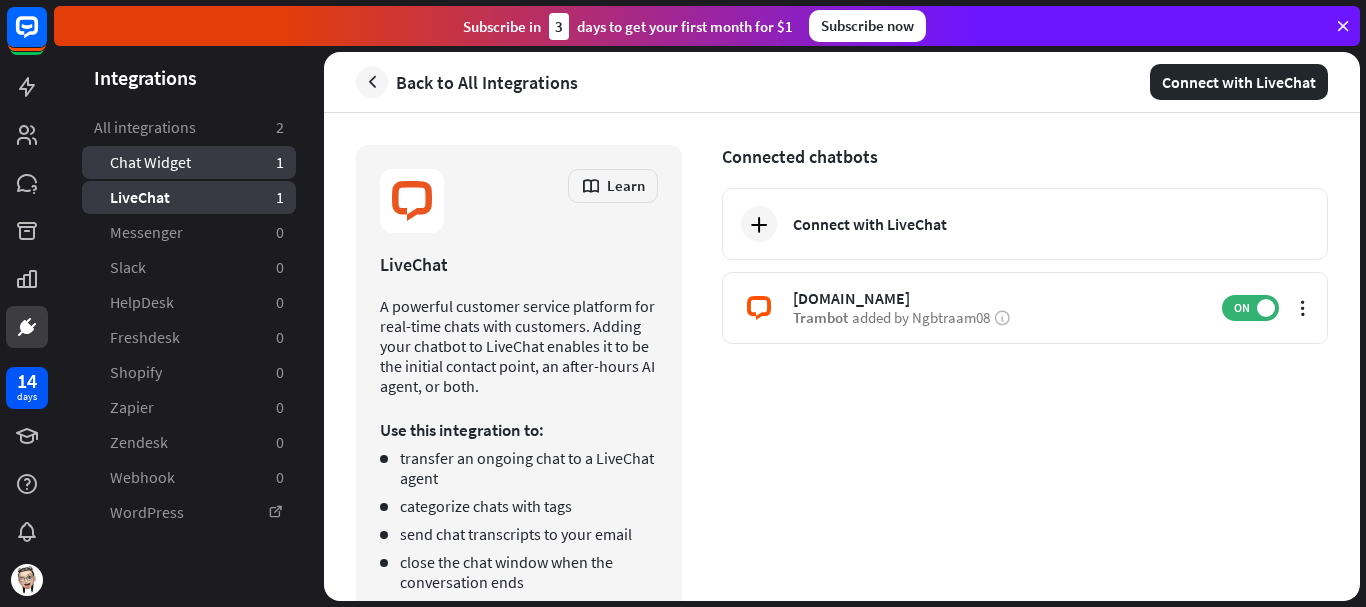 click on "Chat Widget
1" at bounding box center (189, 162) 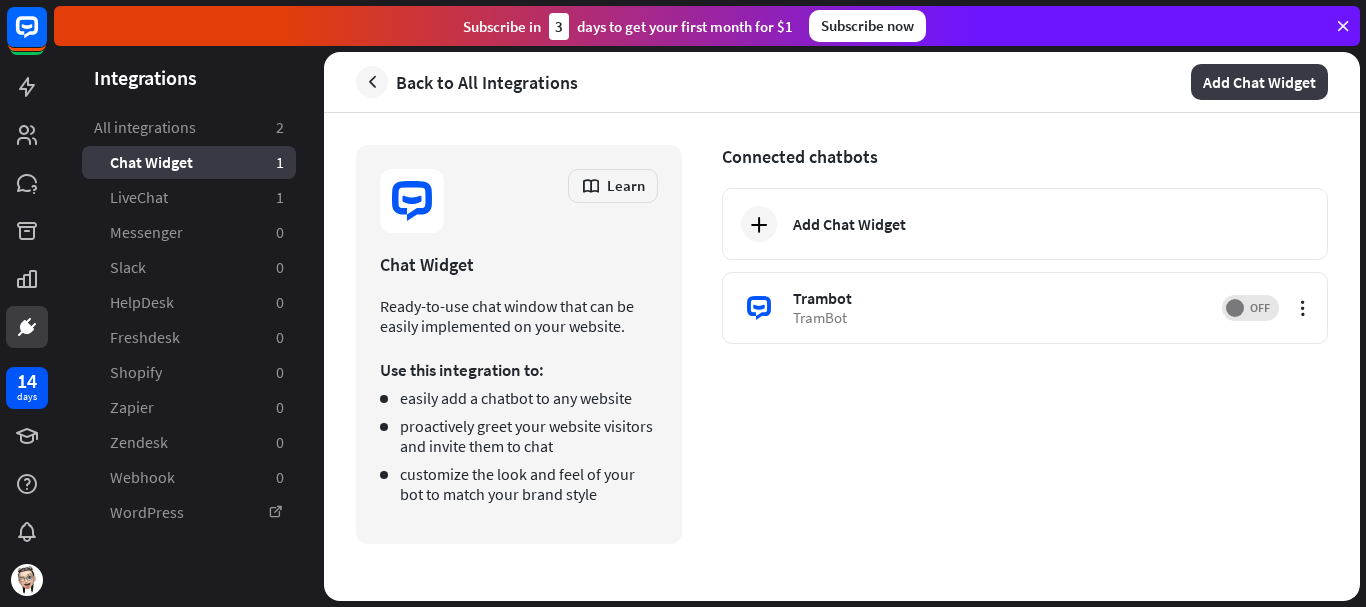 click on "Add Chat Widget" at bounding box center [1259, 82] 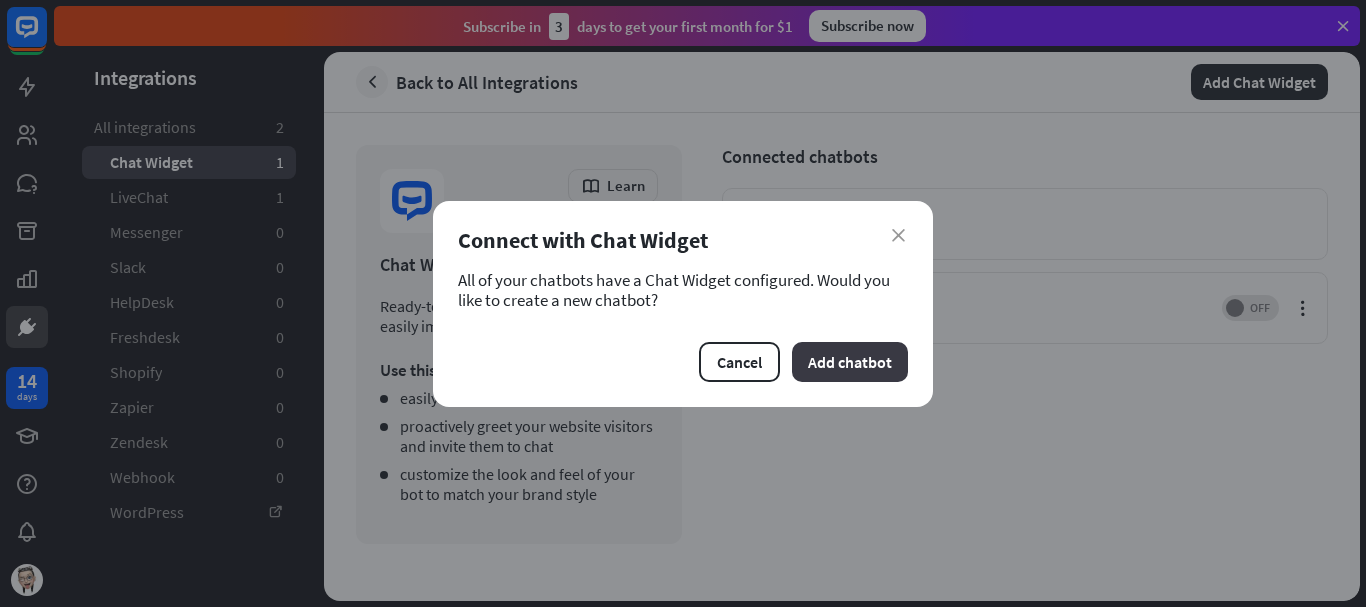 click on "Add chatbot" at bounding box center [850, 362] 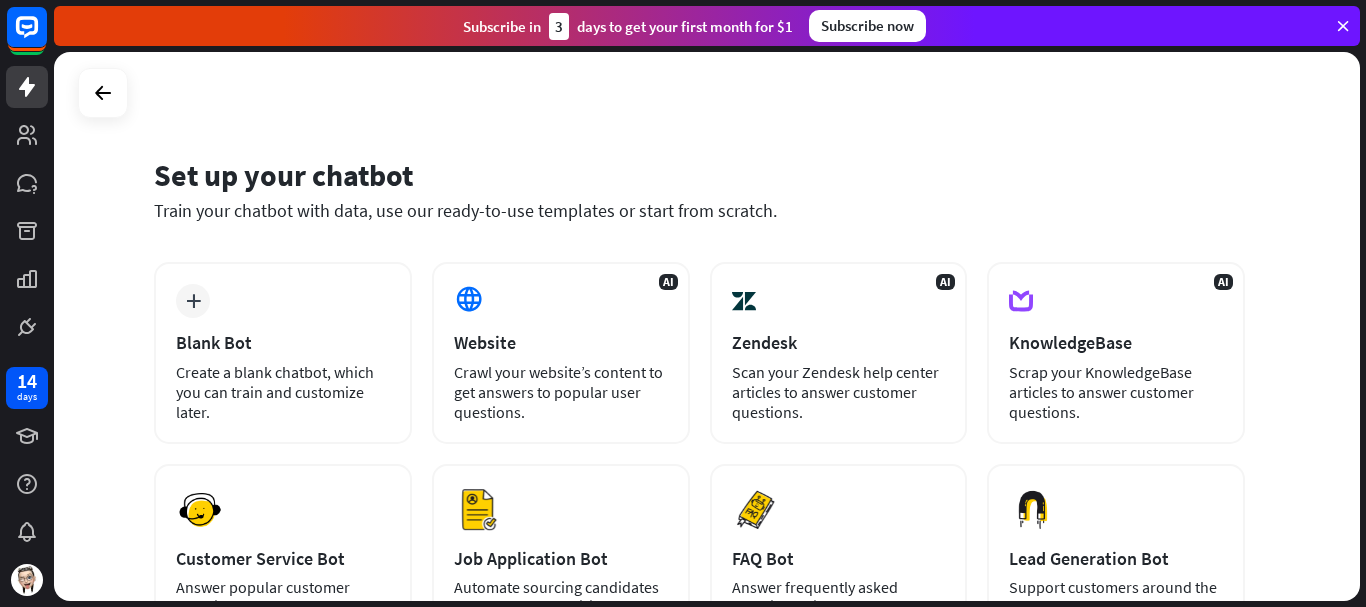 scroll, scrollTop: 0, scrollLeft: 0, axis: both 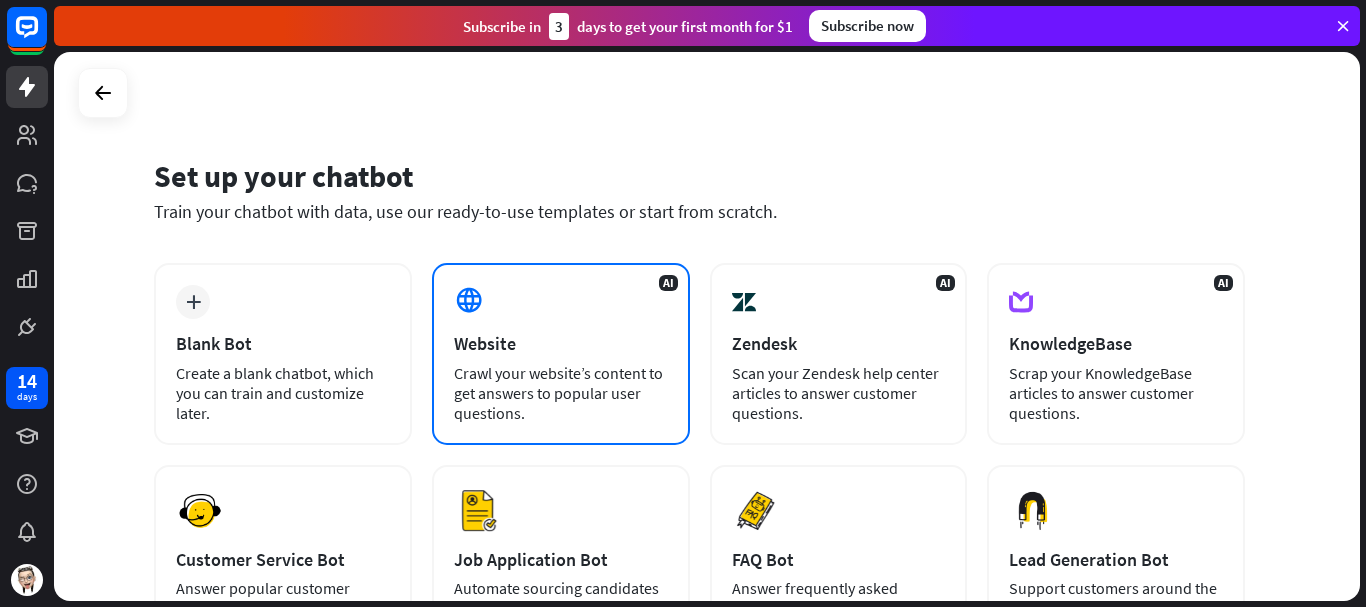 click on "Website" at bounding box center (561, 343) 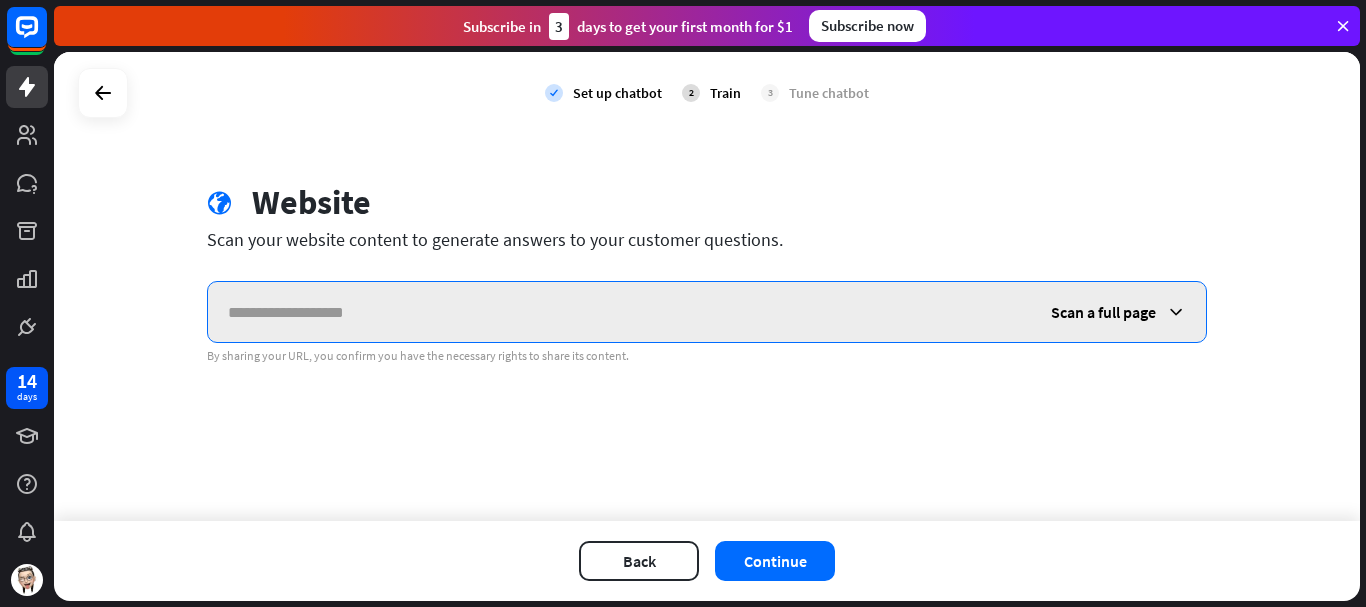 paste on "**********" 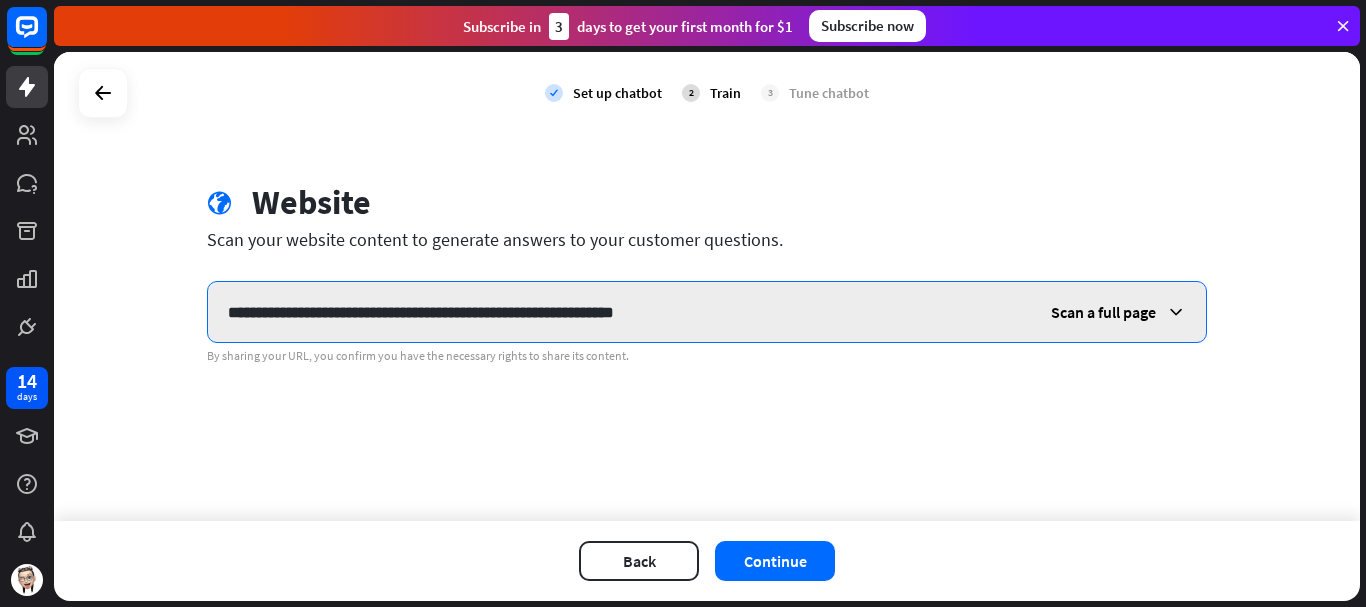 click on "**********" at bounding box center [619, 312] 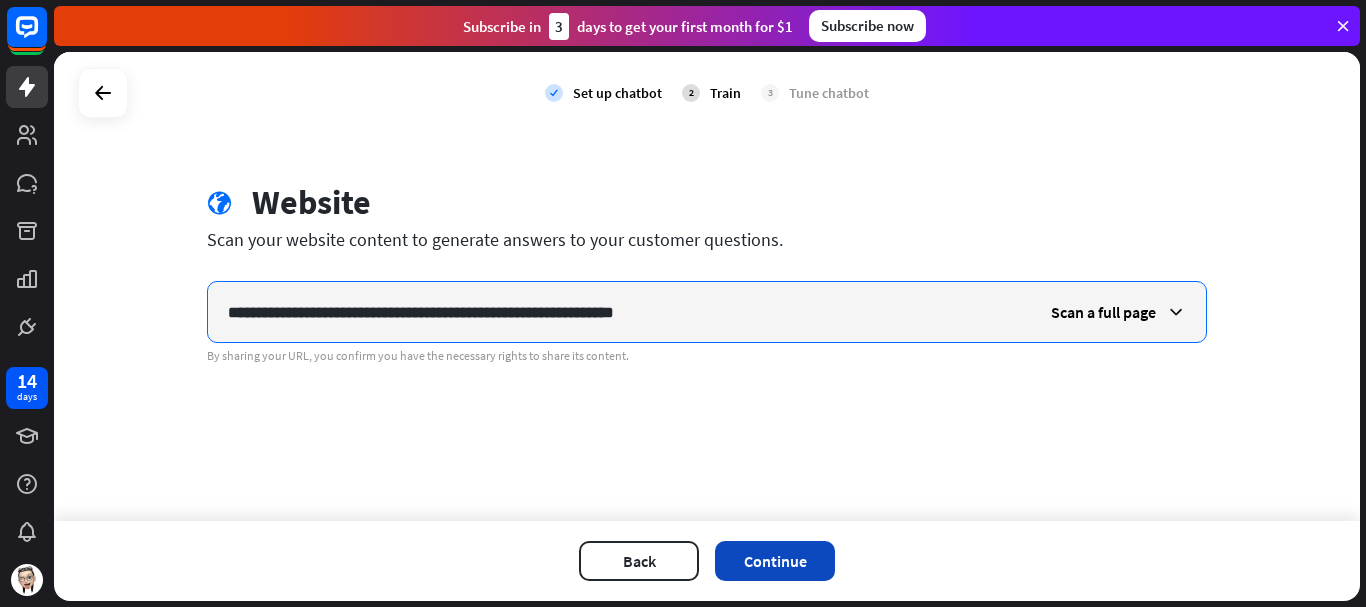 type on "**********" 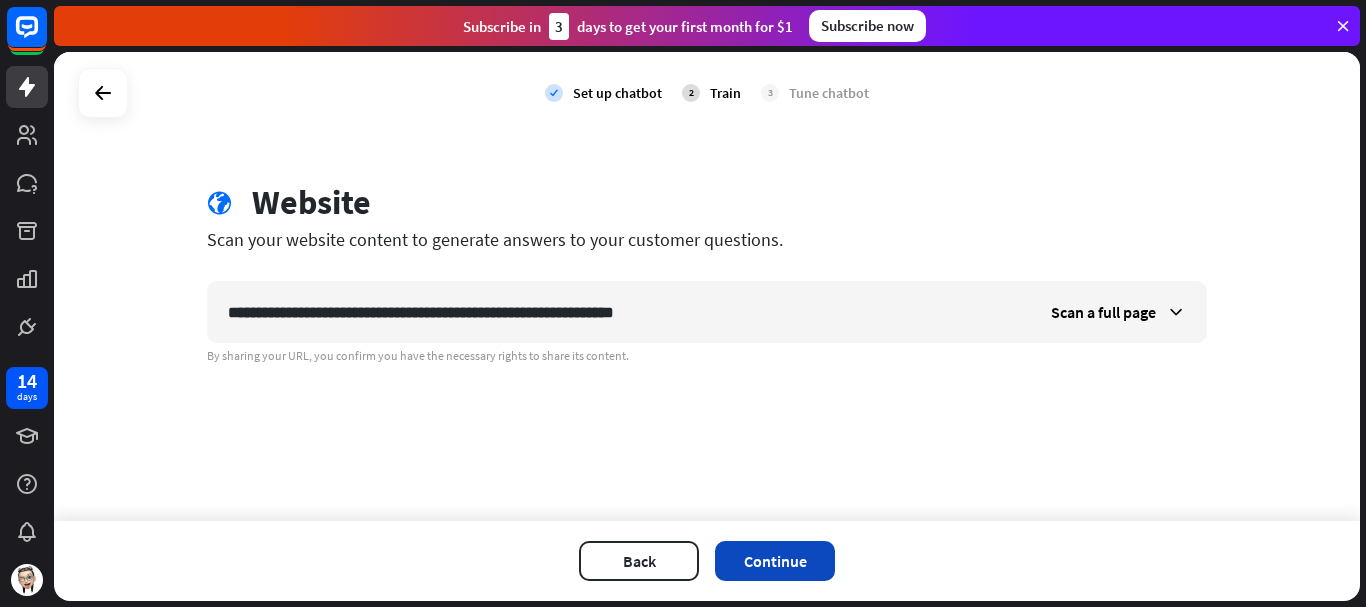 click on "Continue" at bounding box center (775, 561) 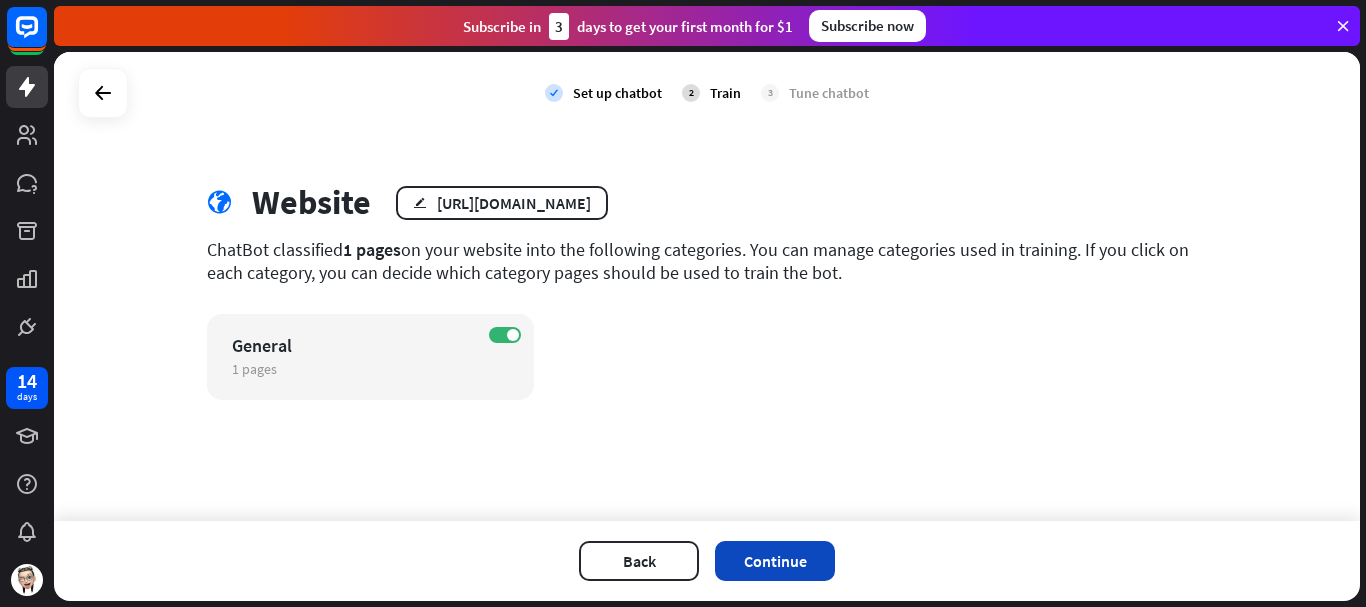 click on "Continue" at bounding box center [775, 561] 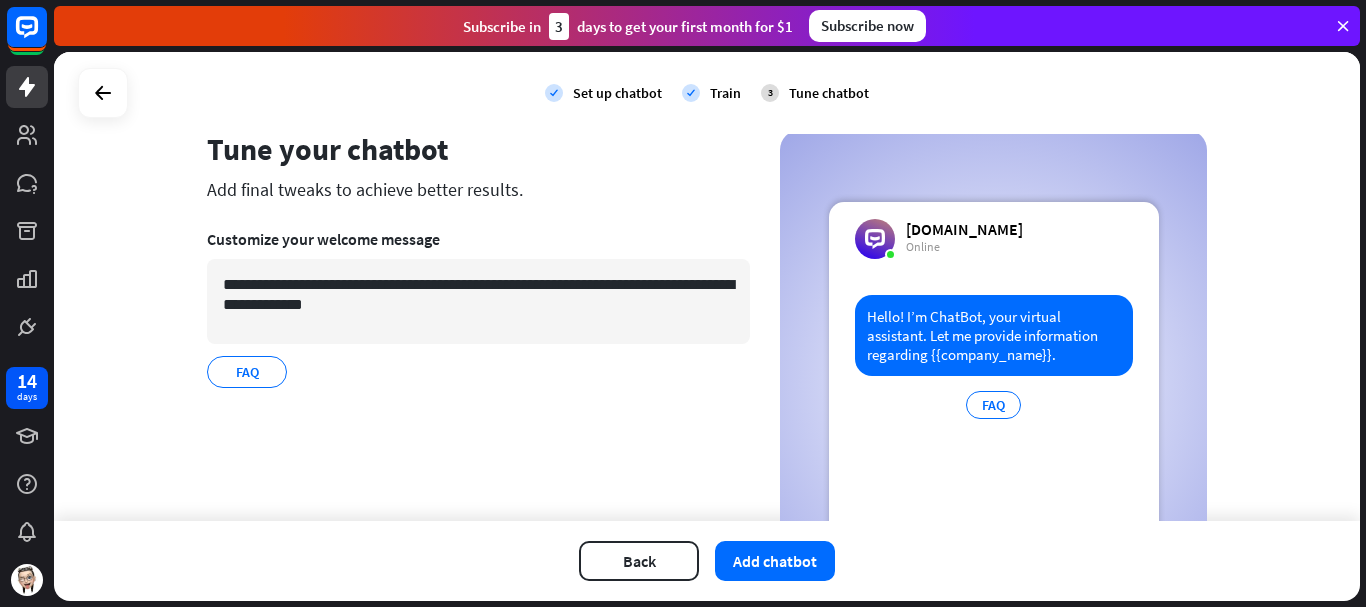 scroll, scrollTop: 100, scrollLeft: 0, axis: vertical 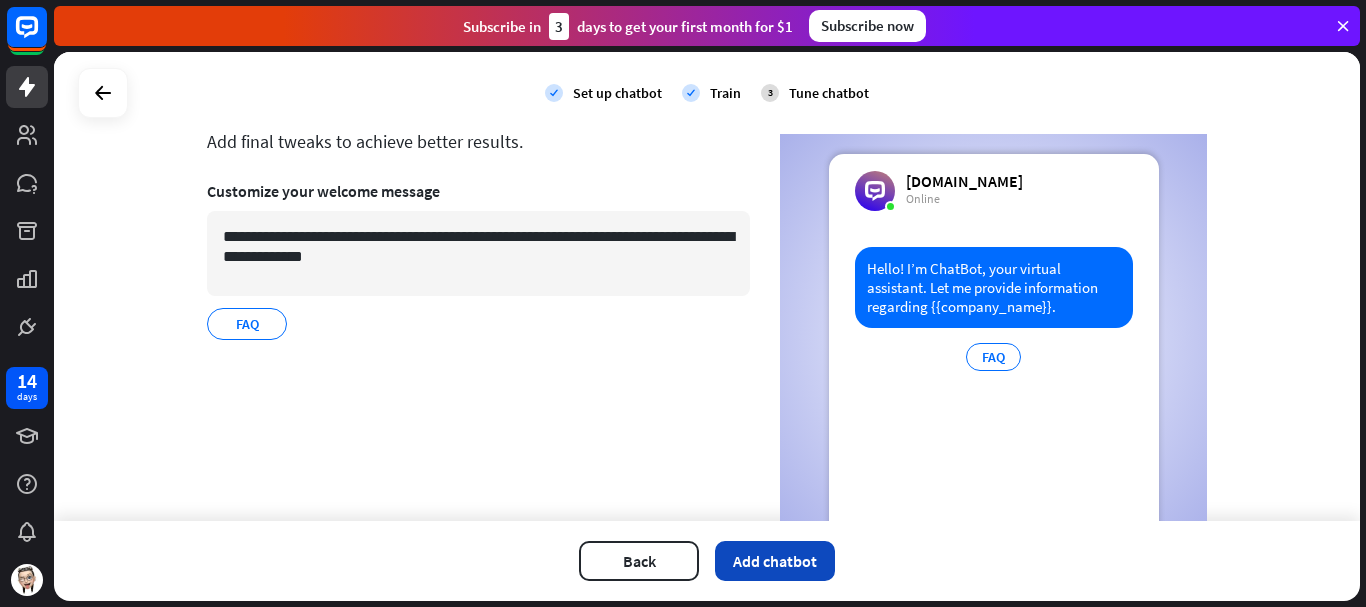 click on "Add chatbot" at bounding box center [775, 561] 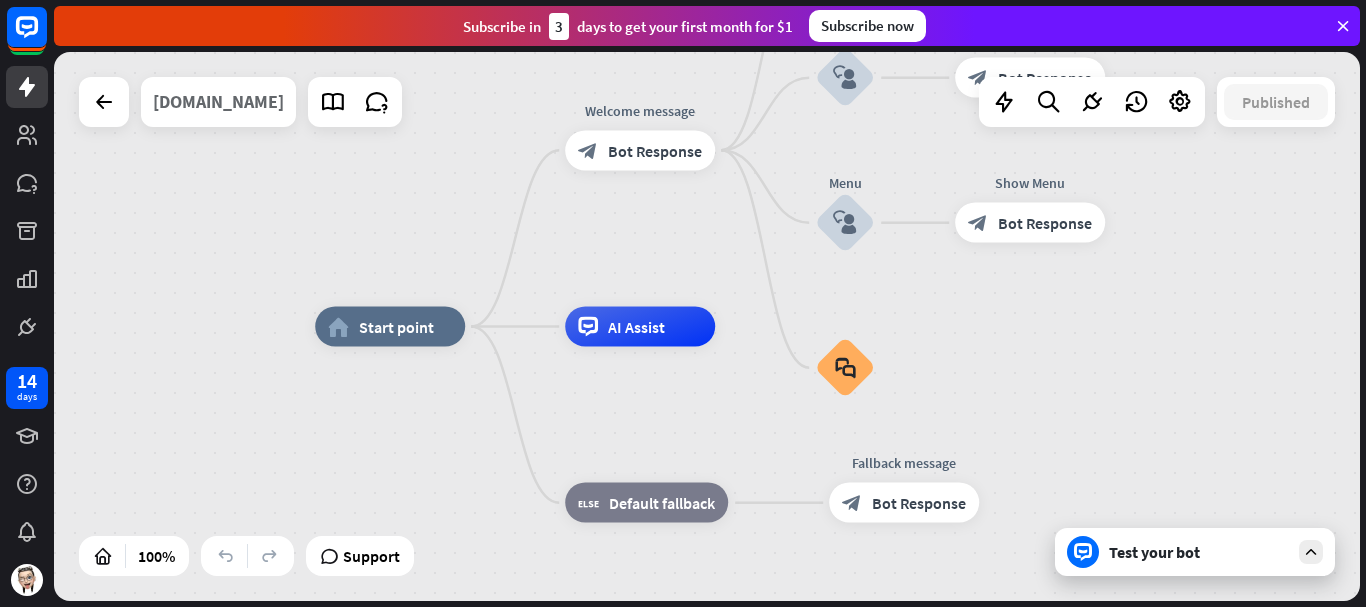 click on "[DOMAIN_NAME]" at bounding box center (218, 102) 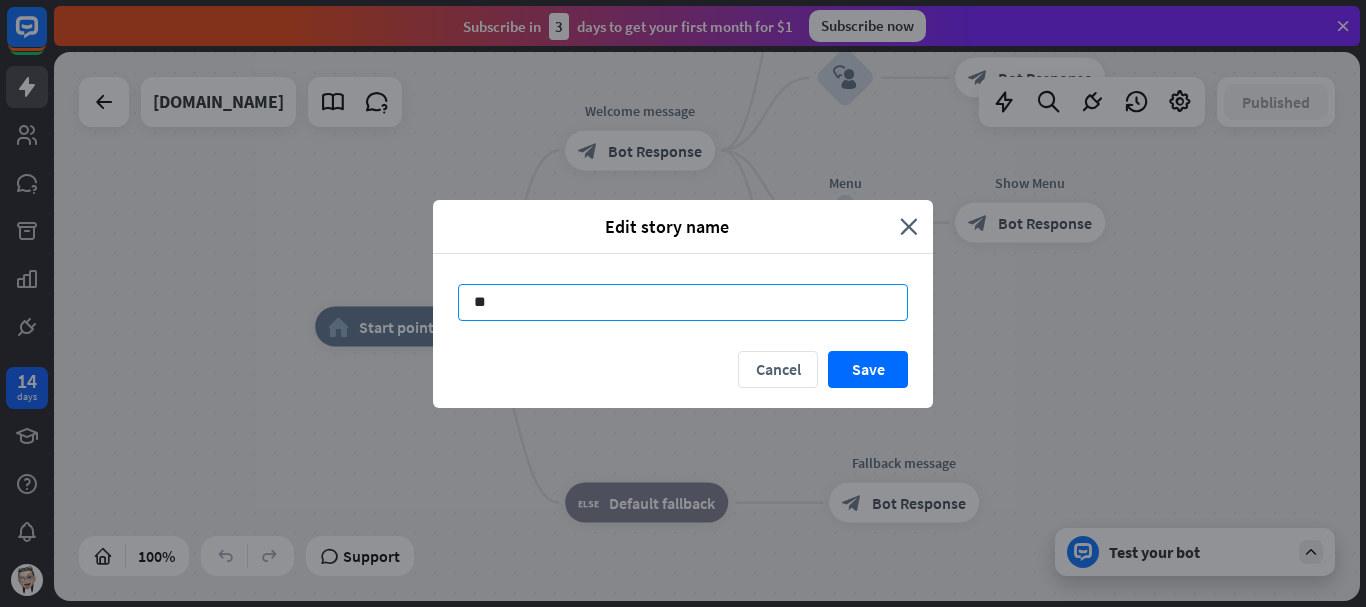 type on "*" 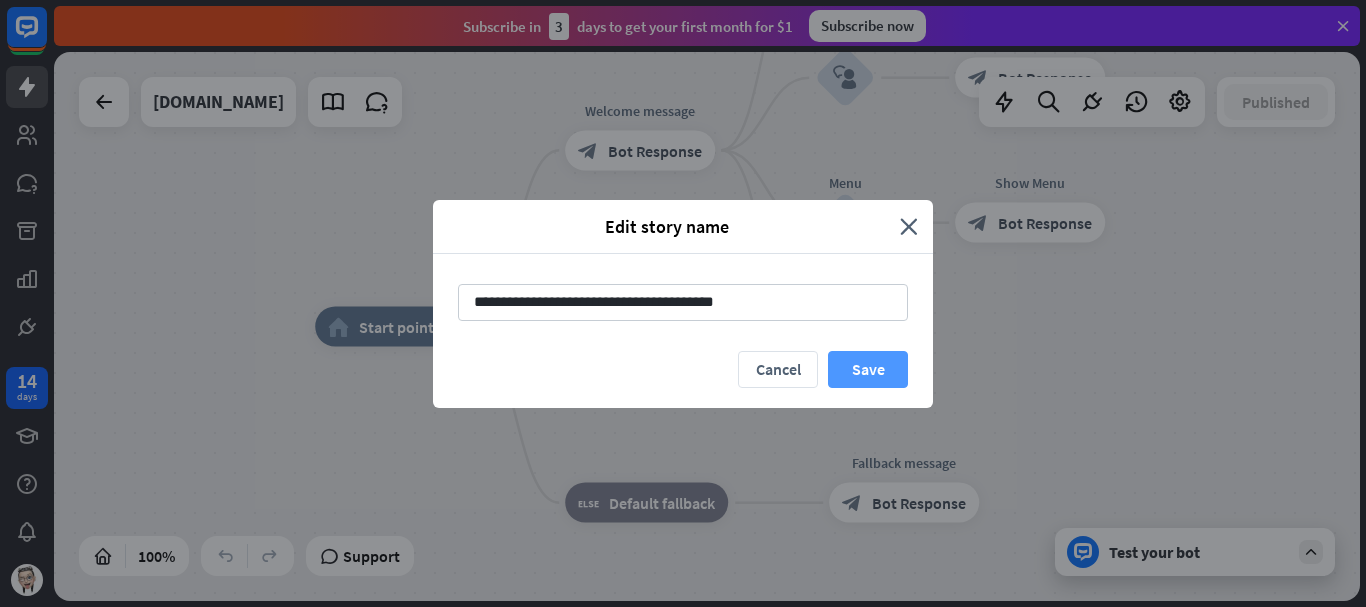 type on "**********" 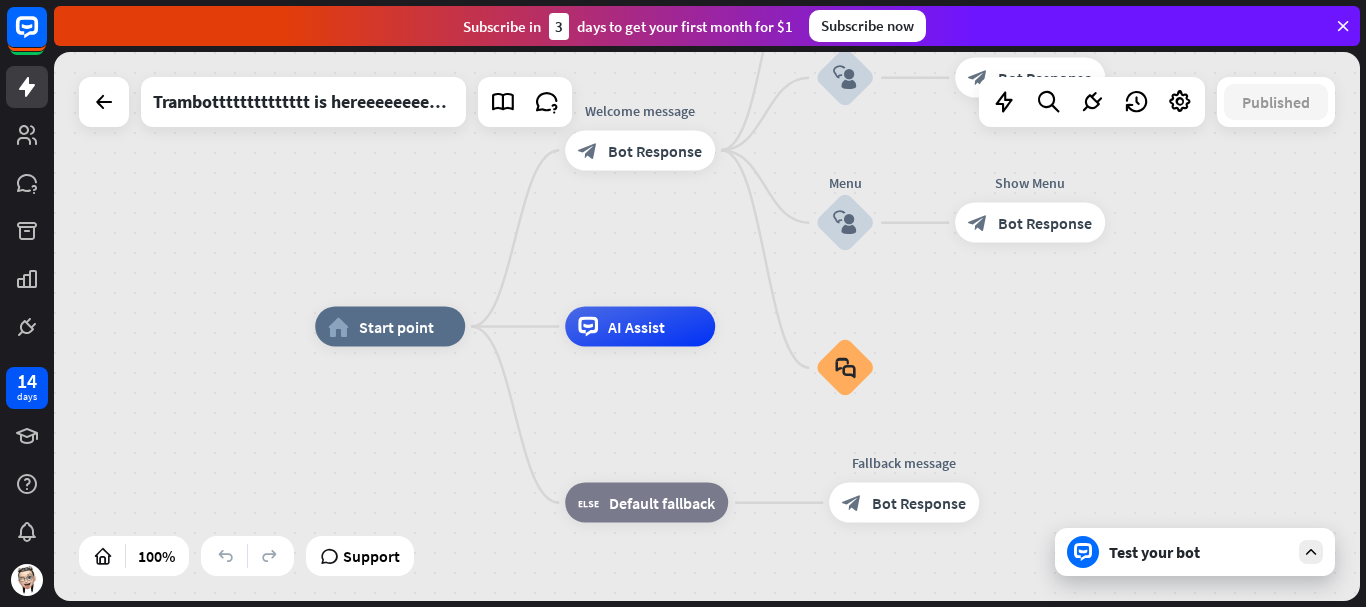 click on "Test your bot" at bounding box center [1199, 552] 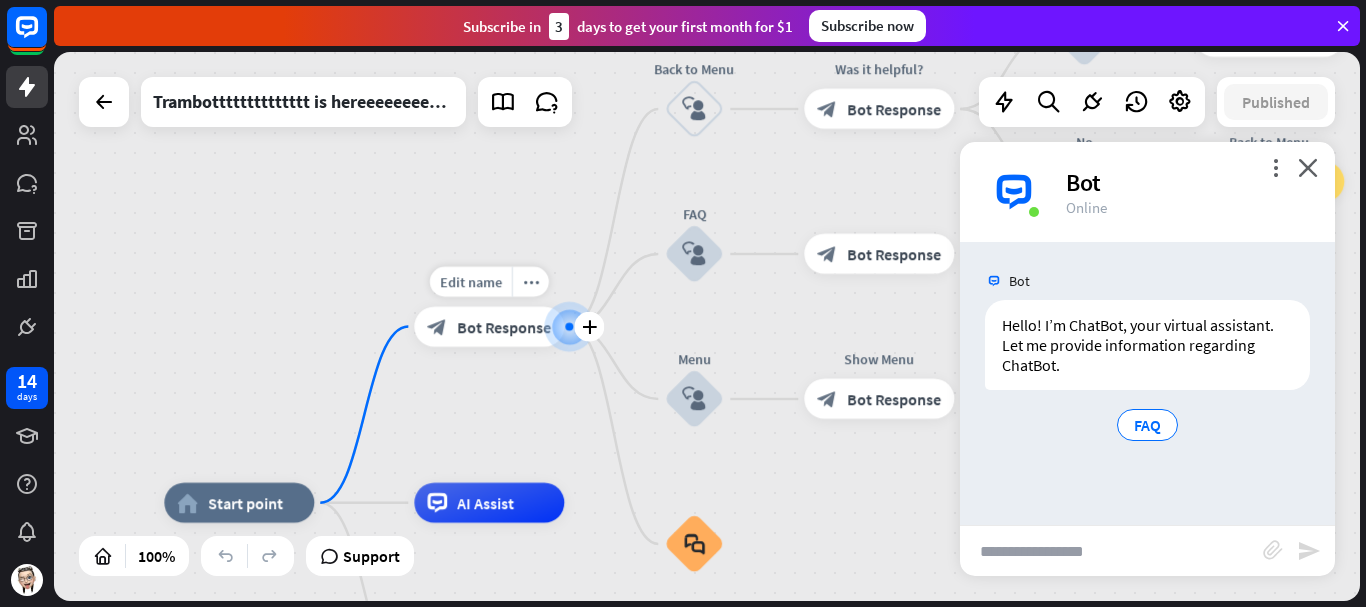 click on "Edit name   more_horiz         plus   Welcome message   block_bot_response   Bot Response" at bounding box center (489, 327) 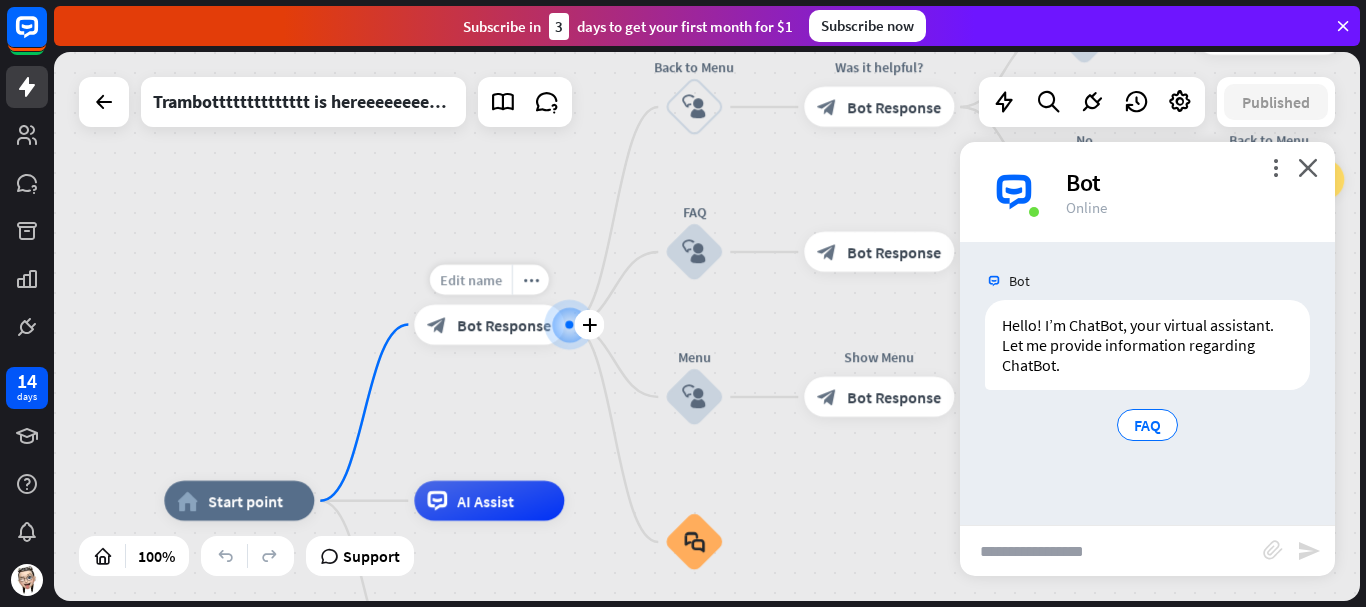 click on "Edit name" at bounding box center [471, 280] 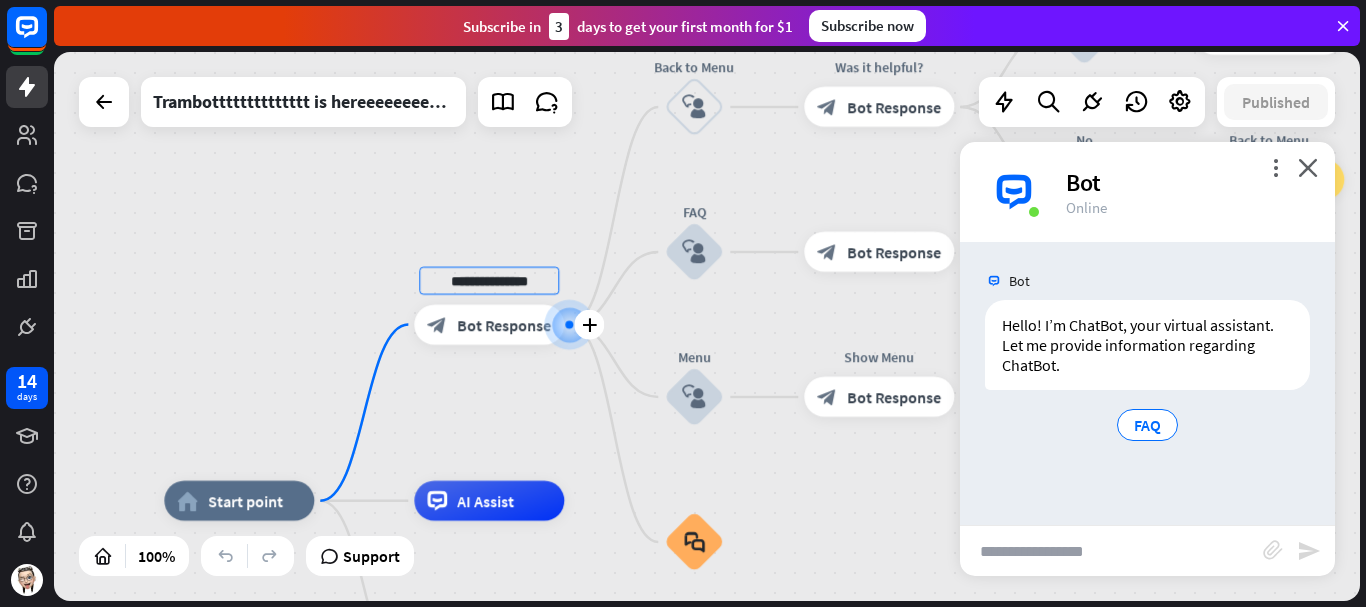 click on "Bot Response" at bounding box center (504, 325) 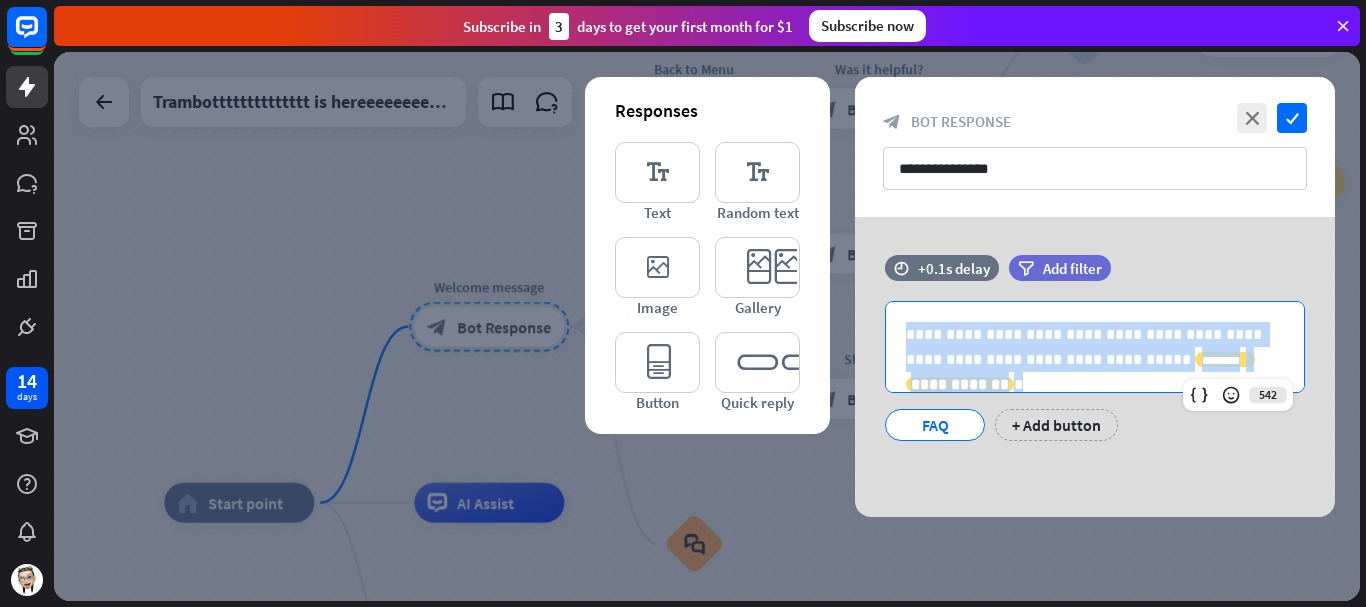 drag, startPoint x: 985, startPoint y: 345, endPoint x: 1365, endPoint y: 365, distance: 380.52594 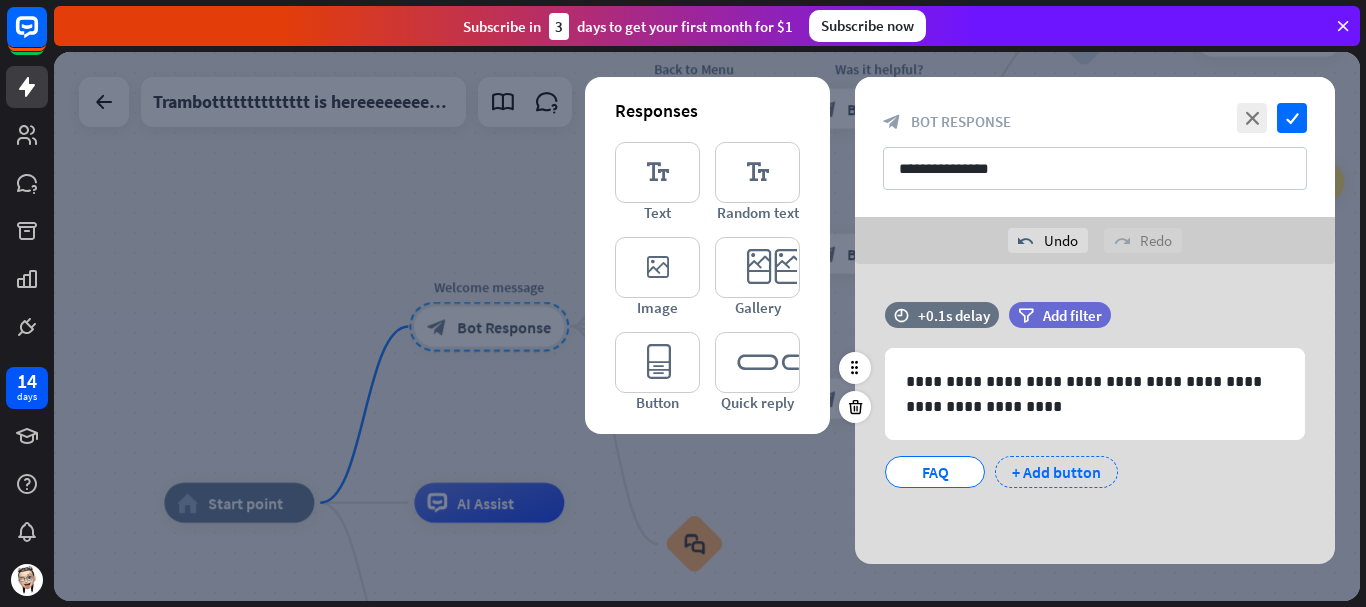 click on "+ Add button" at bounding box center [1056, 472] 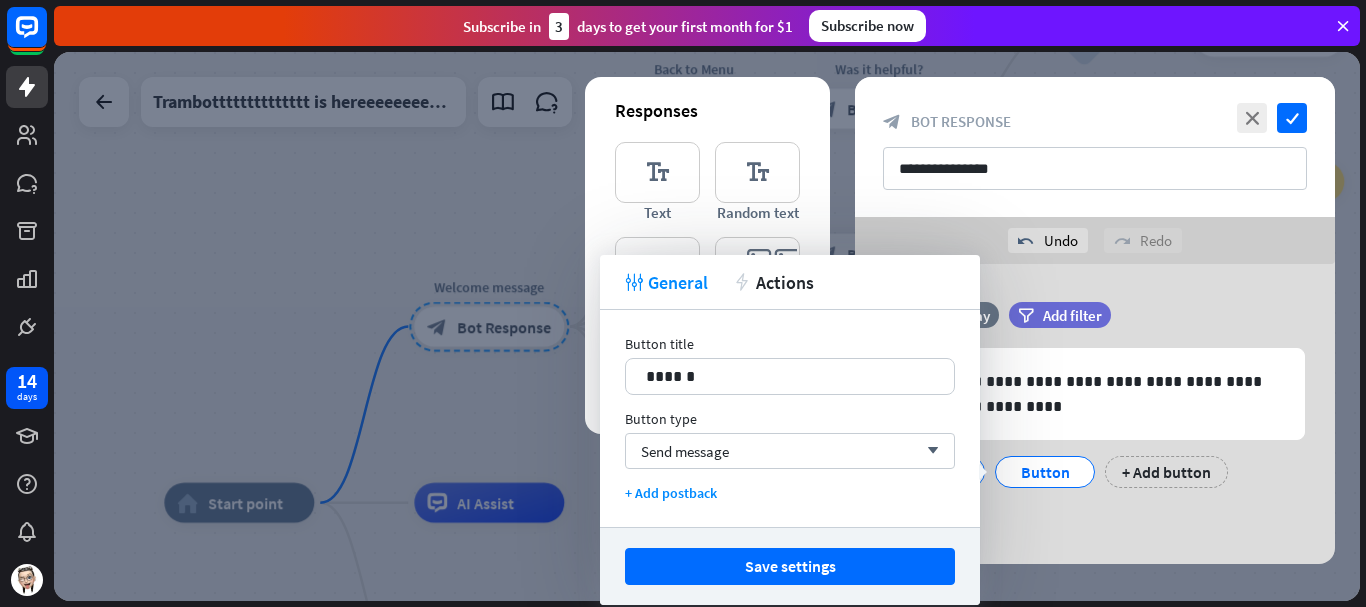 click on "undo
Undo
redo
Redo" at bounding box center [1095, 240] 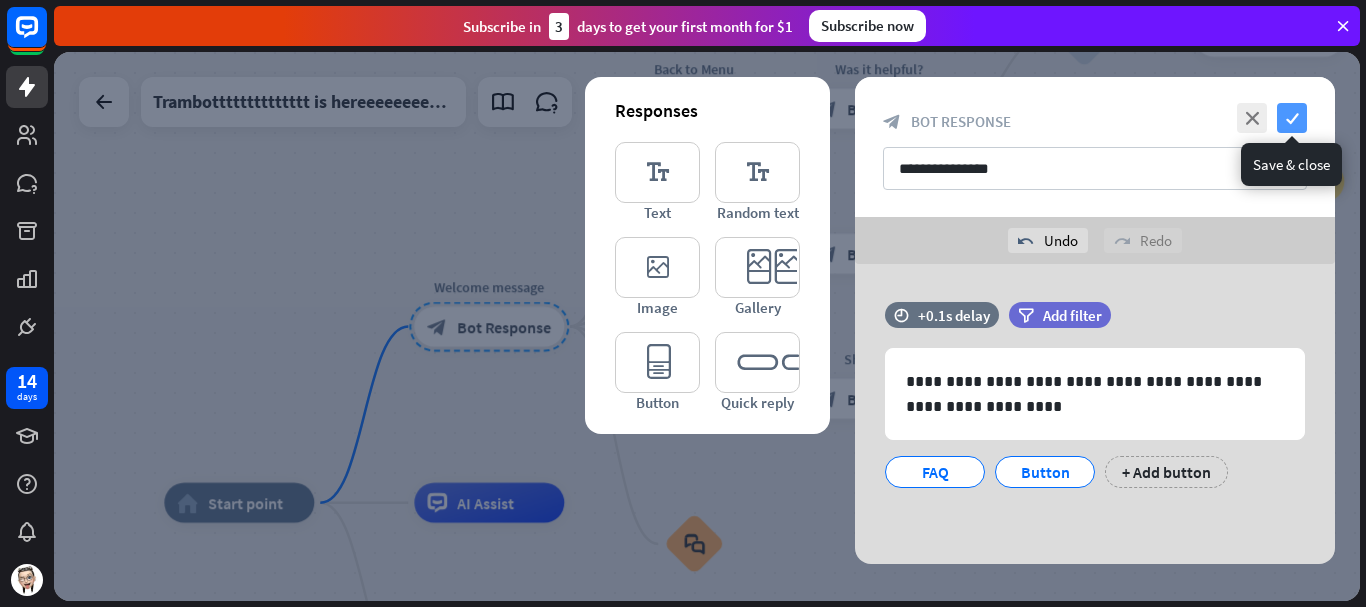click on "check" at bounding box center (1292, 118) 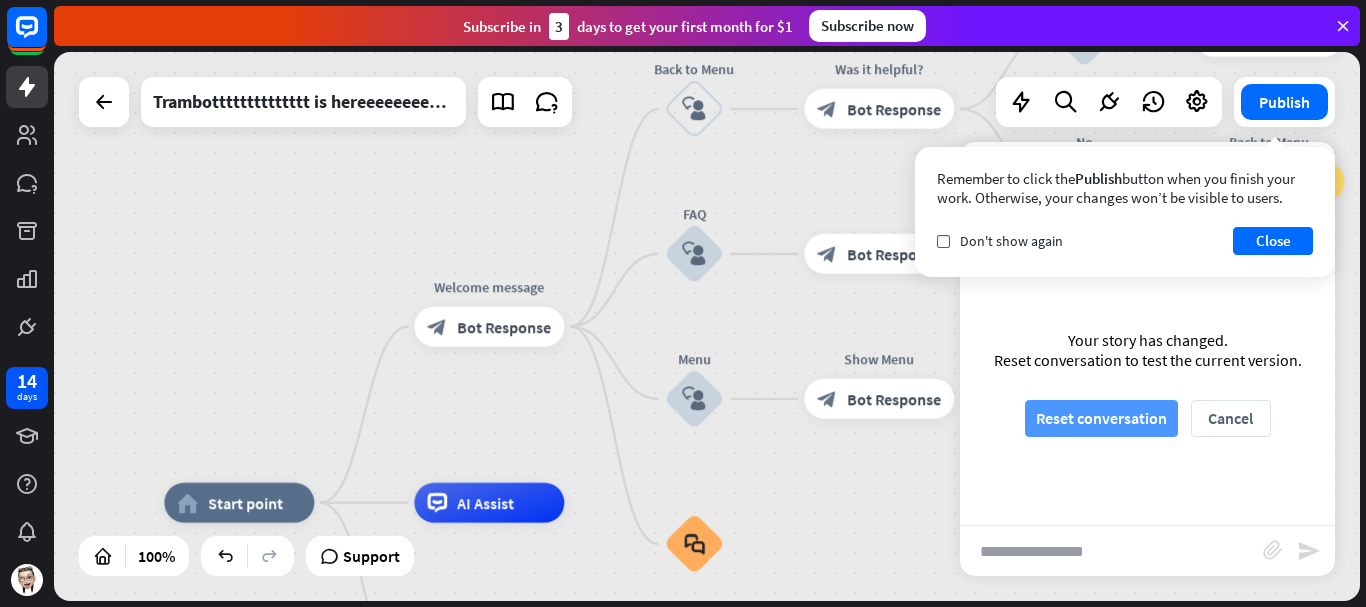 click on "Reset conversation" at bounding box center [1101, 418] 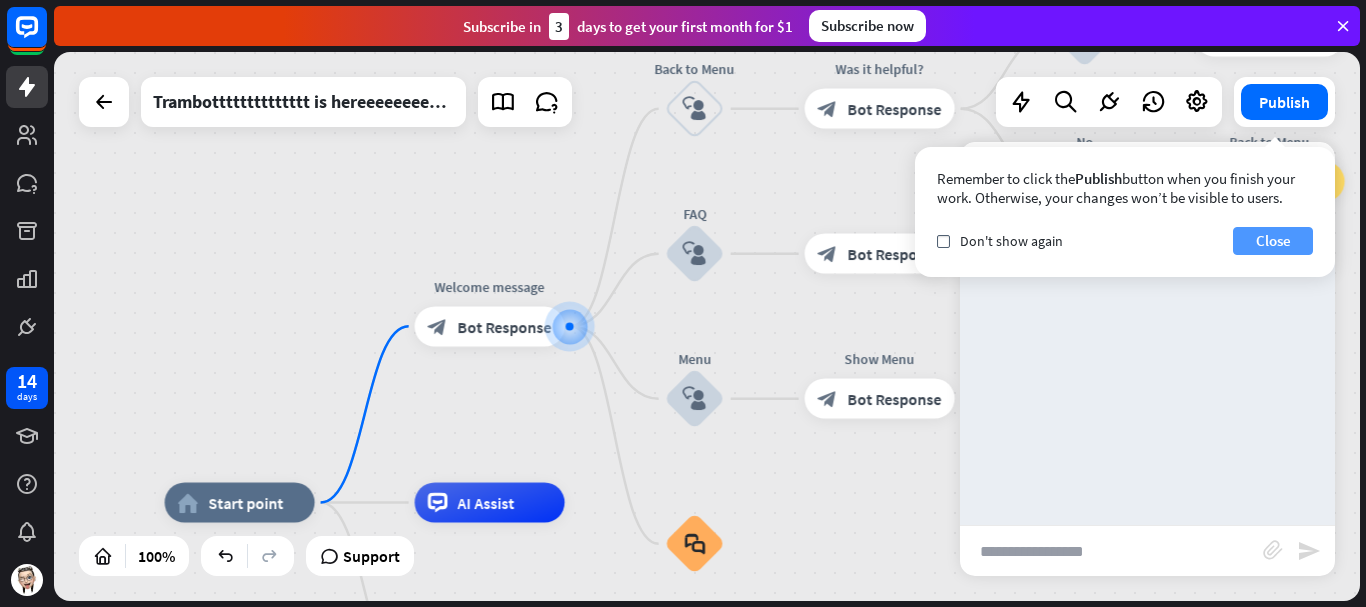 click on "Close" at bounding box center [1273, 241] 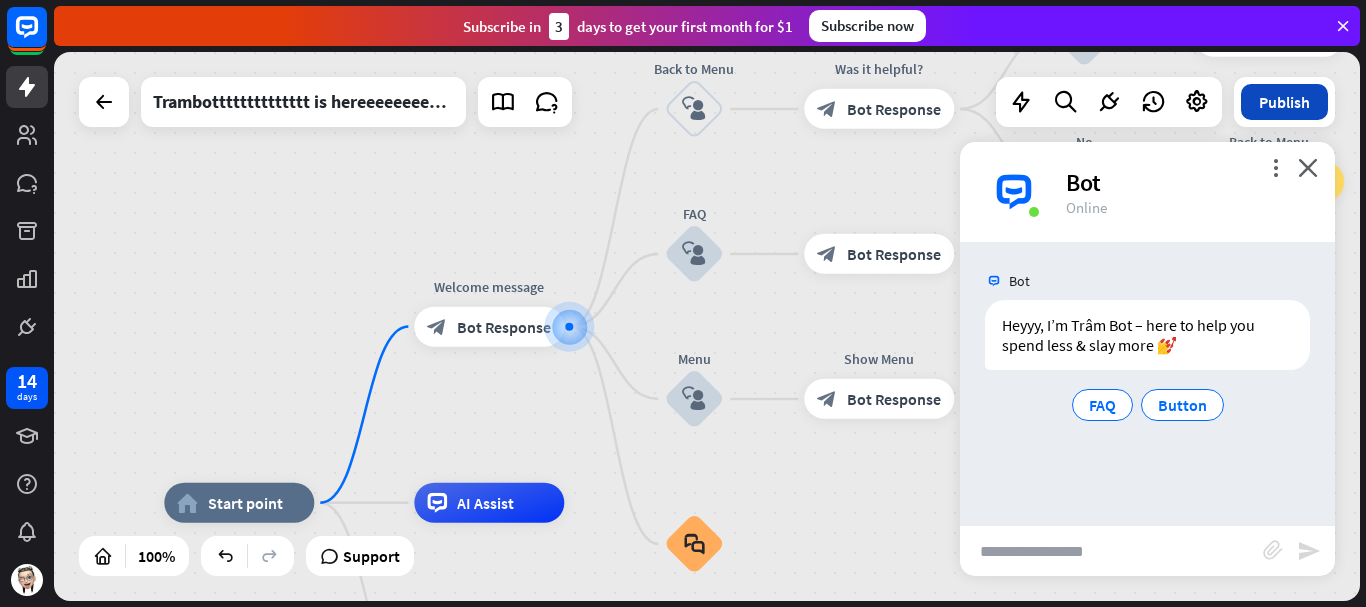click on "Publish" at bounding box center [1284, 102] 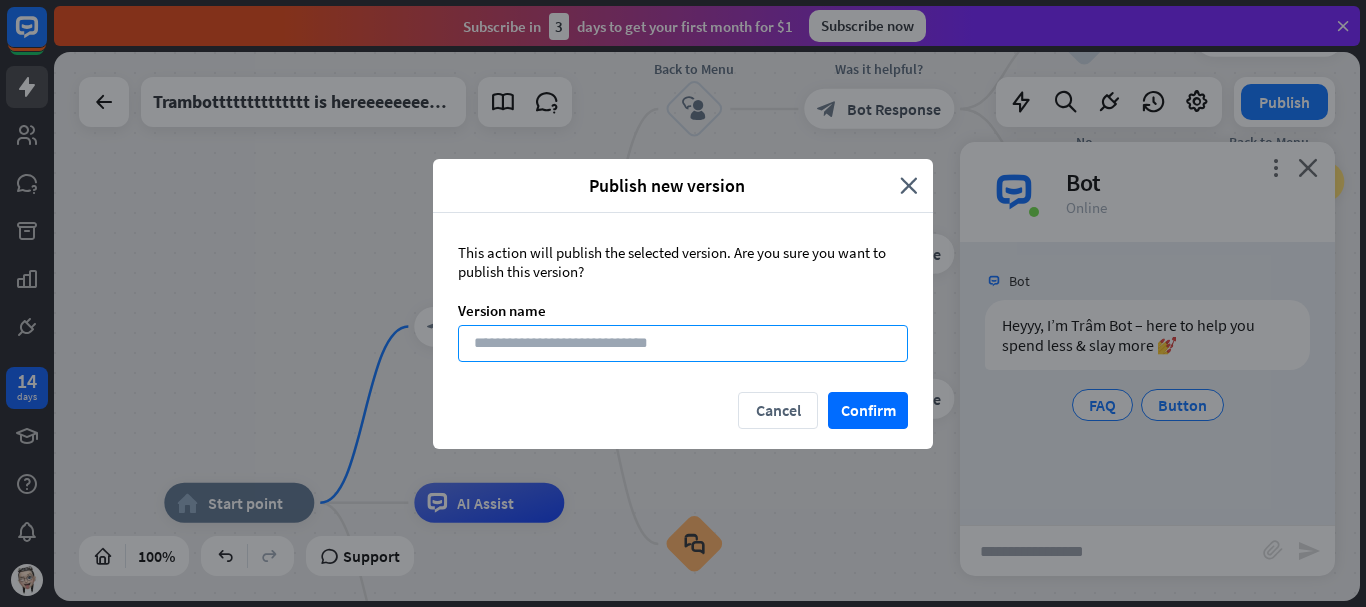click at bounding box center (683, 343) 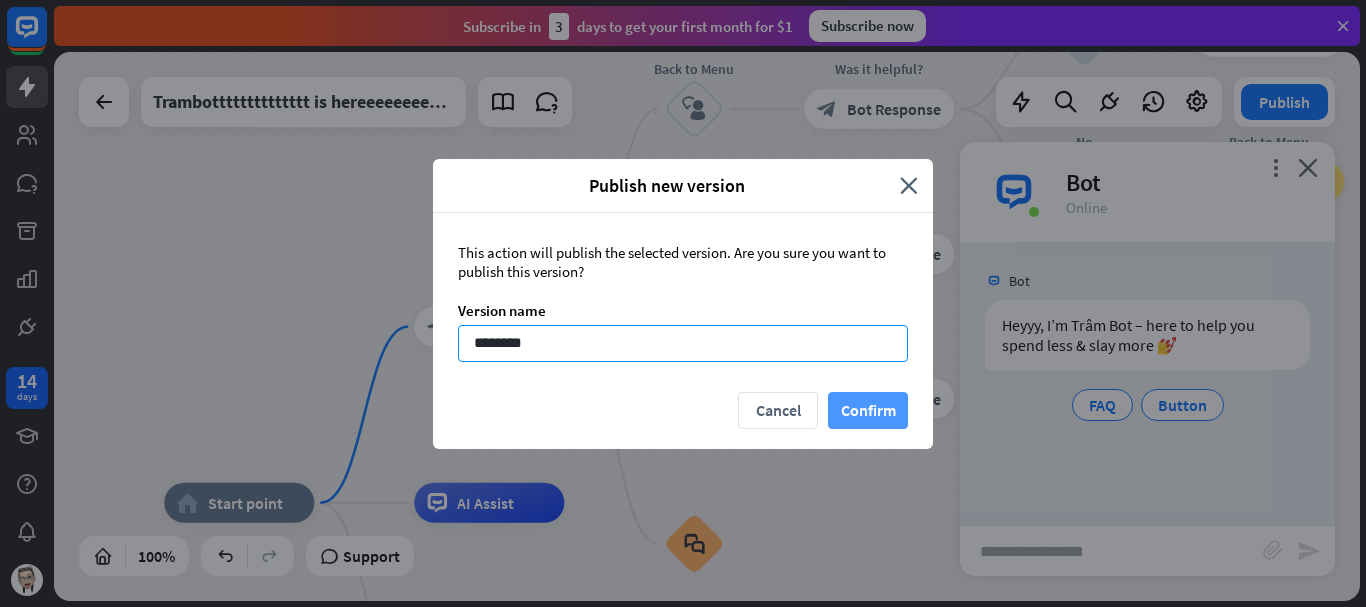 type on "********" 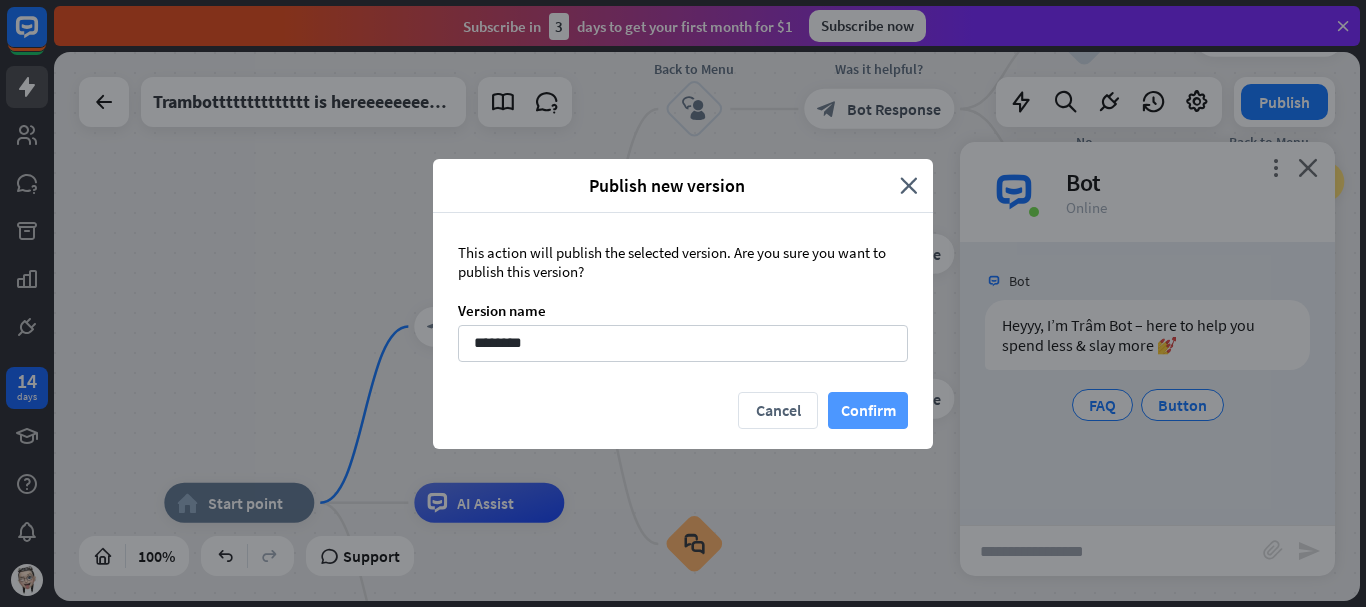 click on "Confirm" at bounding box center (868, 410) 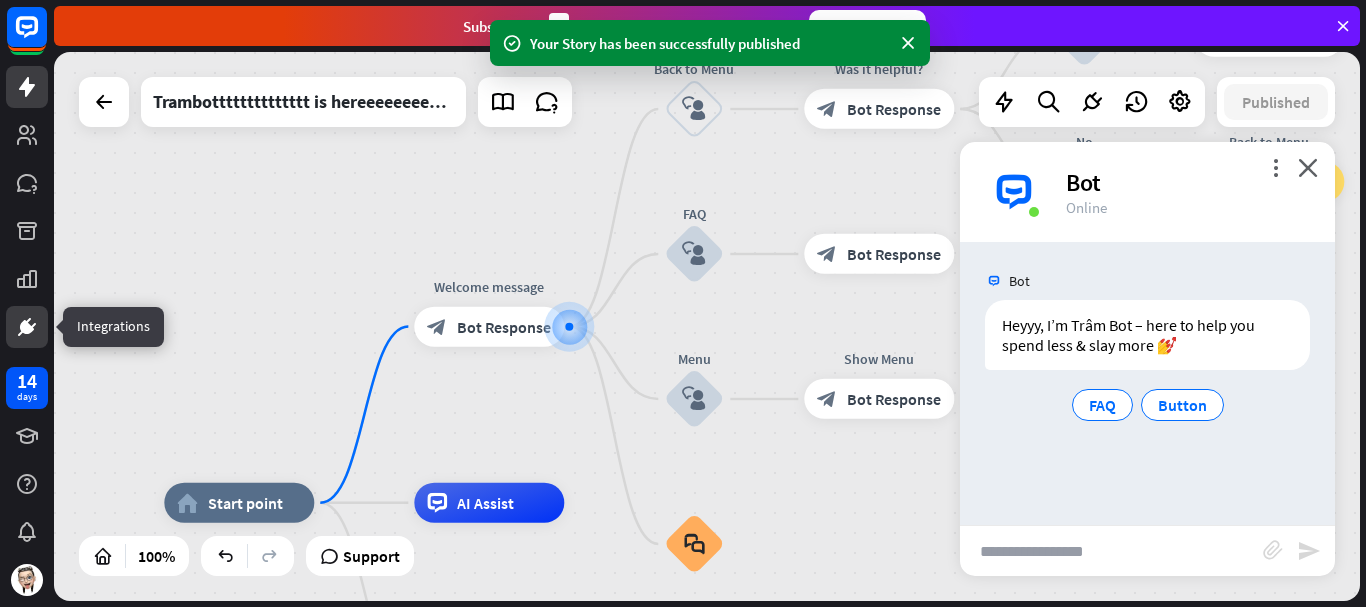 click 